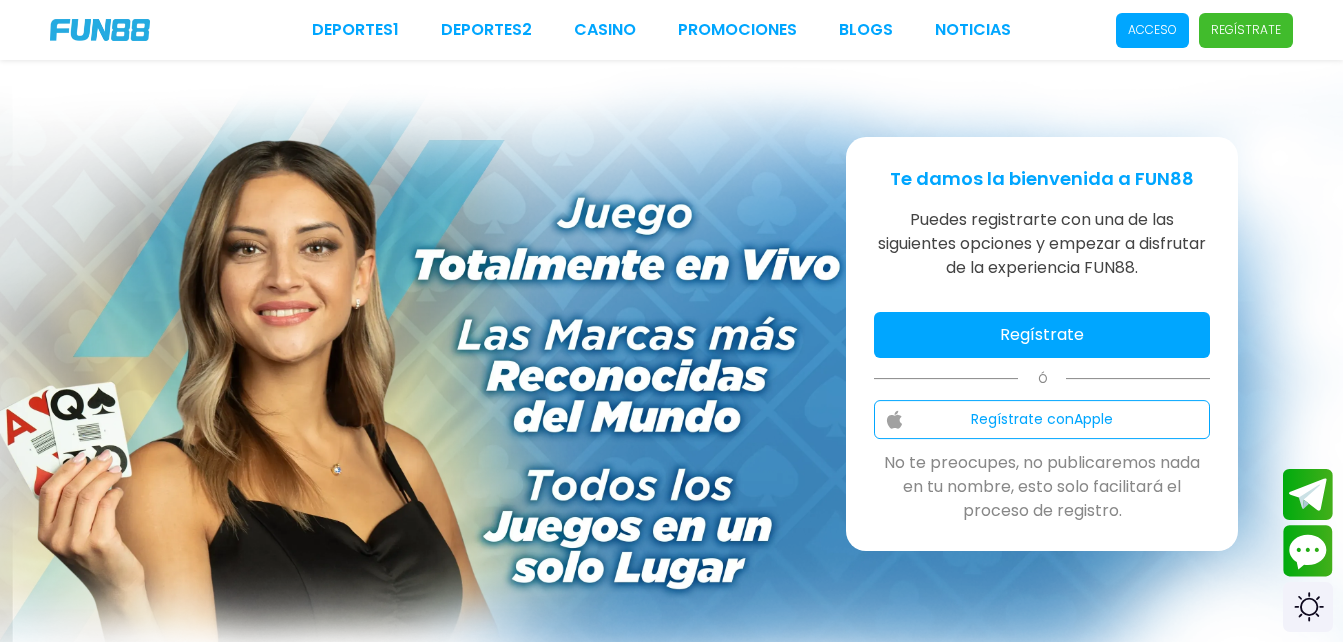 scroll, scrollTop: 0, scrollLeft: 0, axis: both 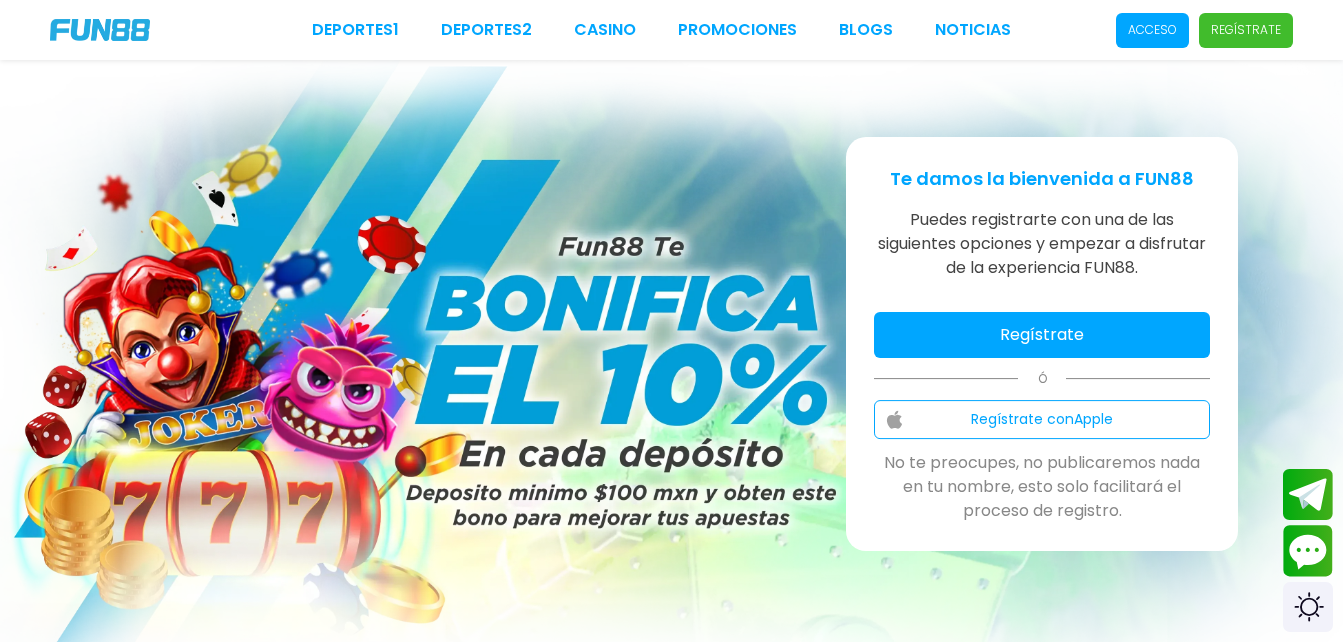 click on "Regístrate" at bounding box center (1042, 335) 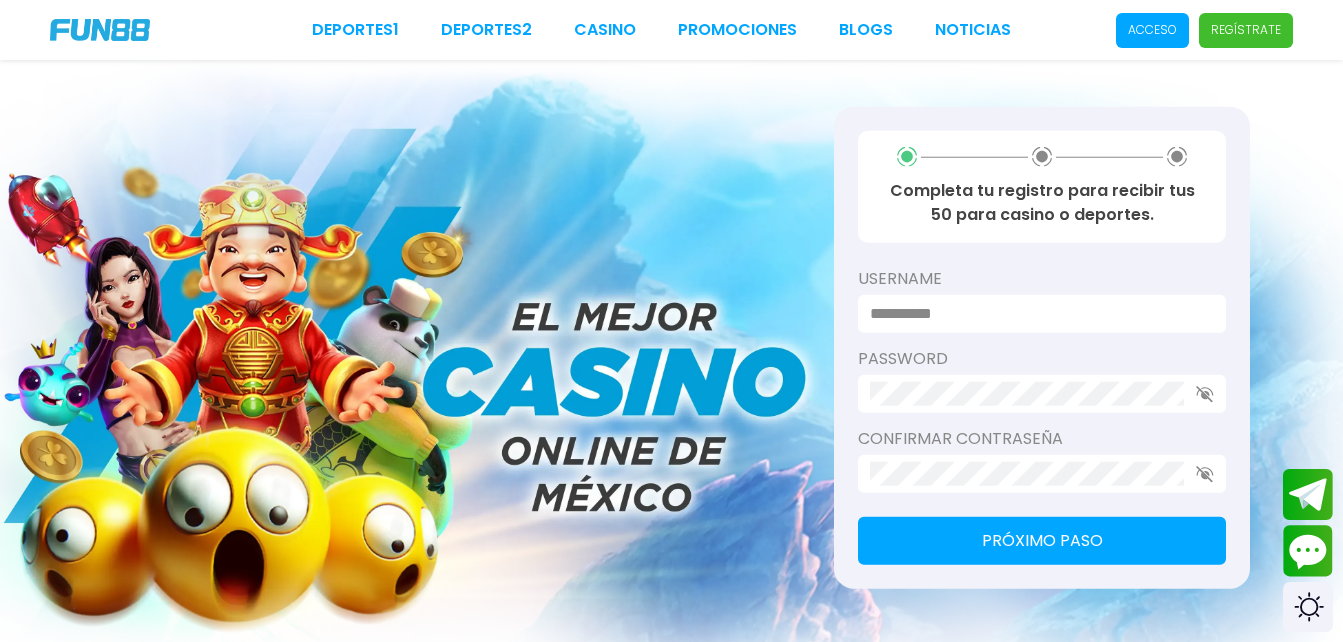 click at bounding box center [1036, 314] 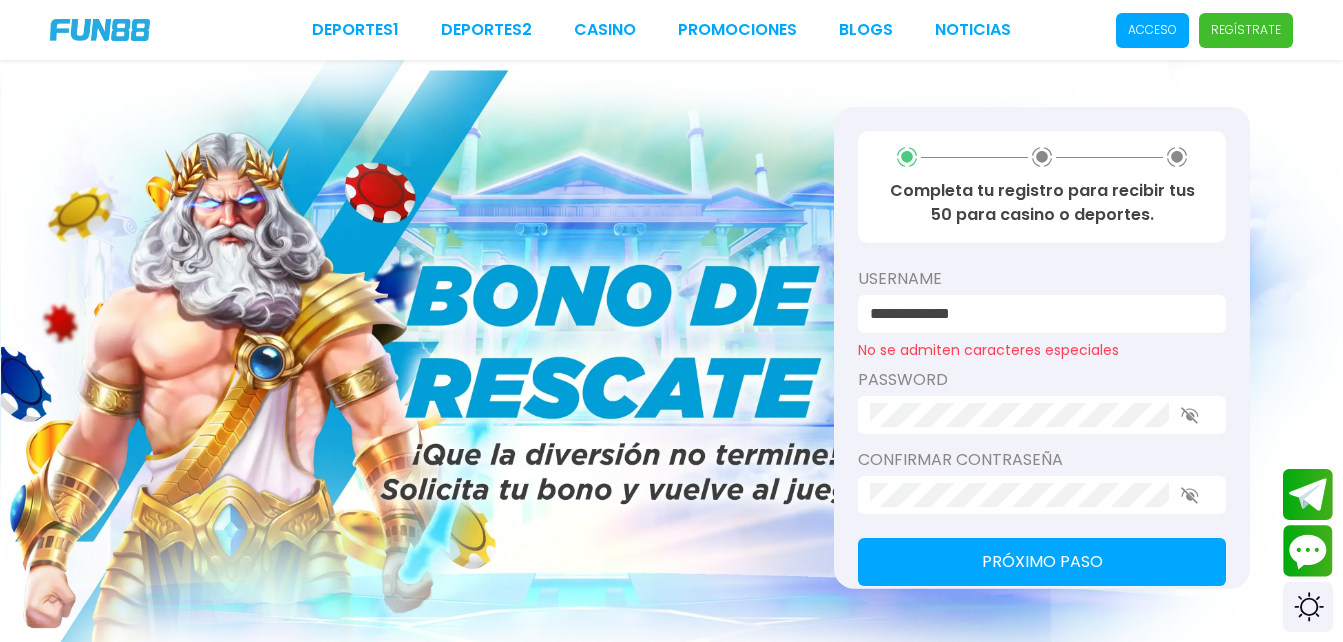click on "password" at bounding box center (1042, 401) 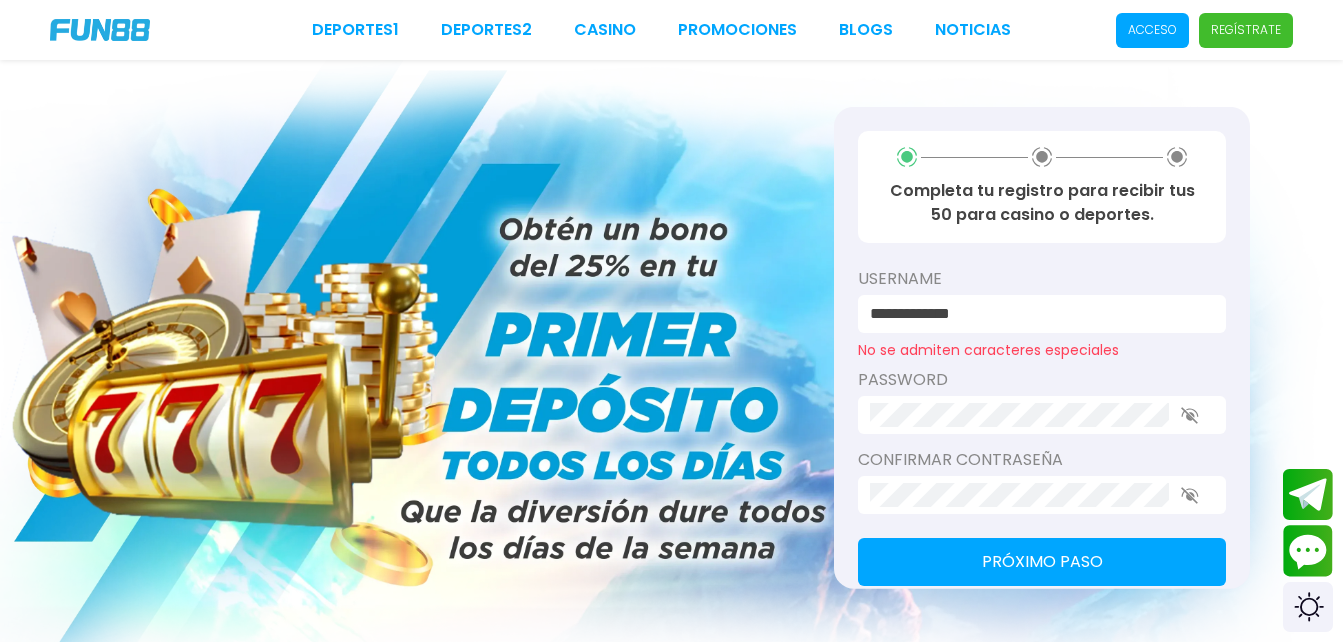 click on "**********" at bounding box center [1036, 314] 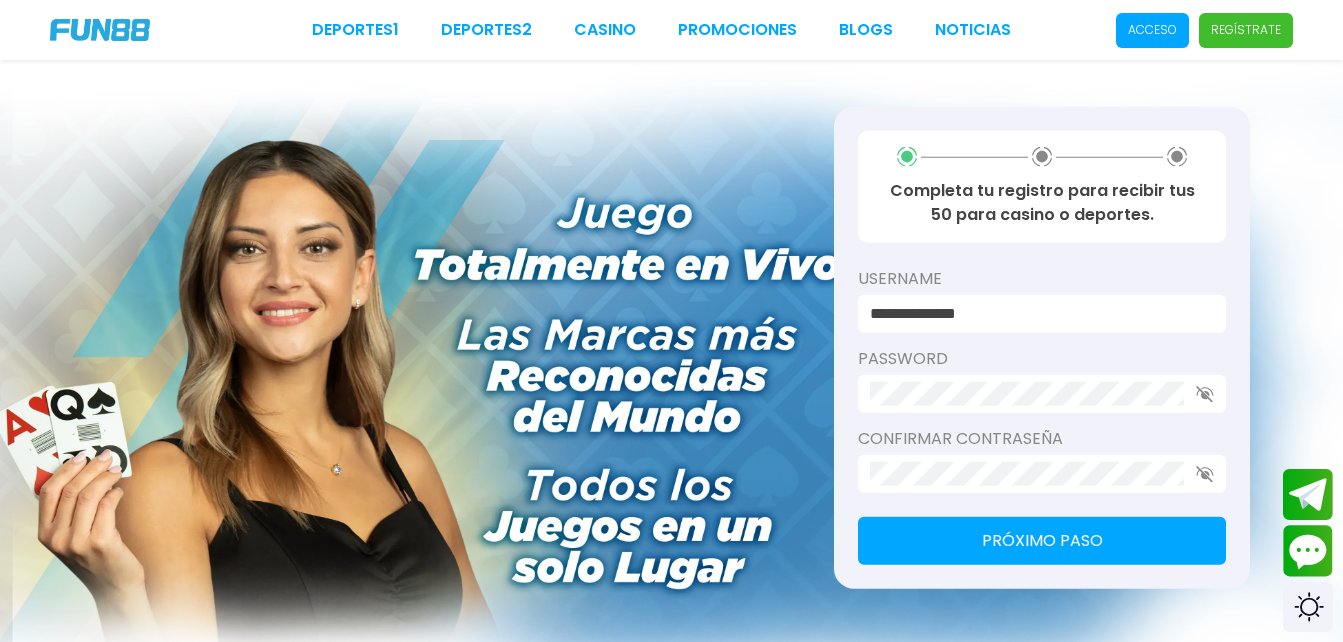 type on "**********" 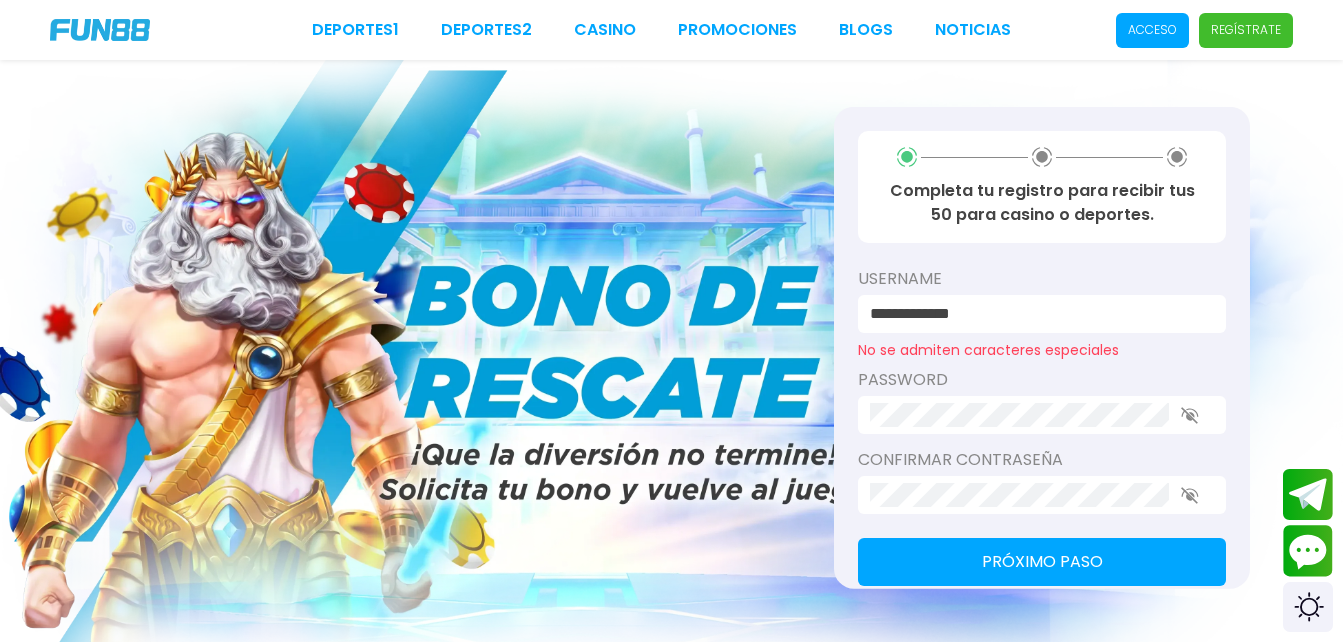 click 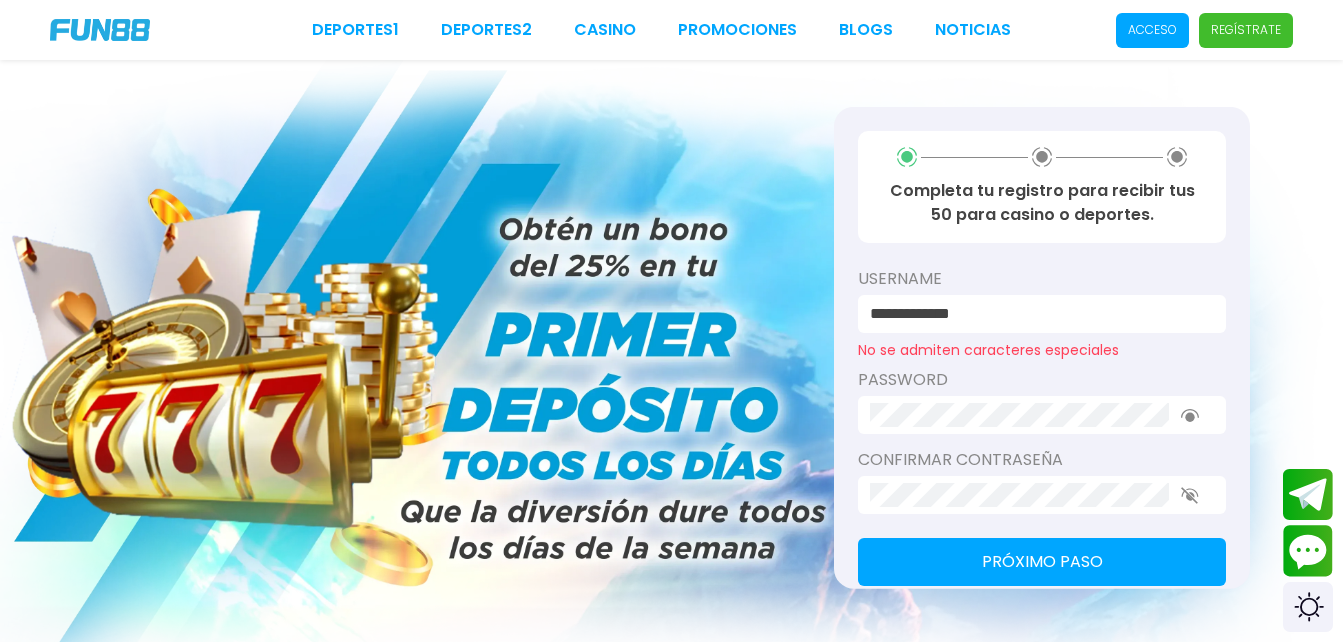type 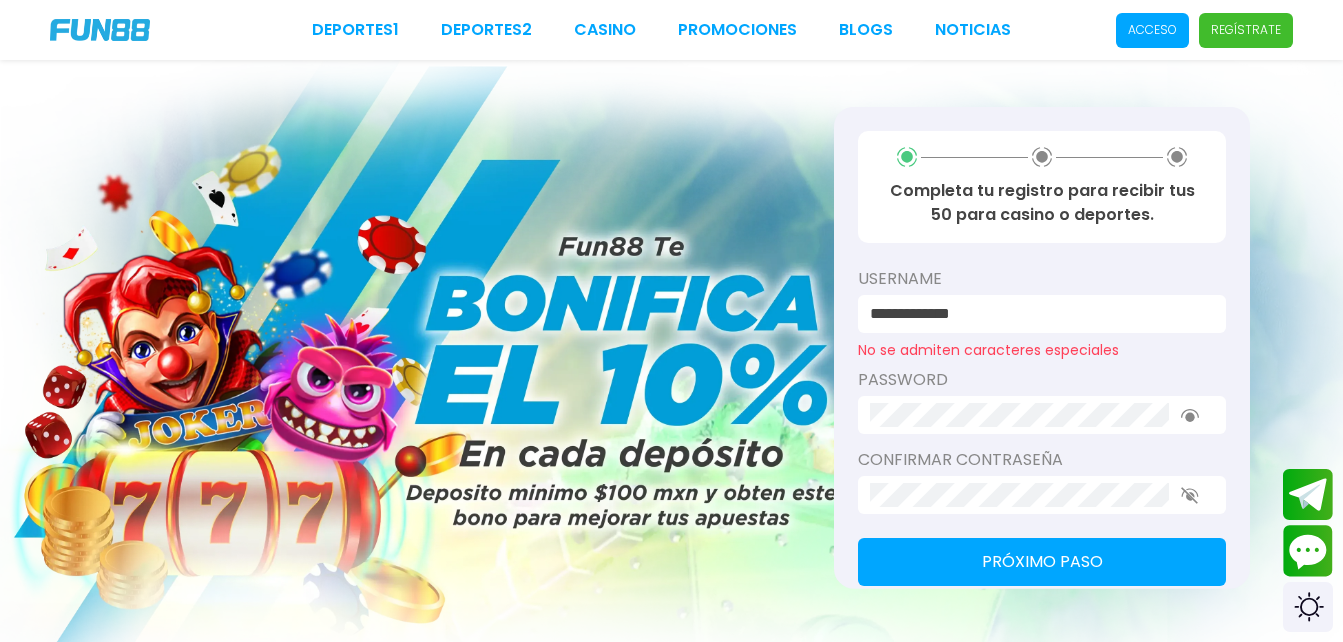 click 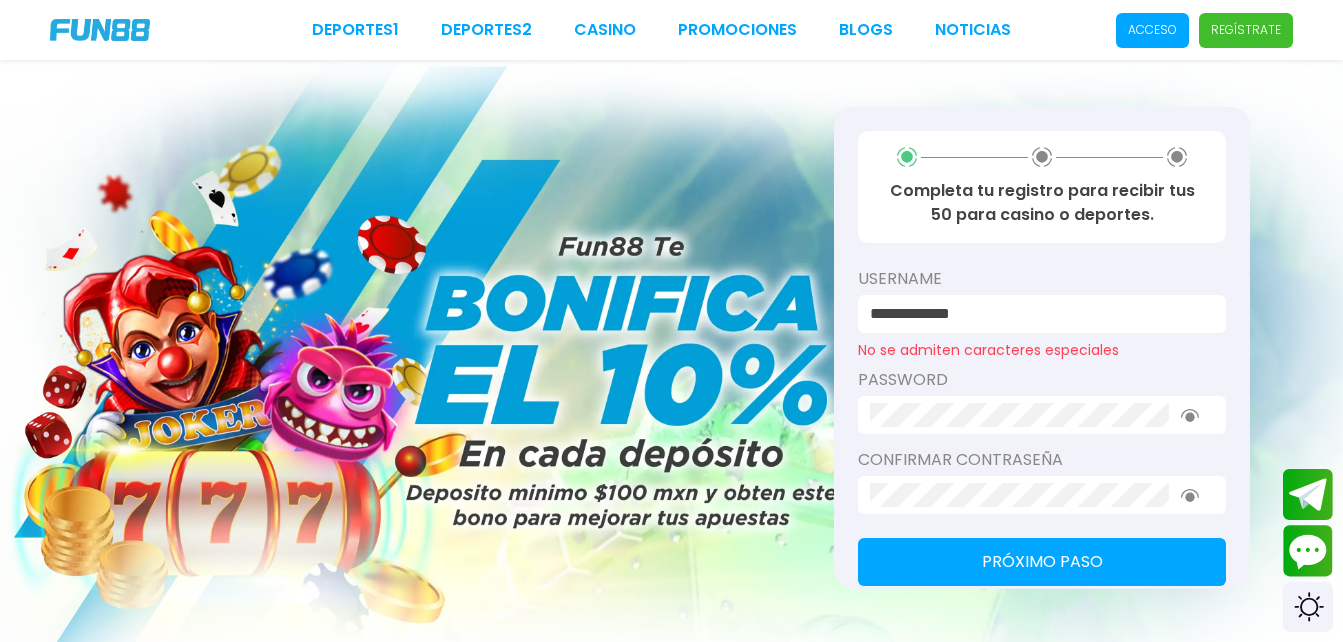 click on "Próximo paso" at bounding box center [1042, 562] 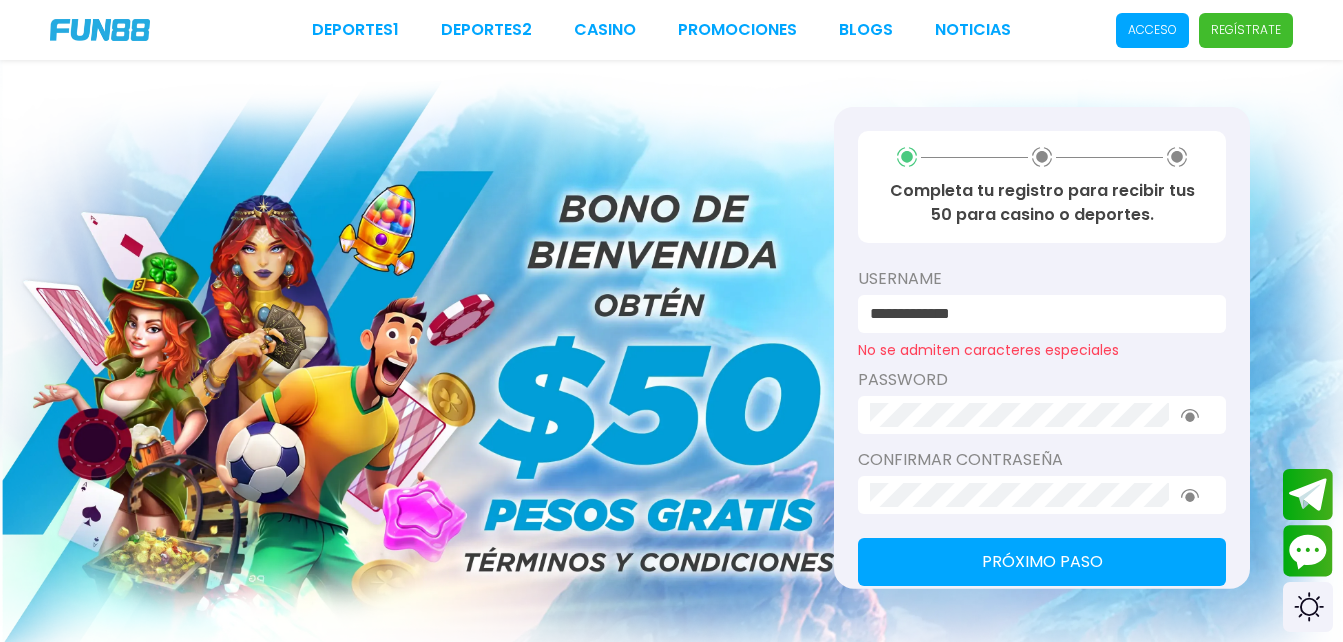 click on "Próximo paso" at bounding box center [1042, 562] 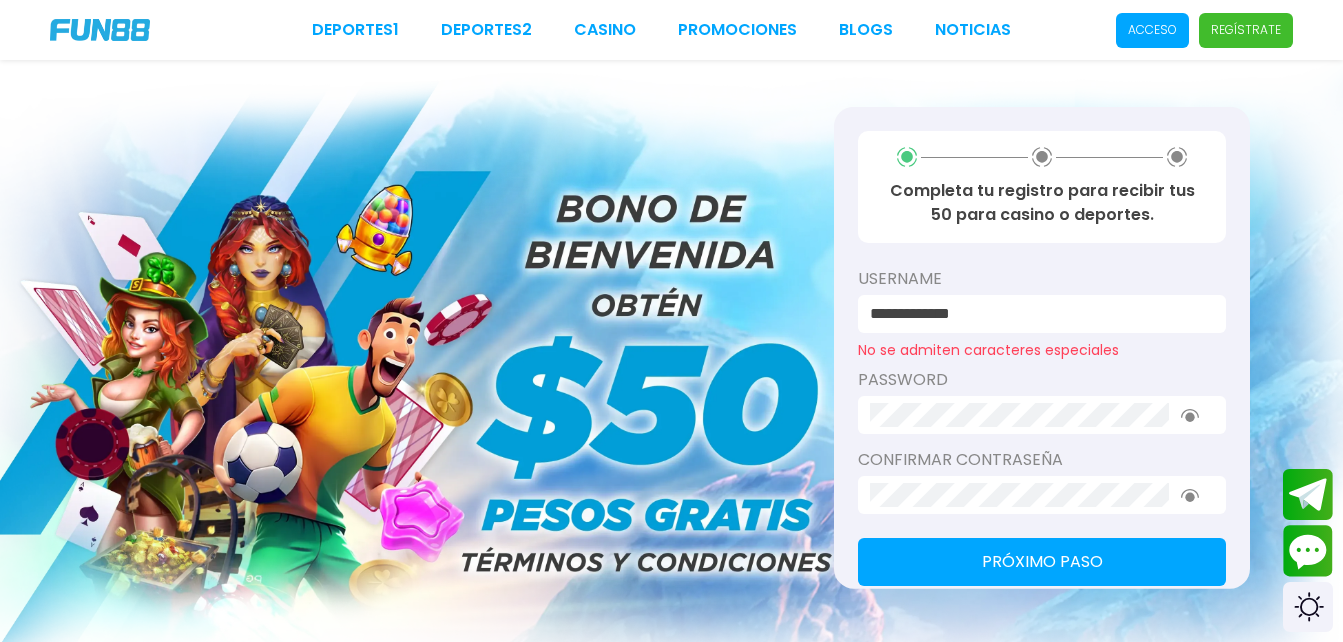 click on "**********" at bounding box center (1036, 314) 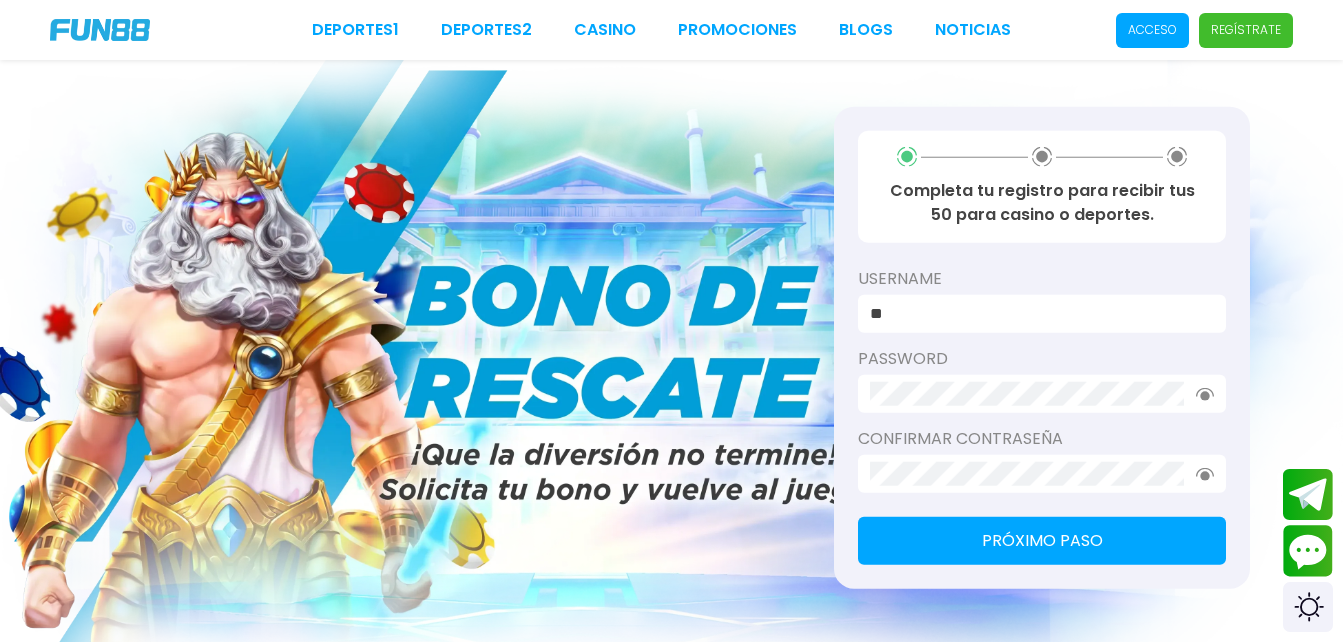 type on "*" 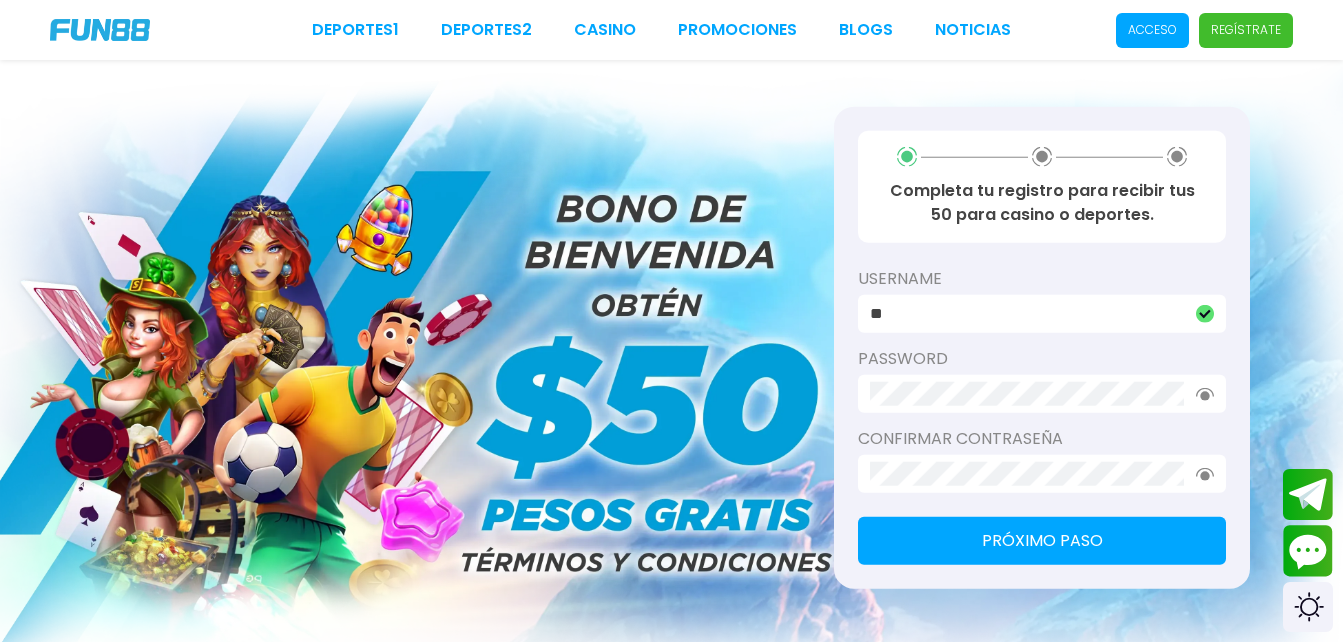 type on "*" 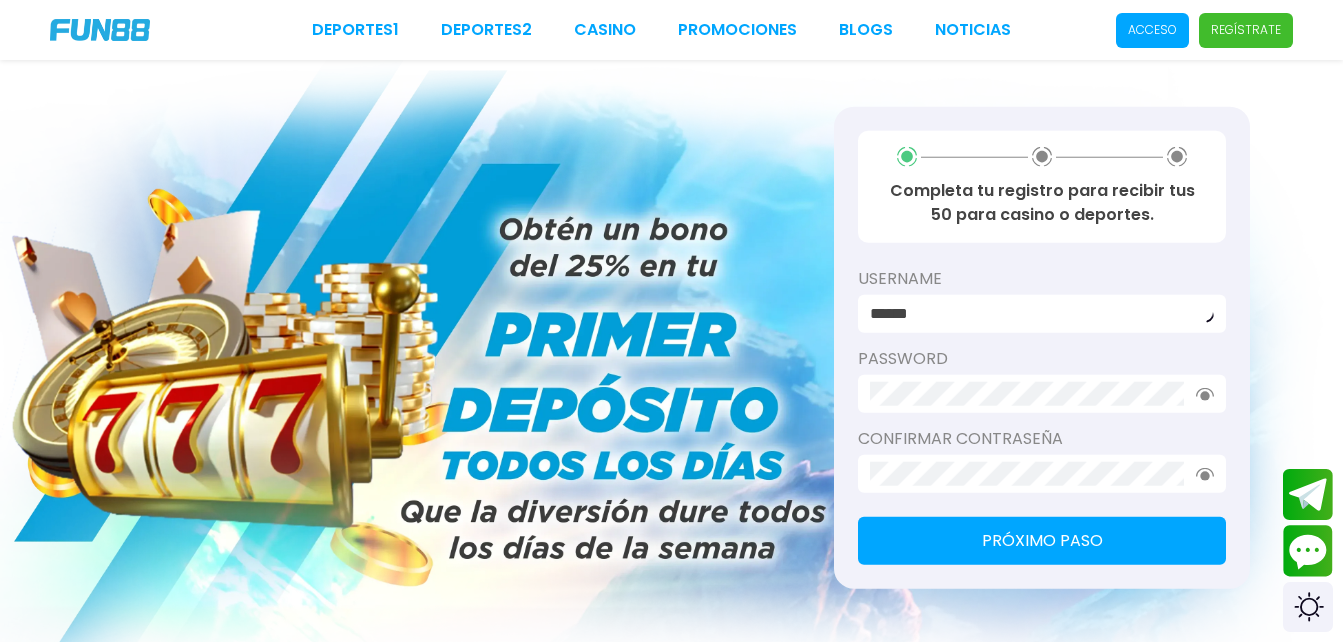 click on "Próximo paso" at bounding box center (1042, 541) 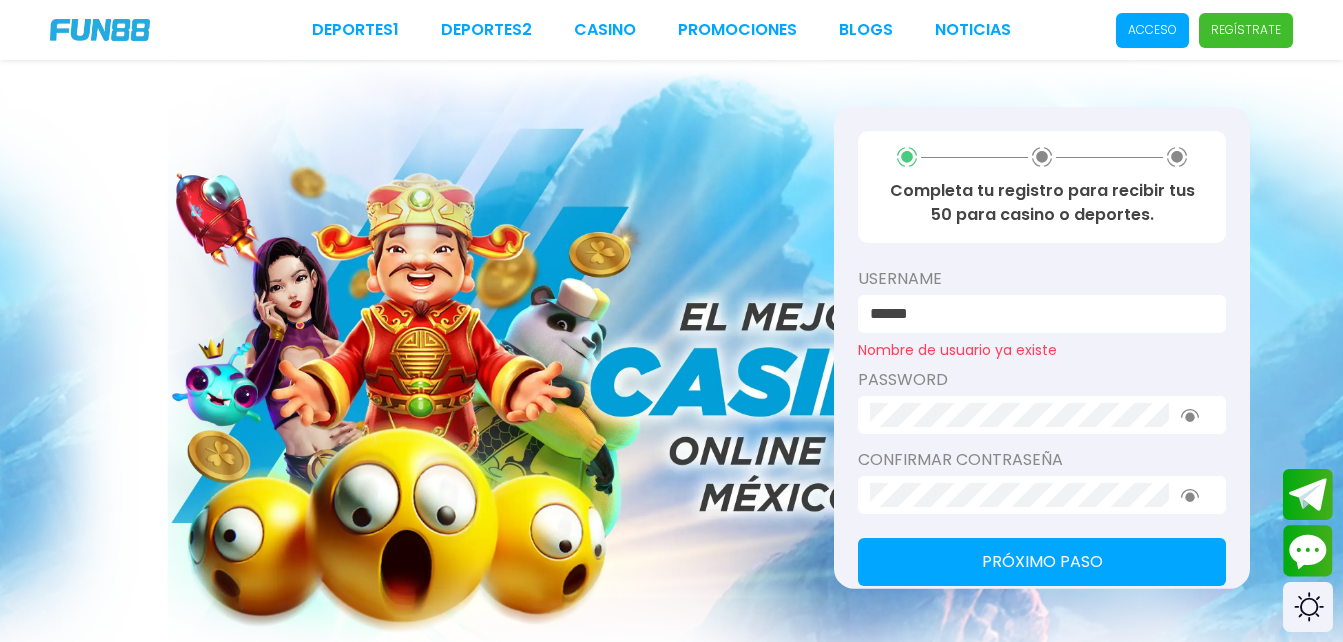 click on "******" at bounding box center [1036, 314] 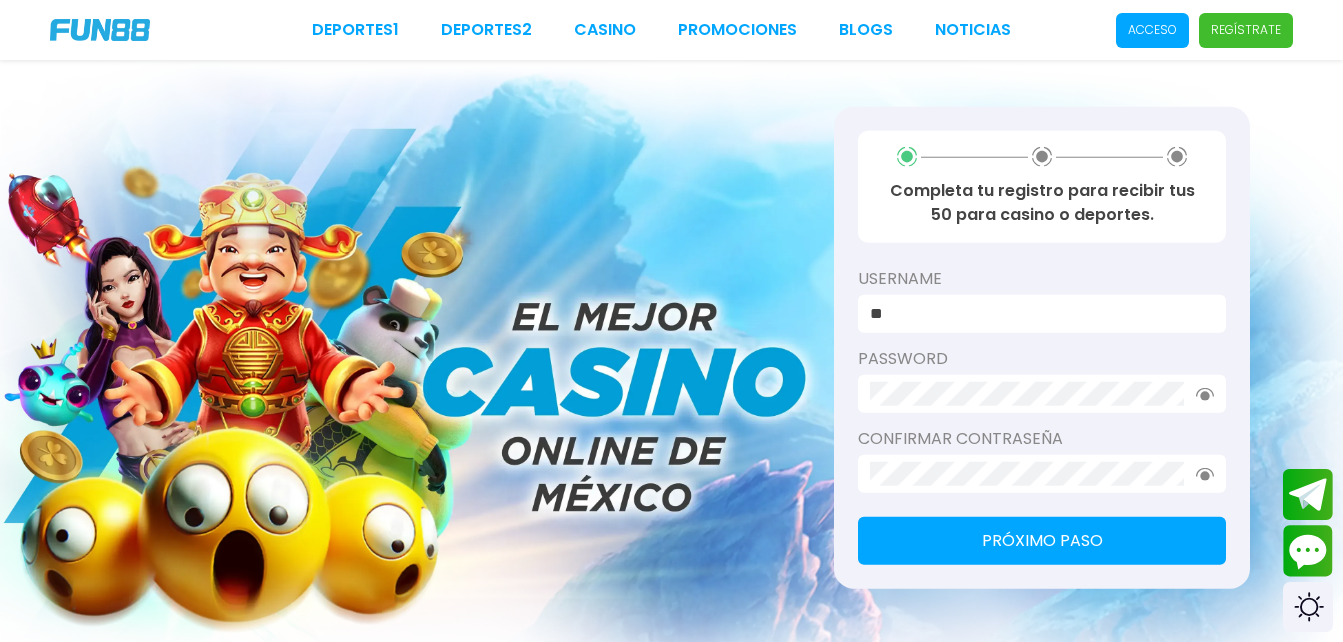 type on "*" 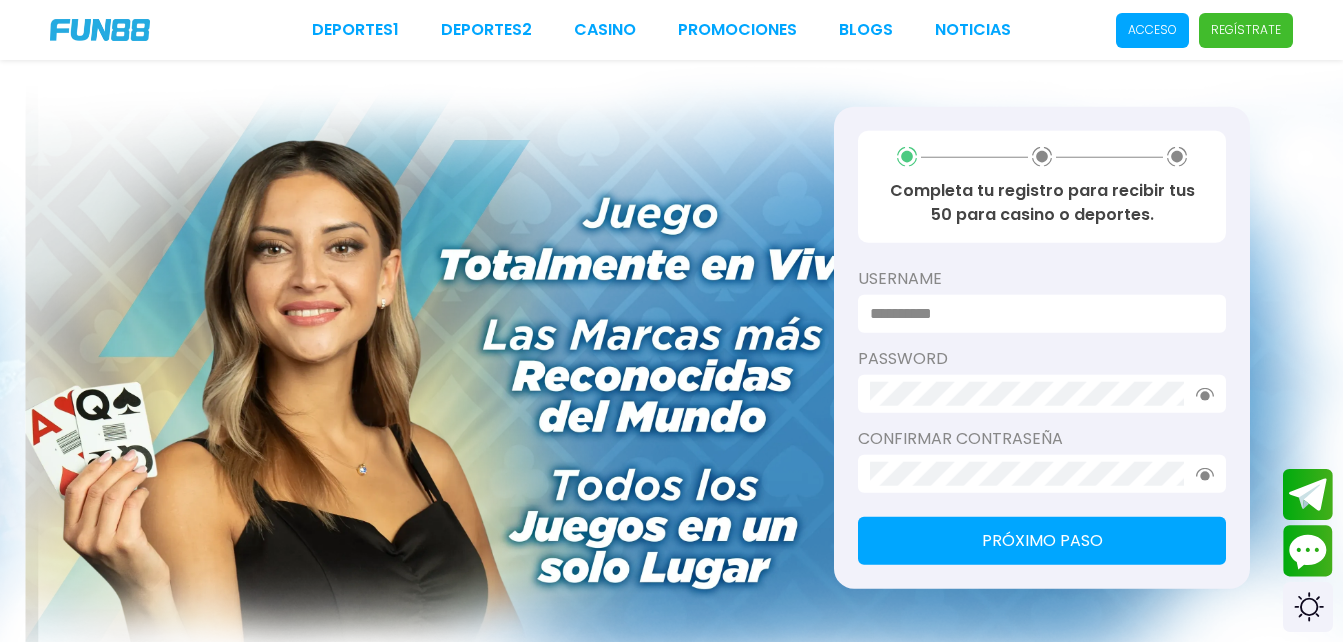 paste on "**********" 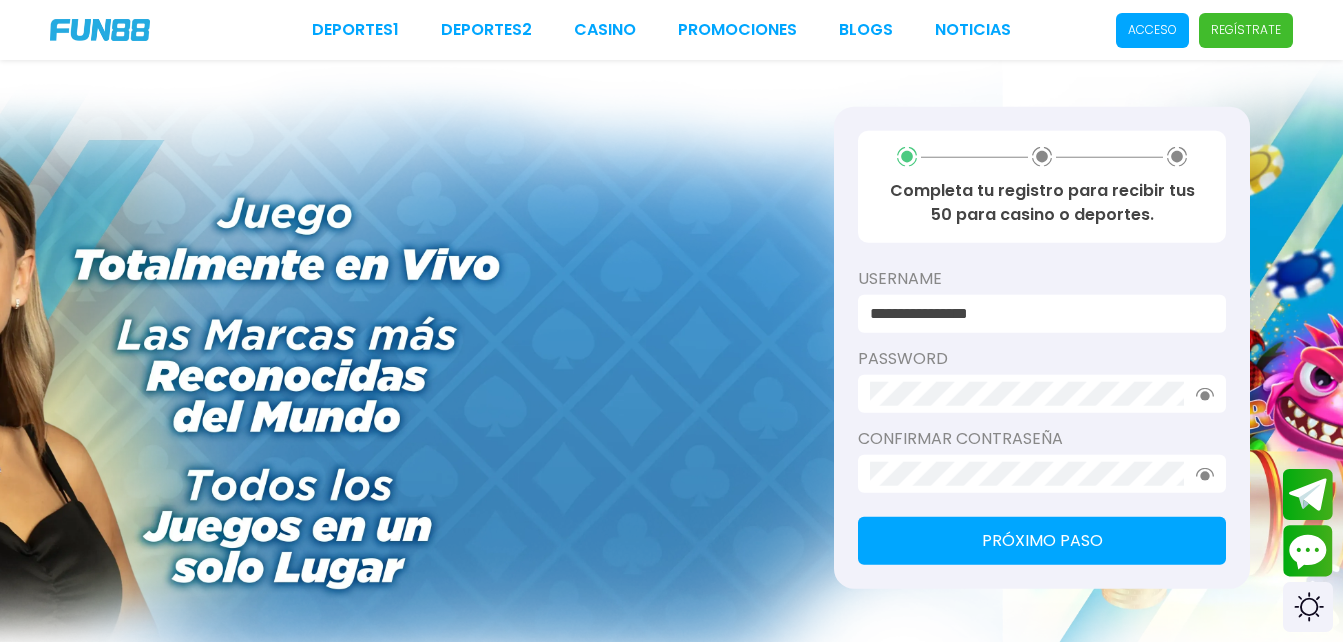 type on "**********" 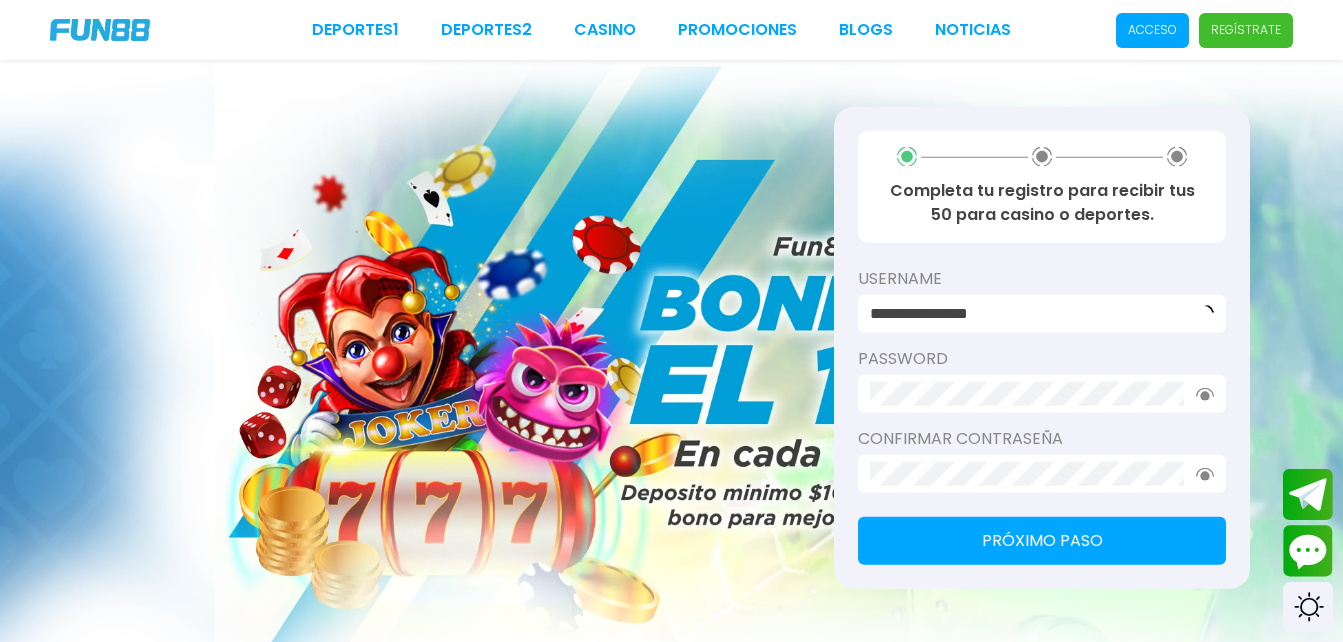 click on "Próximo paso" at bounding box center [1042, 541] 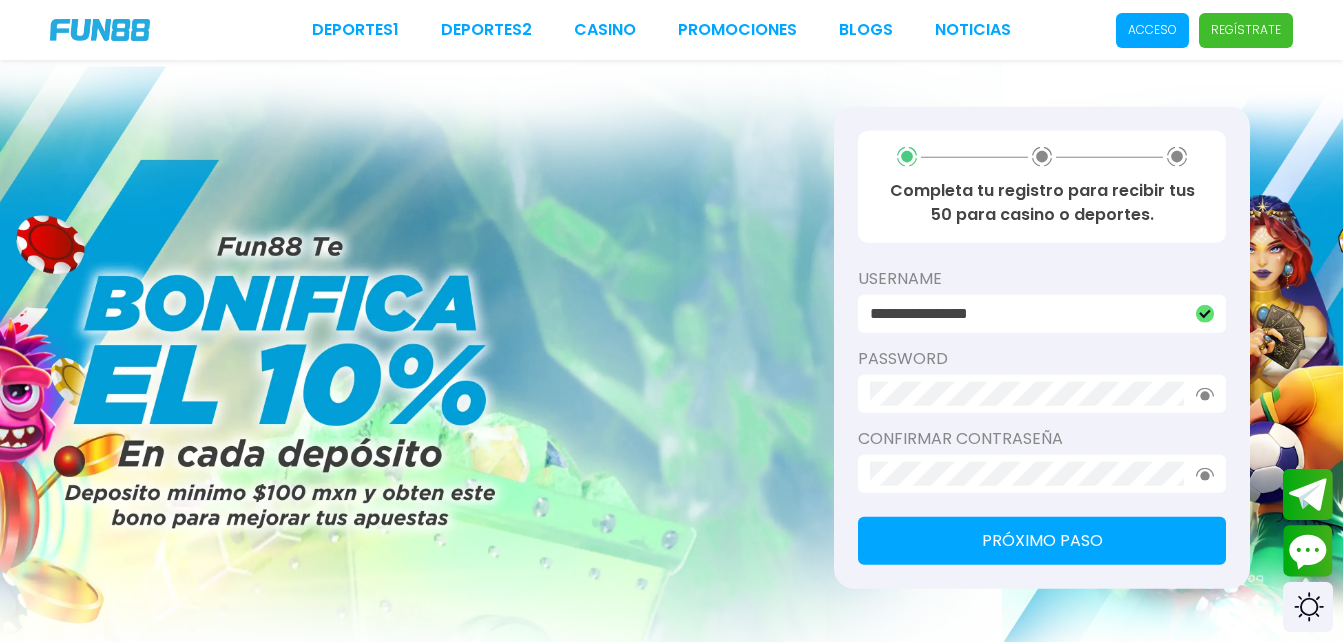 click on "Próximo paso" at bounding box center (1042, 541) 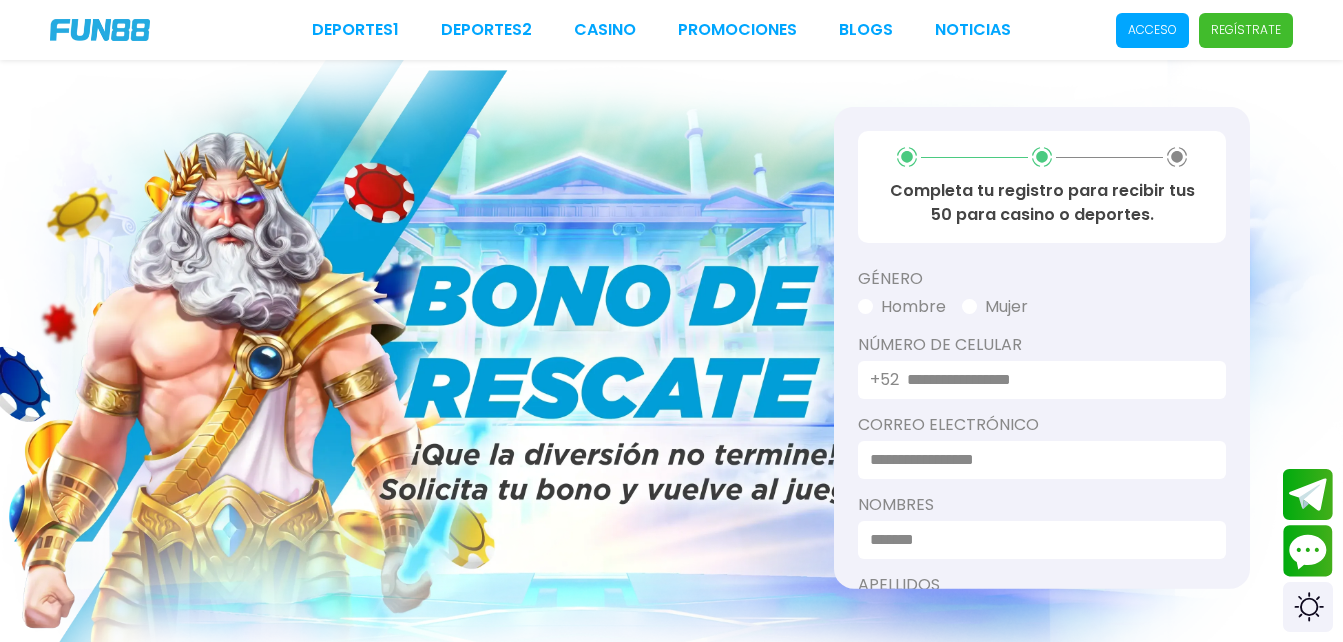 click at bounding box center [1054, 380] 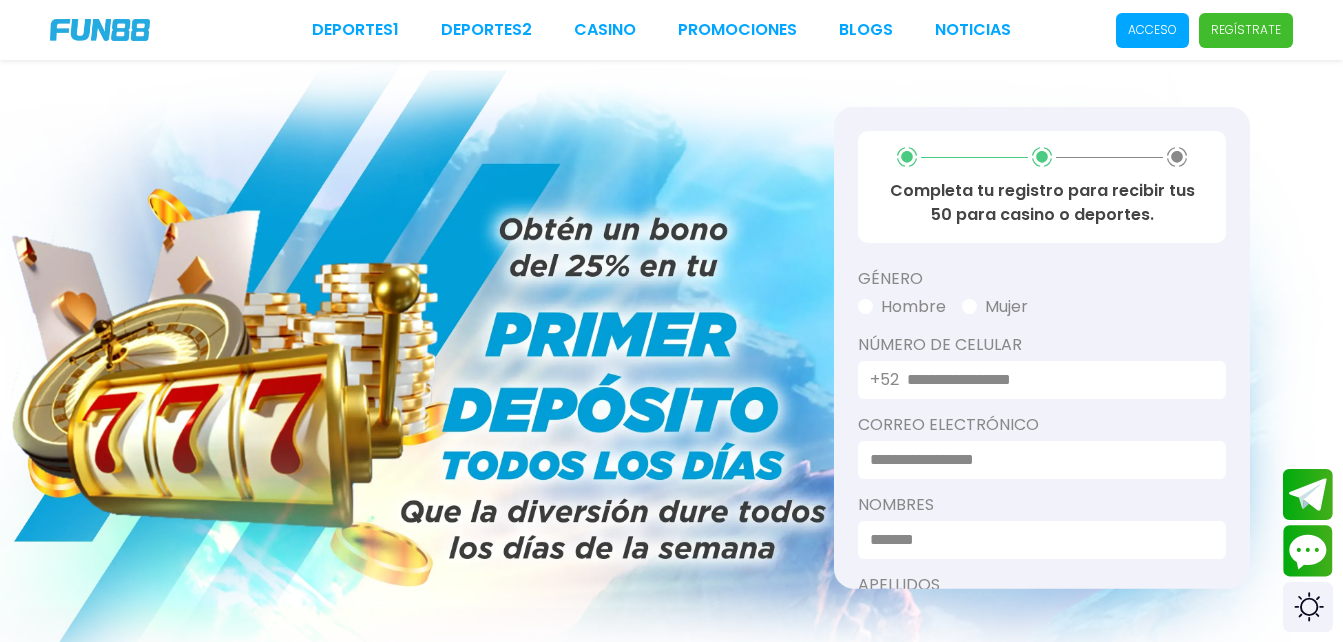 click at bounding box center [865, 305] 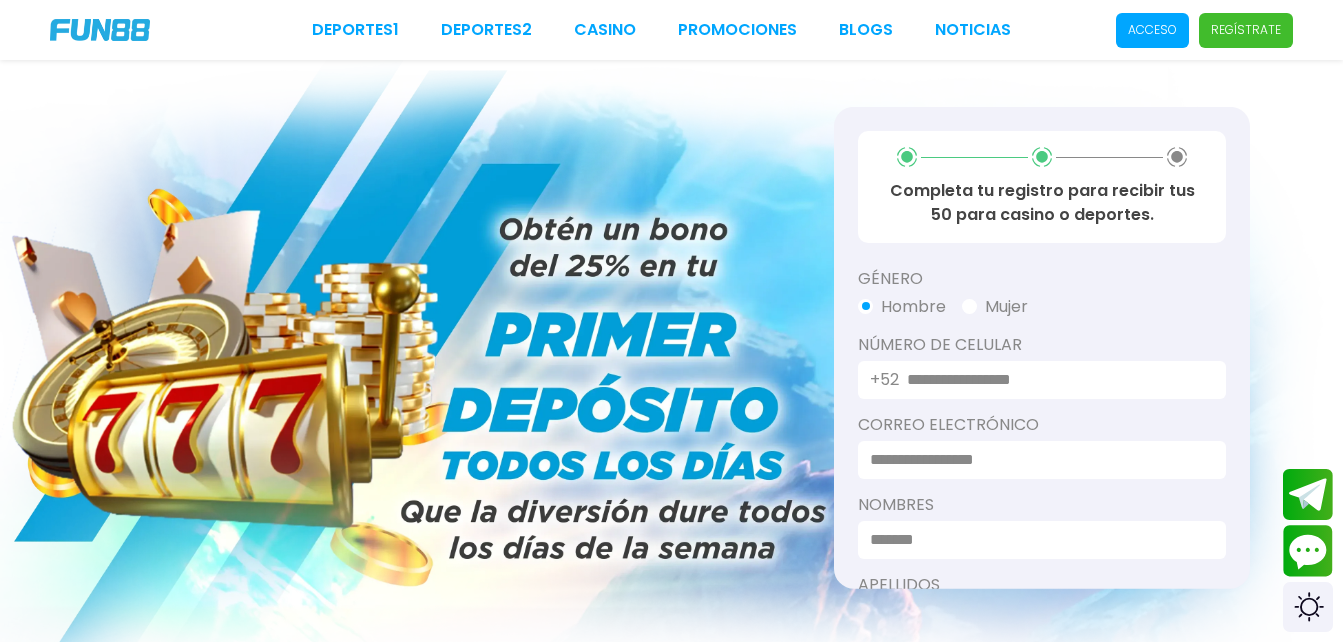 click at bounding box center (1054, 380) 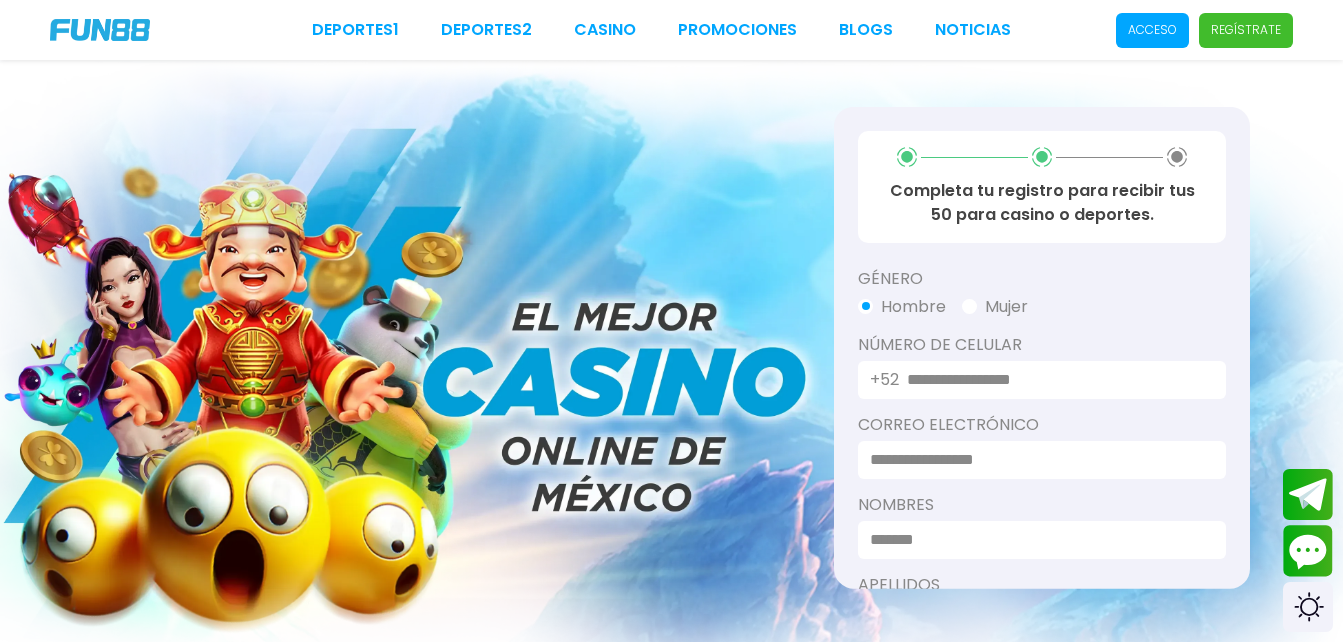 click at bounding box center (1036, 460) 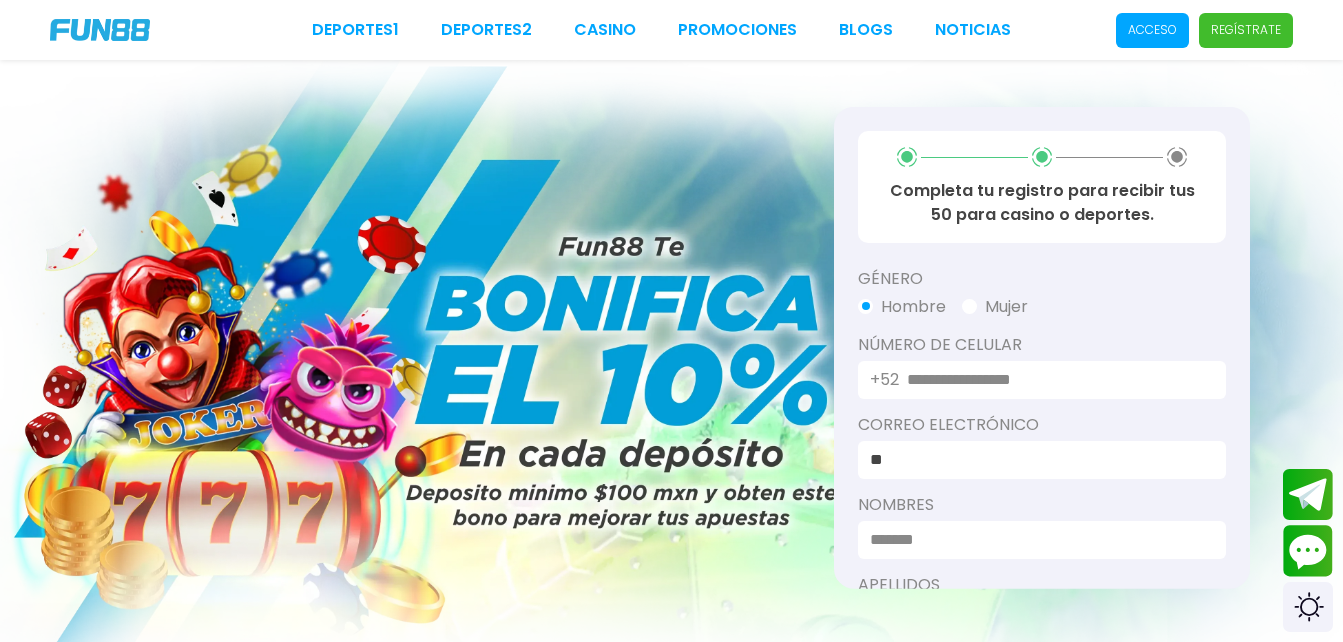 type on "*" 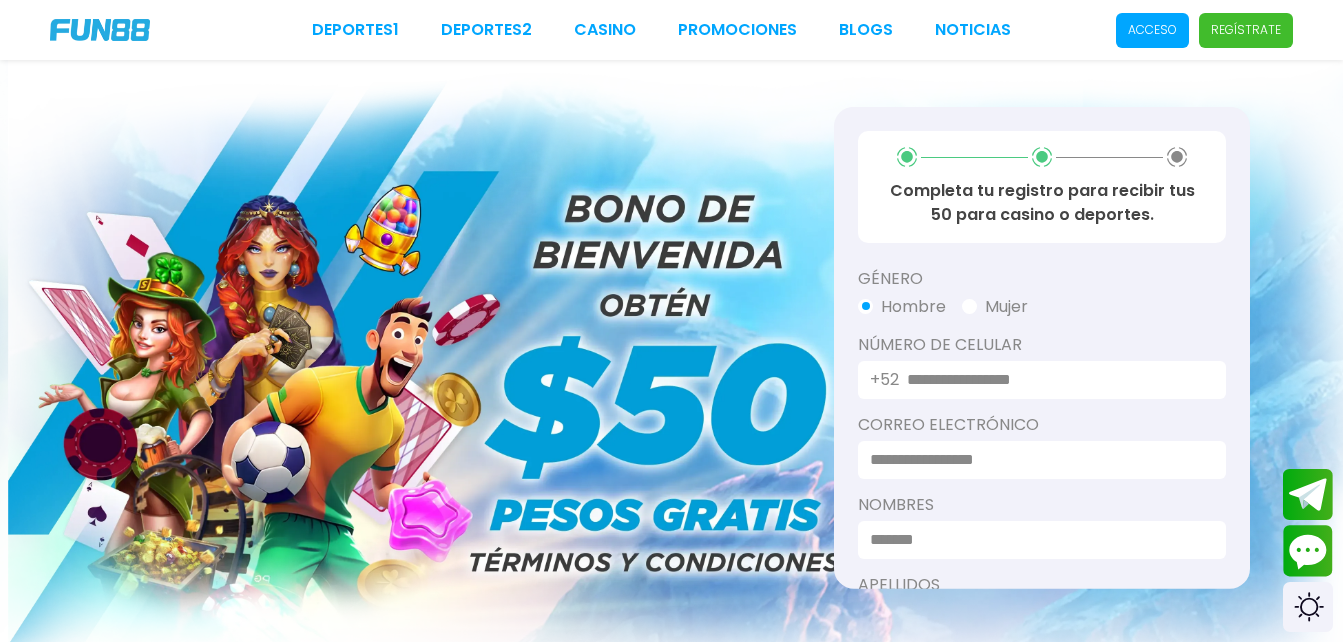 paste on "**********" 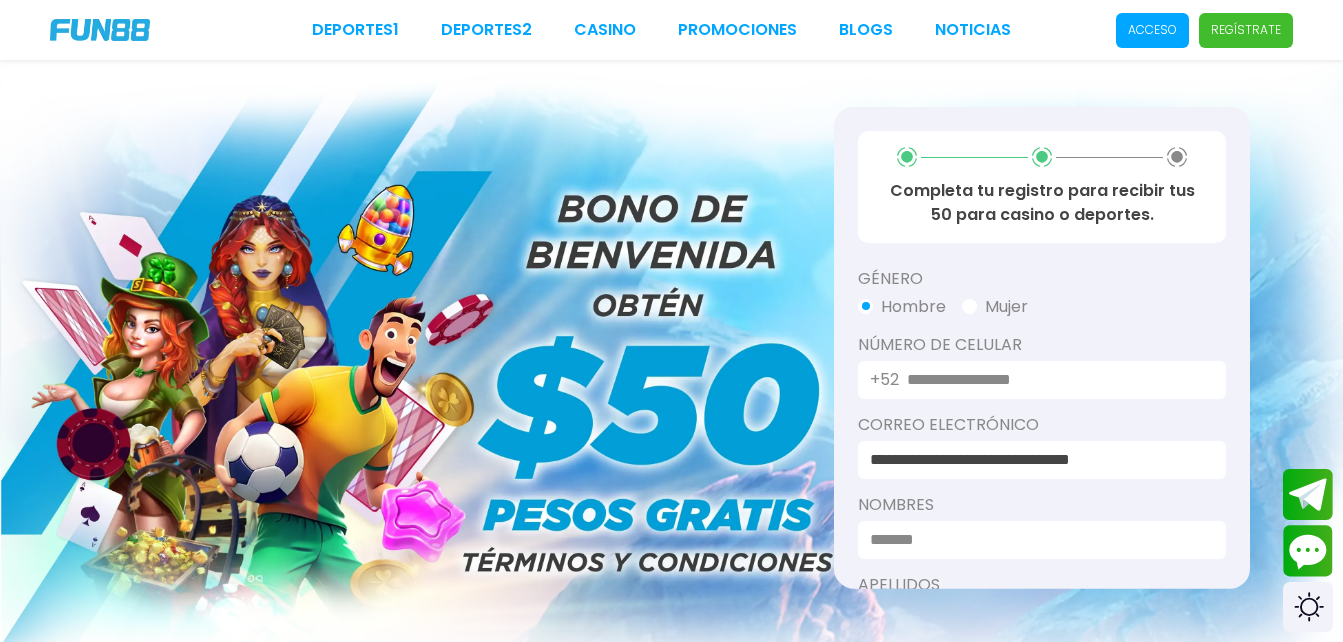 scroll, scrollTop: 0, scrollLeft: 3, axis: horizontal 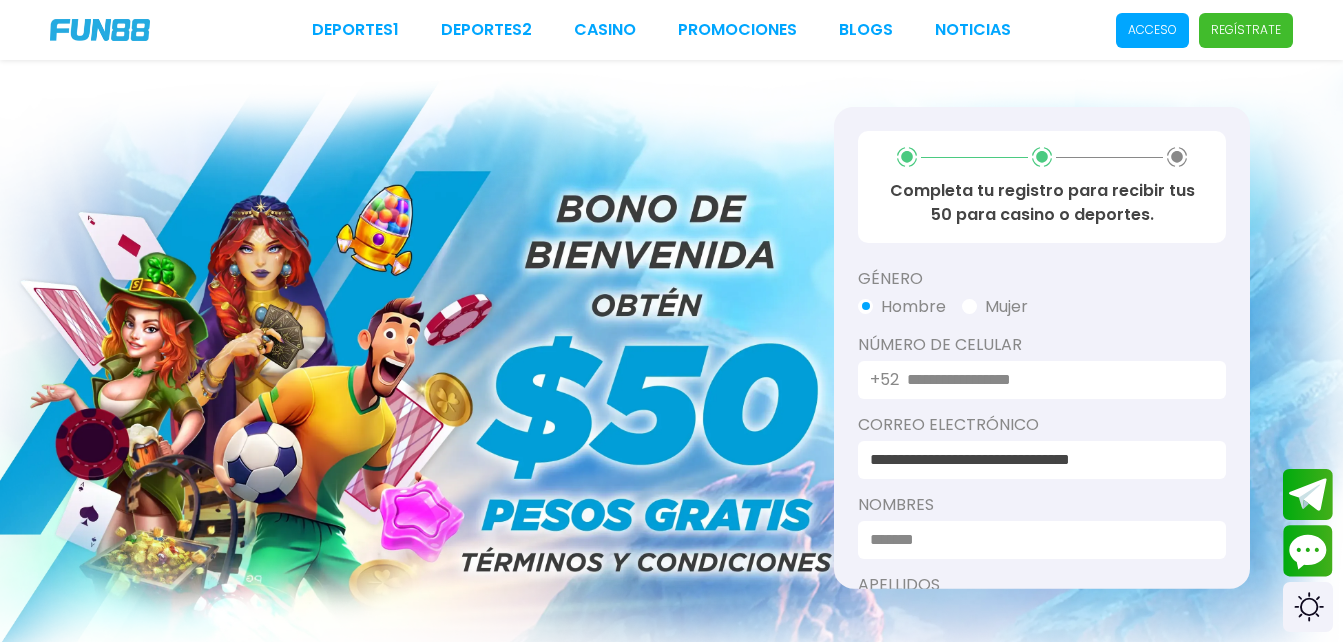 type on "**********" 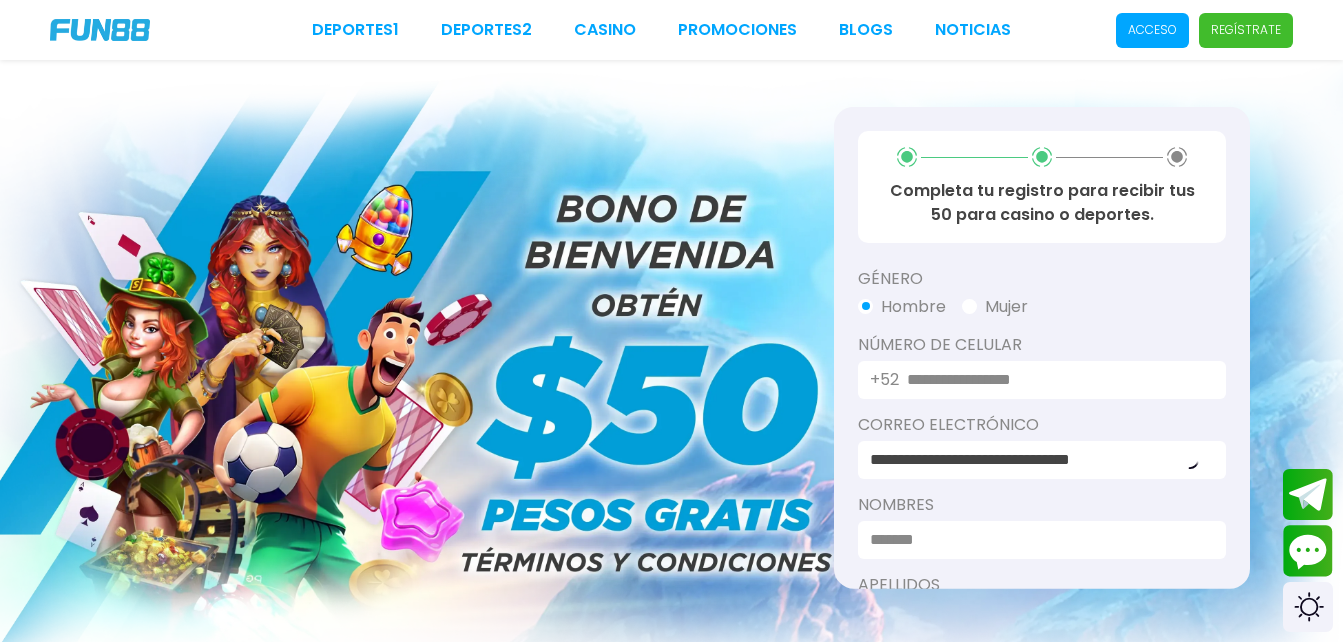 click at bounding box center (1036, 540) 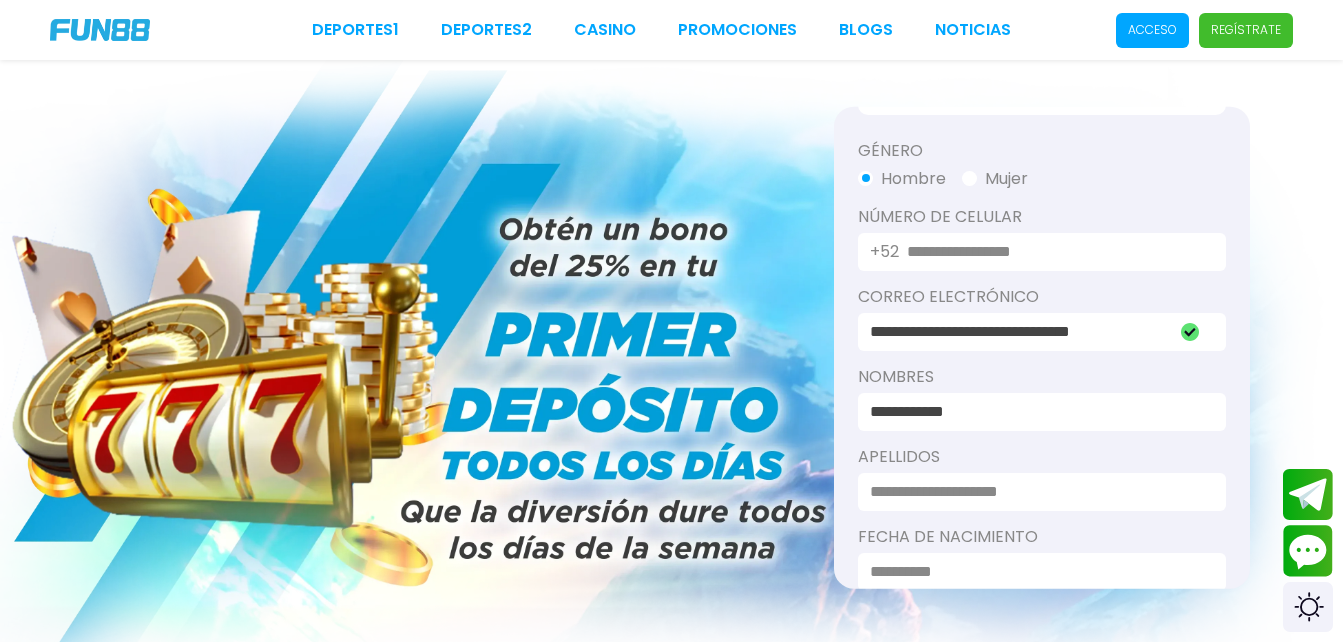 scroll, scrollTop: 160, scrollLeft: 0, axis: vertical 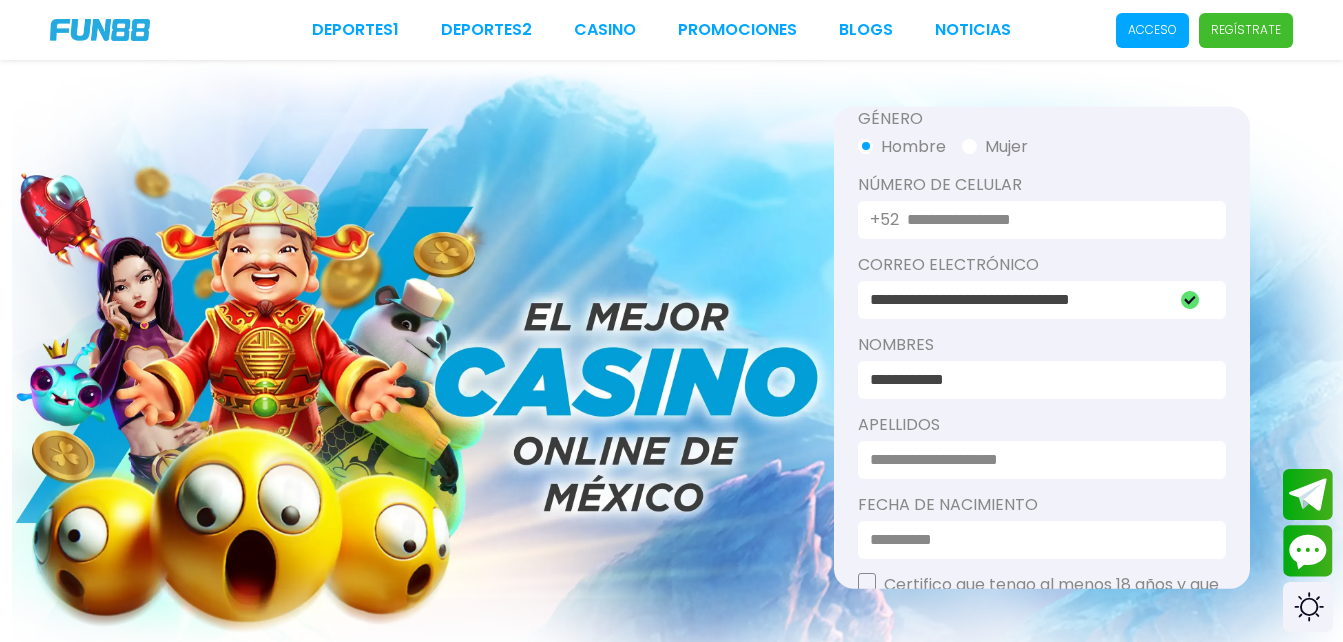 type on "**********" 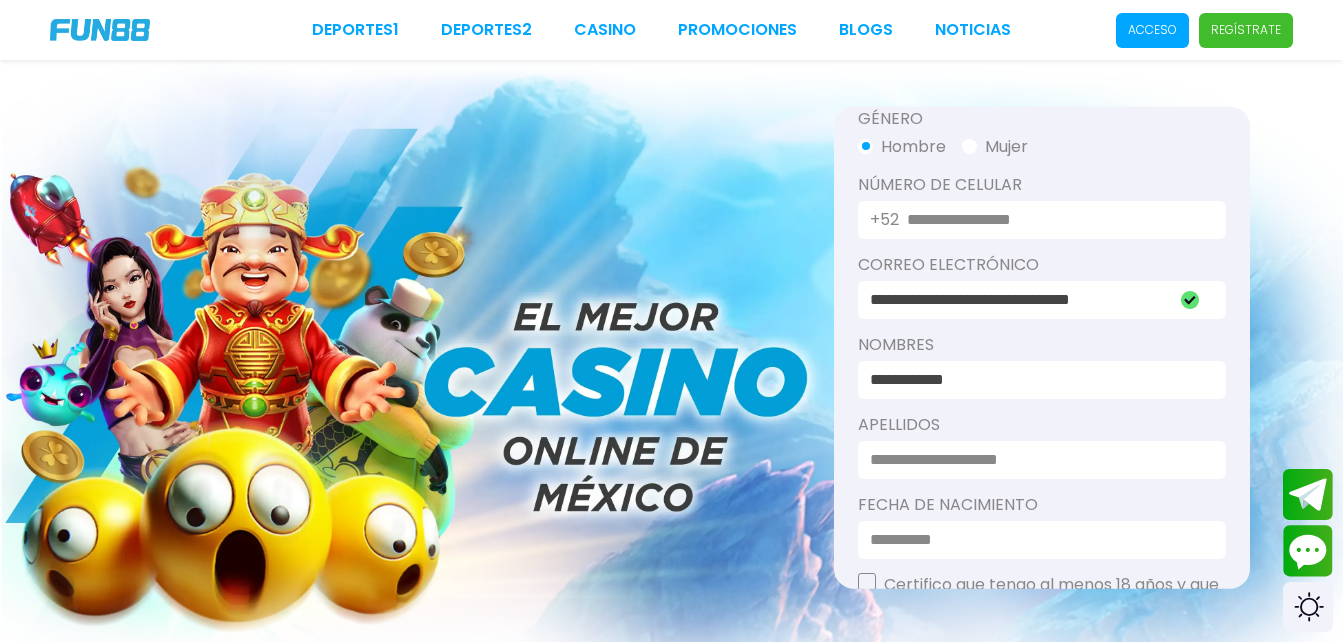 click at bounding box center [1036, 460] 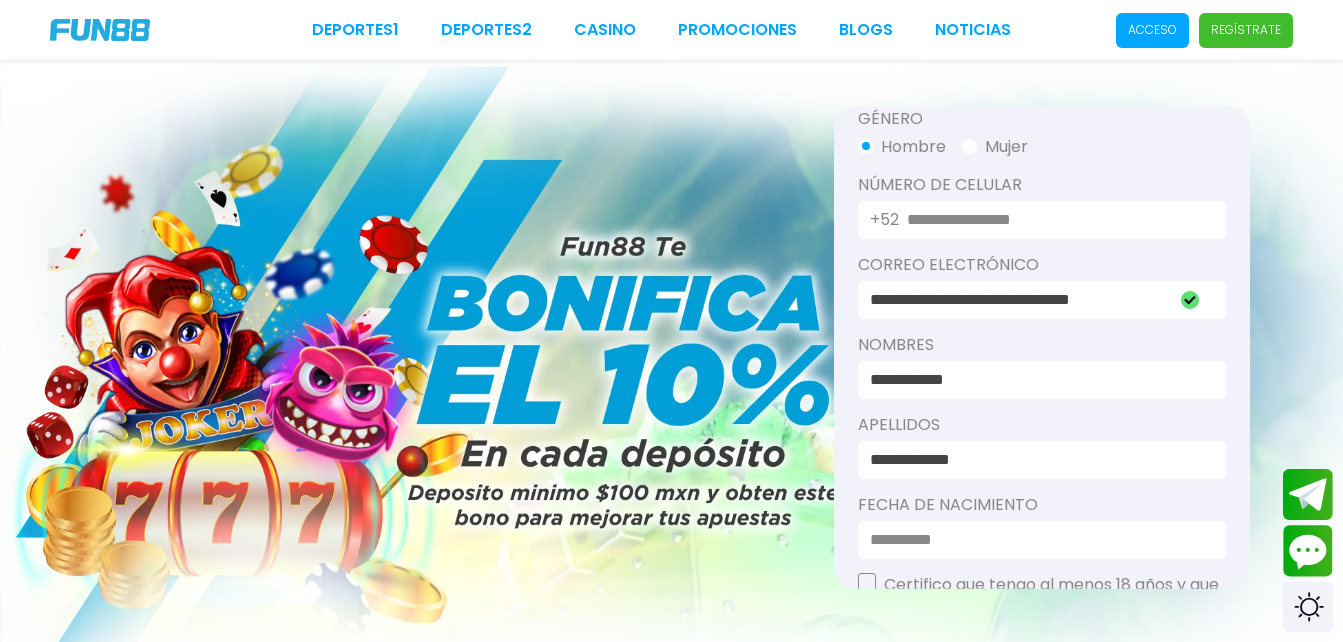 type on "**********" 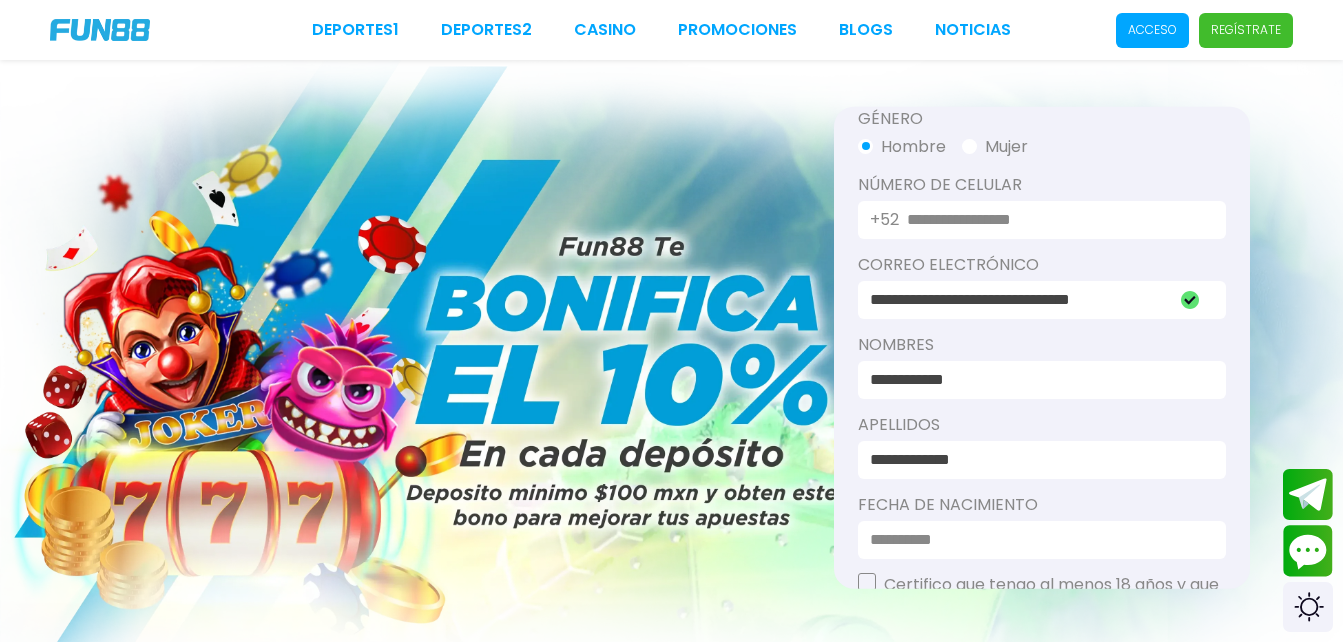 click at bounding box center (1036, 540) 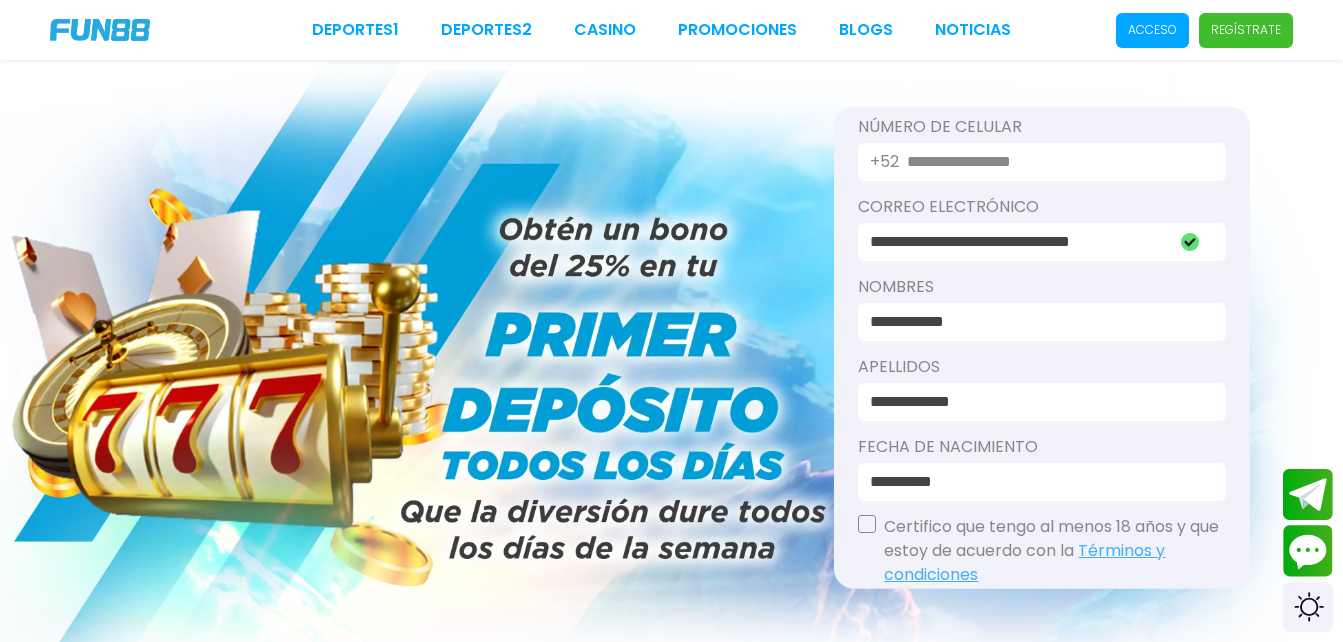 scroll, scrollTop: 215, scrollLeft: 0, axis: vertical 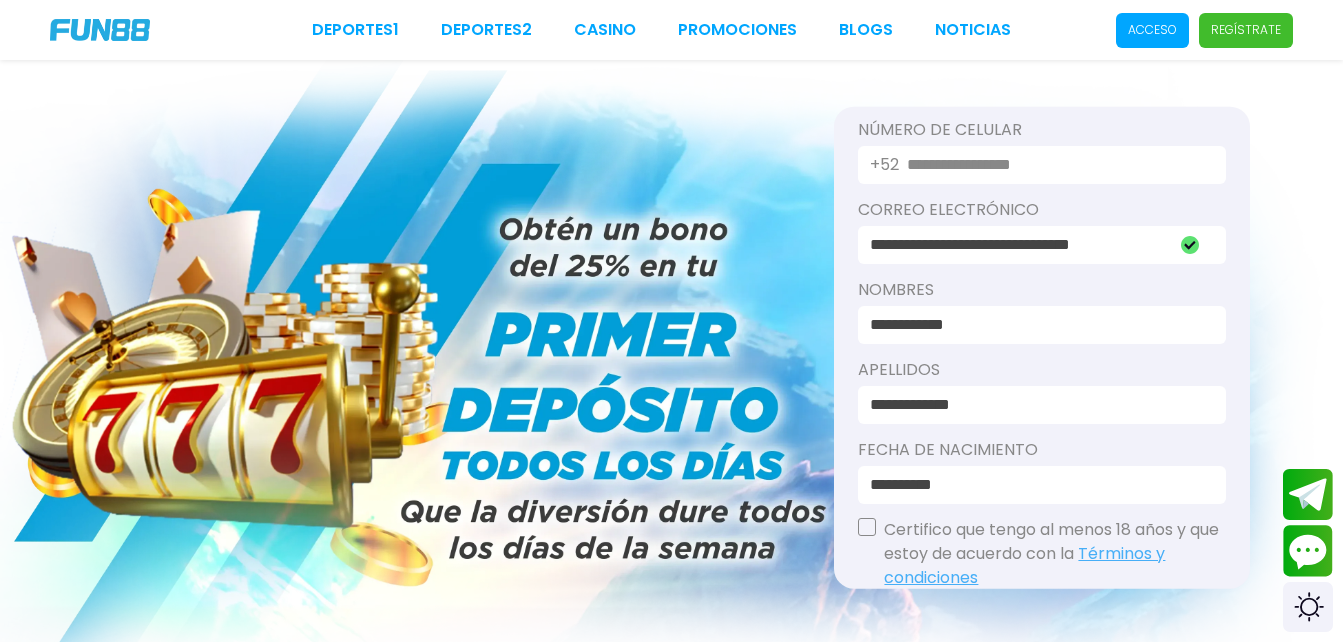 type on "**********" 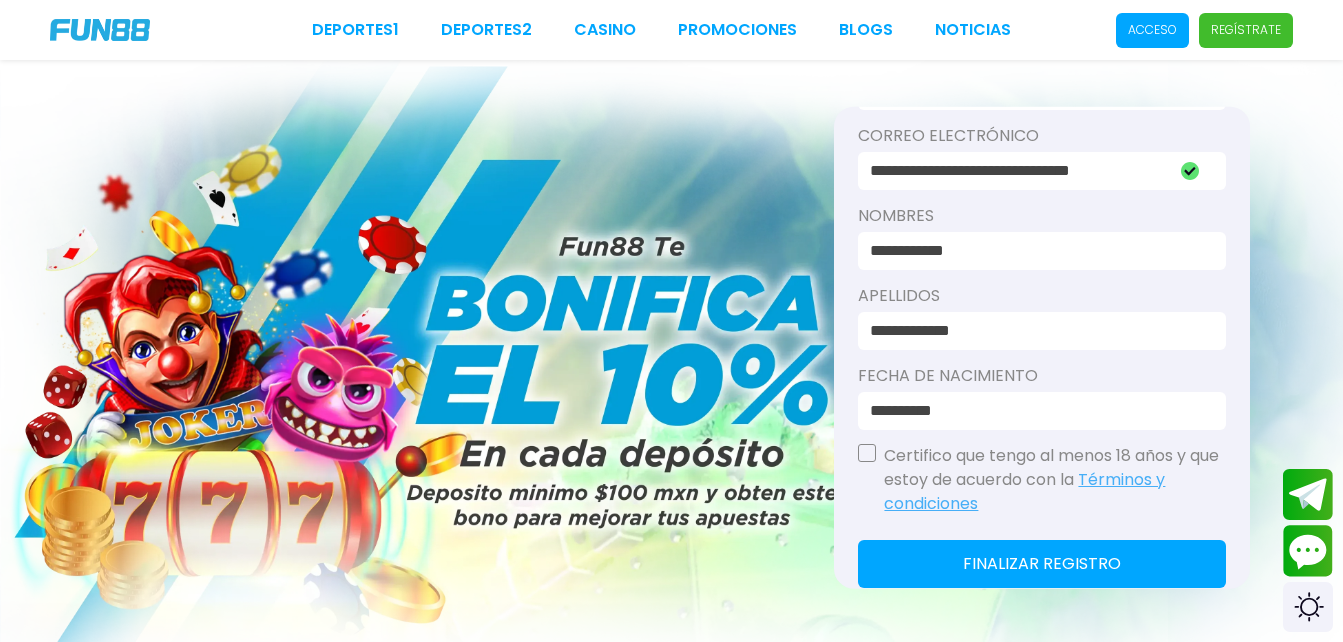 scroll, scrollTop: 295, scrollLeft: 0, axis: vertical 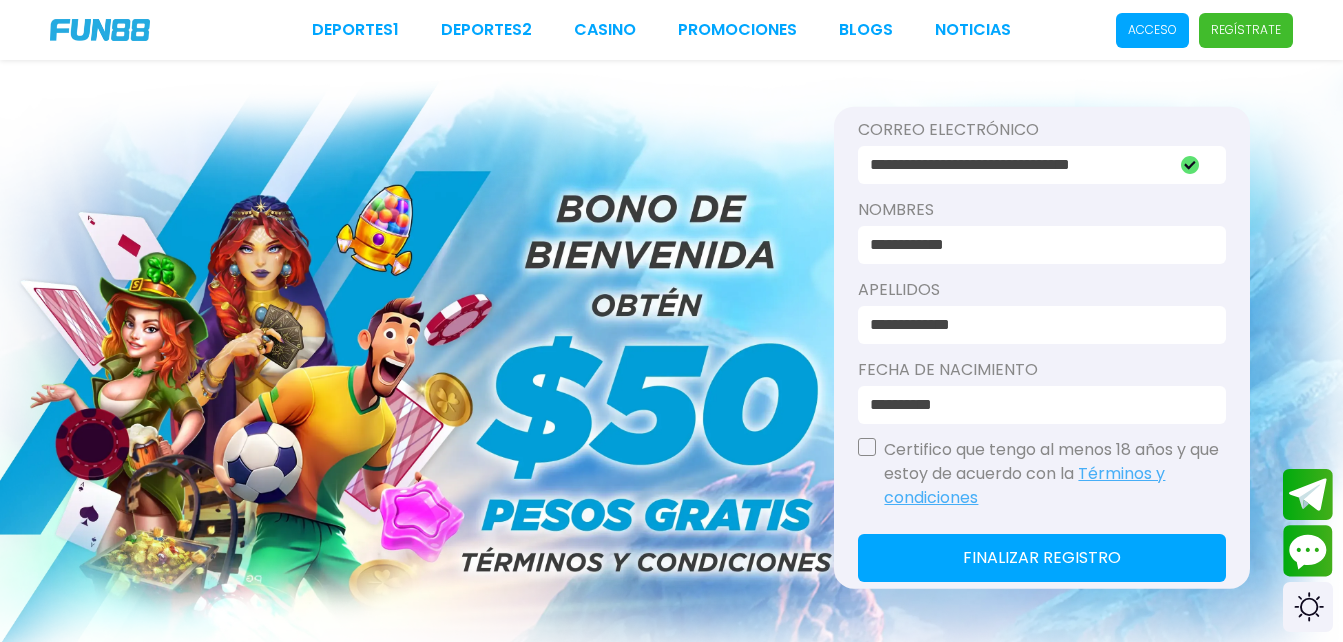 type on "**********" 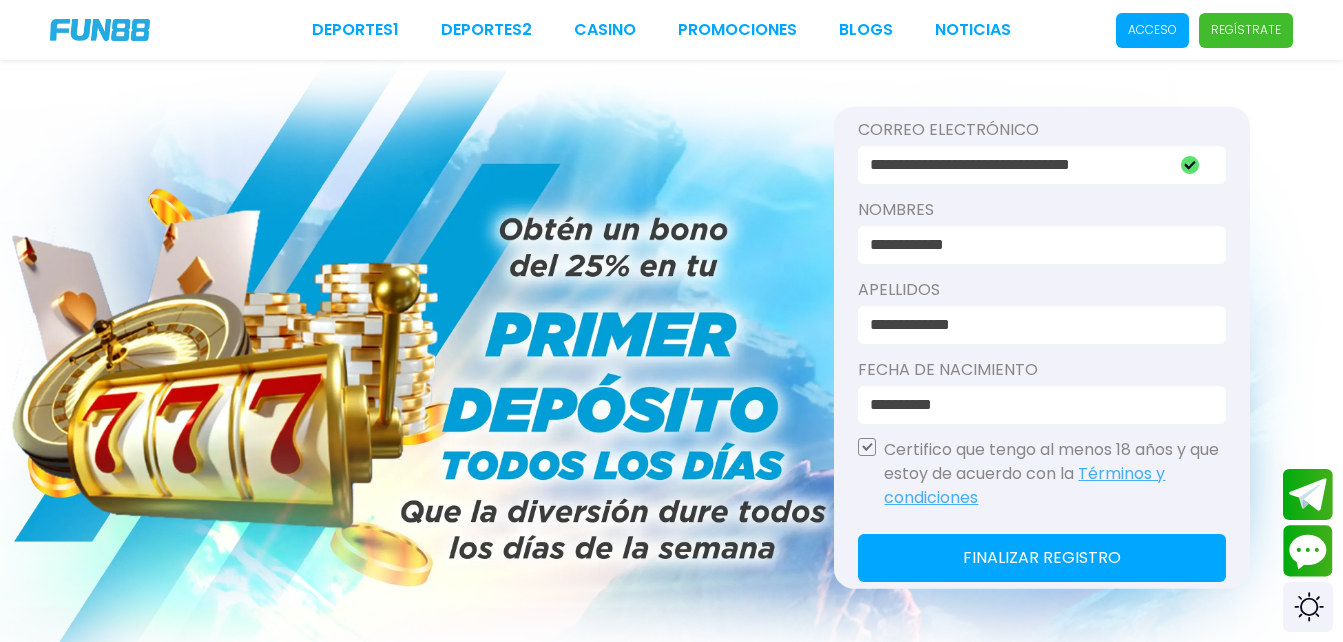 click on "Finalizar registro" 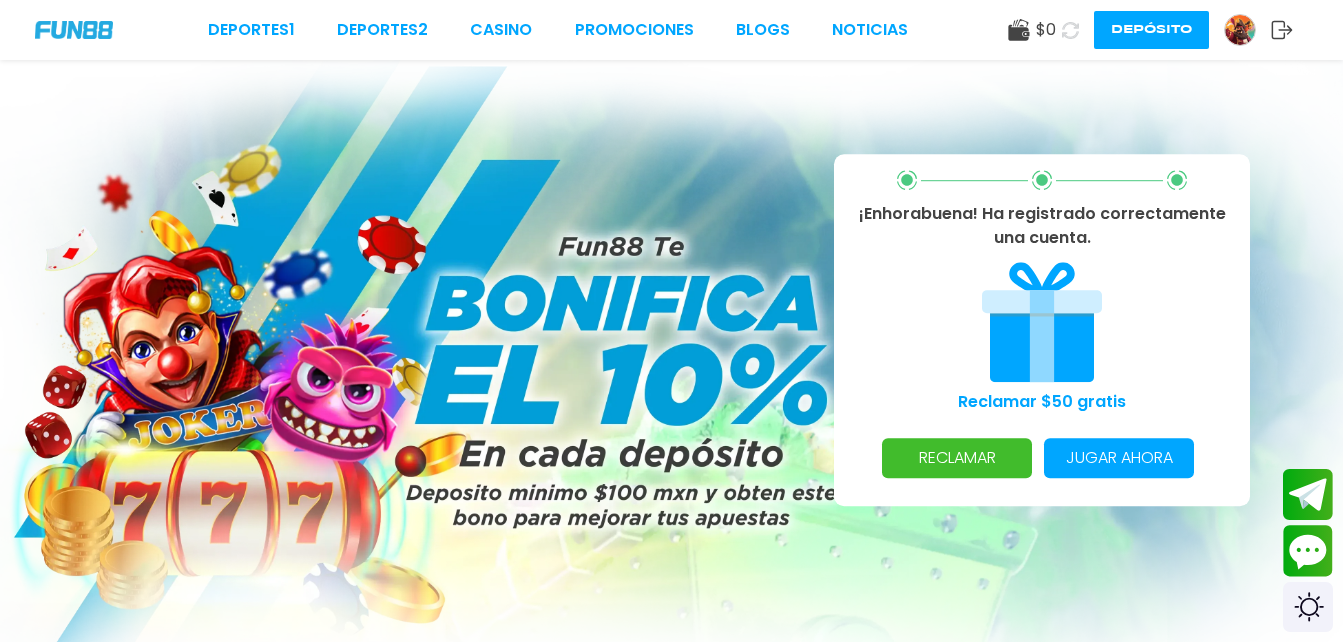 click on "Jugar ahora" at bounding box center (1119, 458) 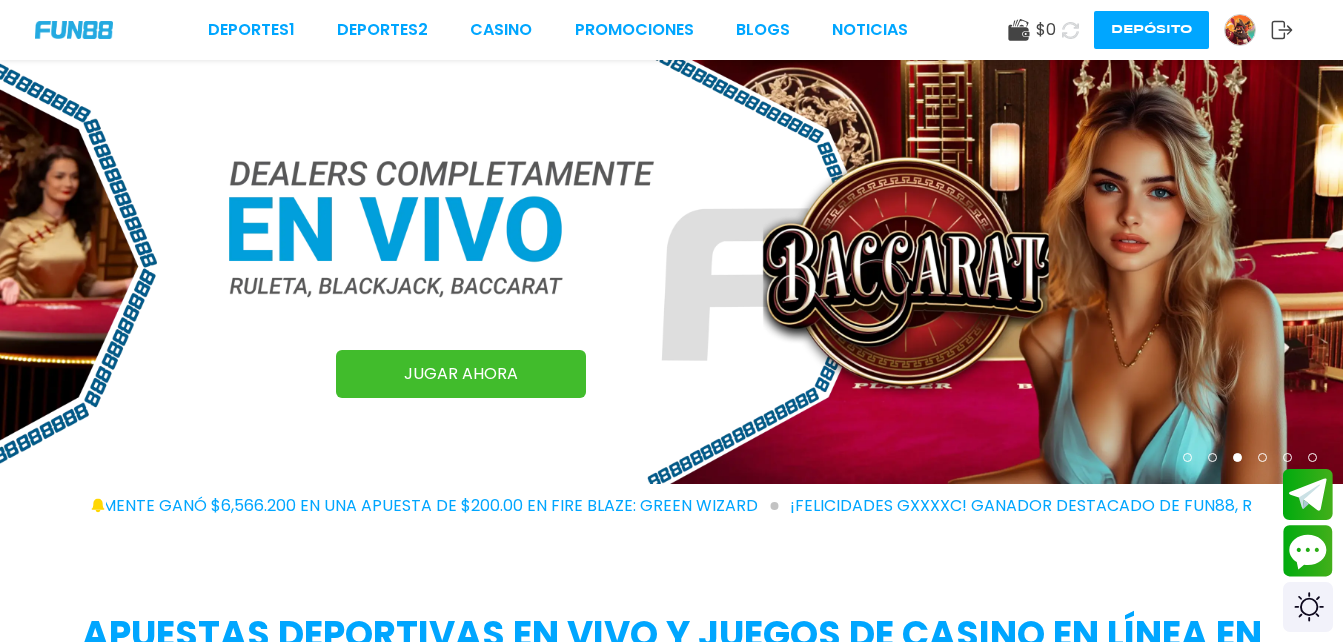 scroll, scrollTop: 0, scrollLeft: 0, axis: both 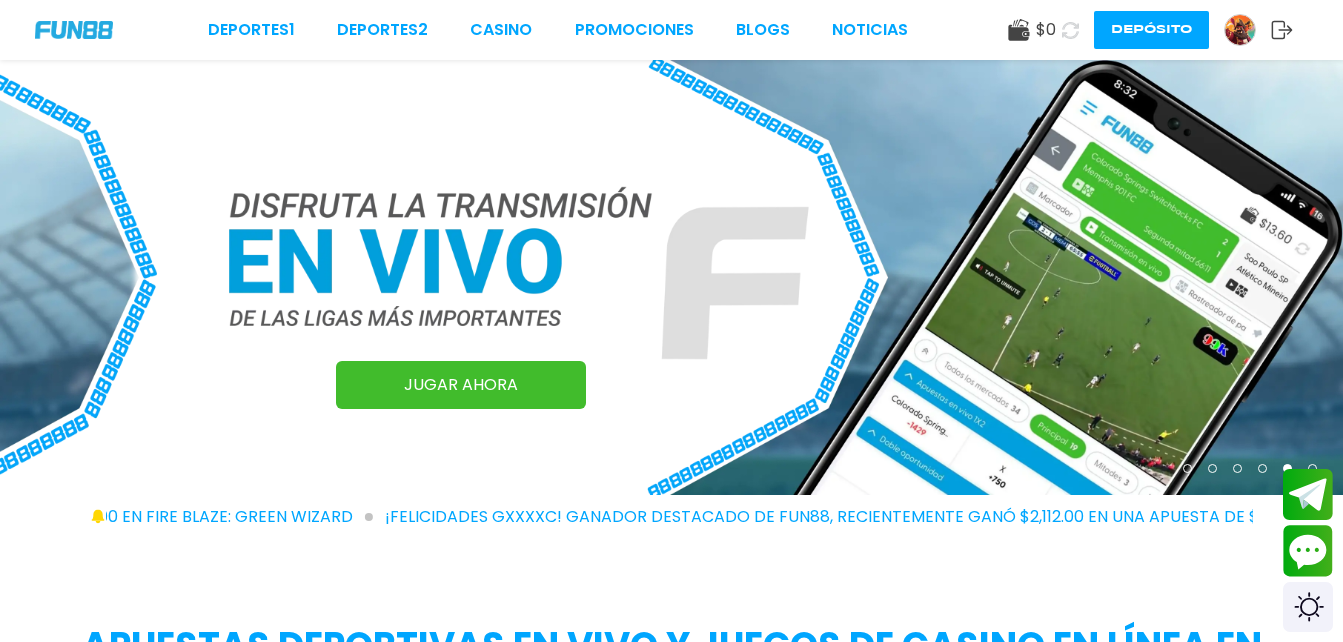 click on "Depósito" at bounding box center (1151, 30) 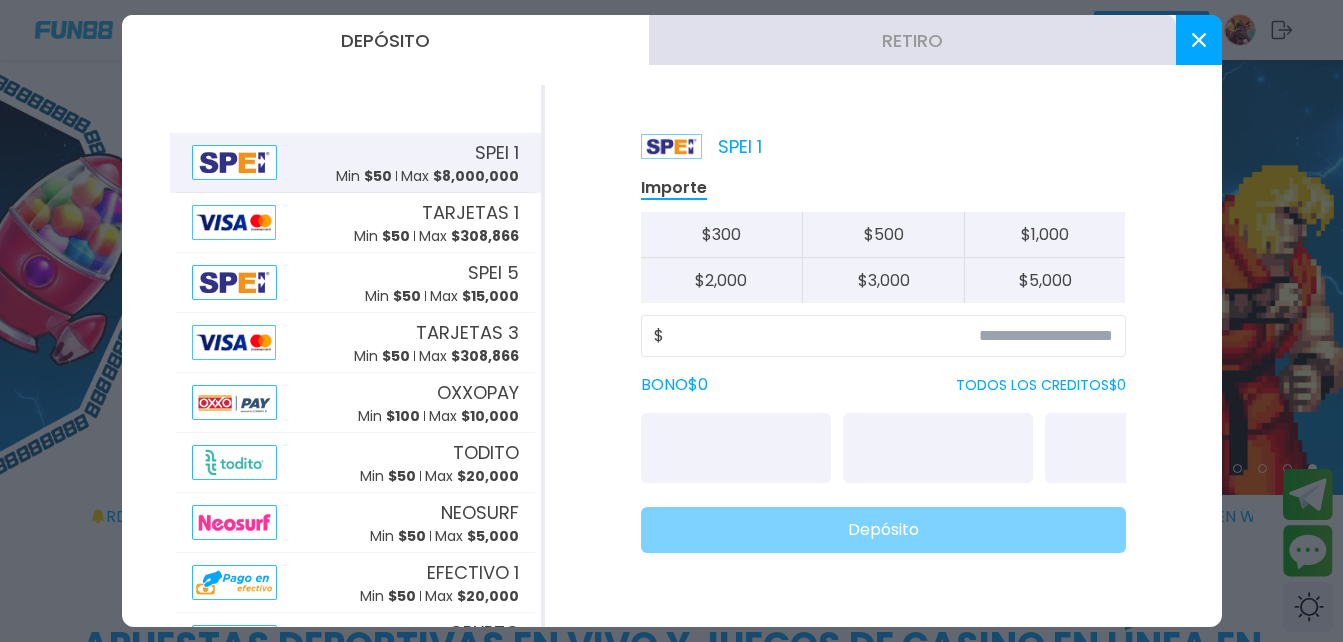 click 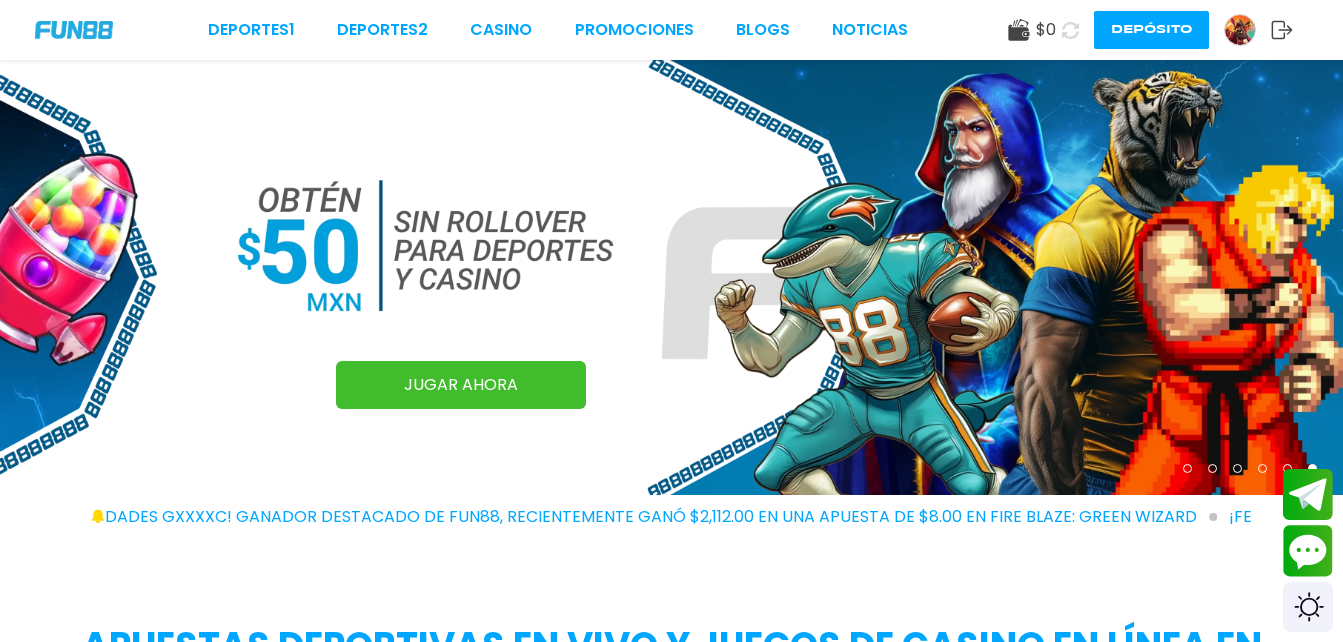 click at bounding box center (1240, 30) 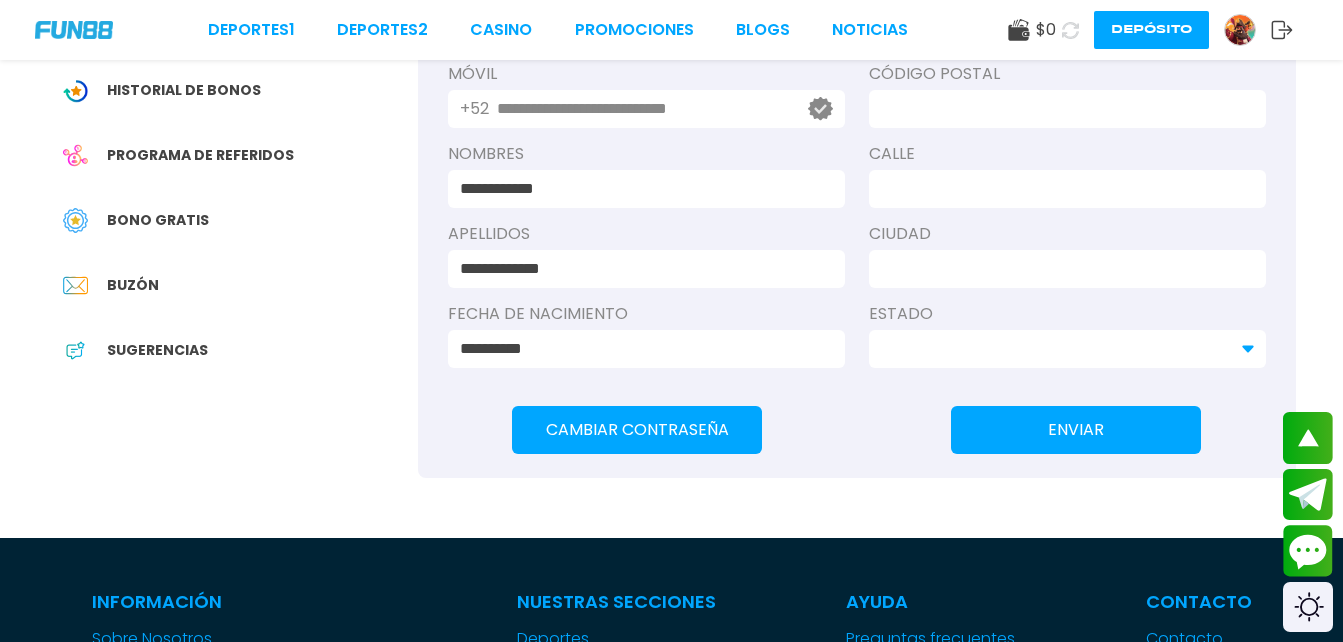 scroll, scrollTop: 355, scrollLeft: 0, axis: vertical 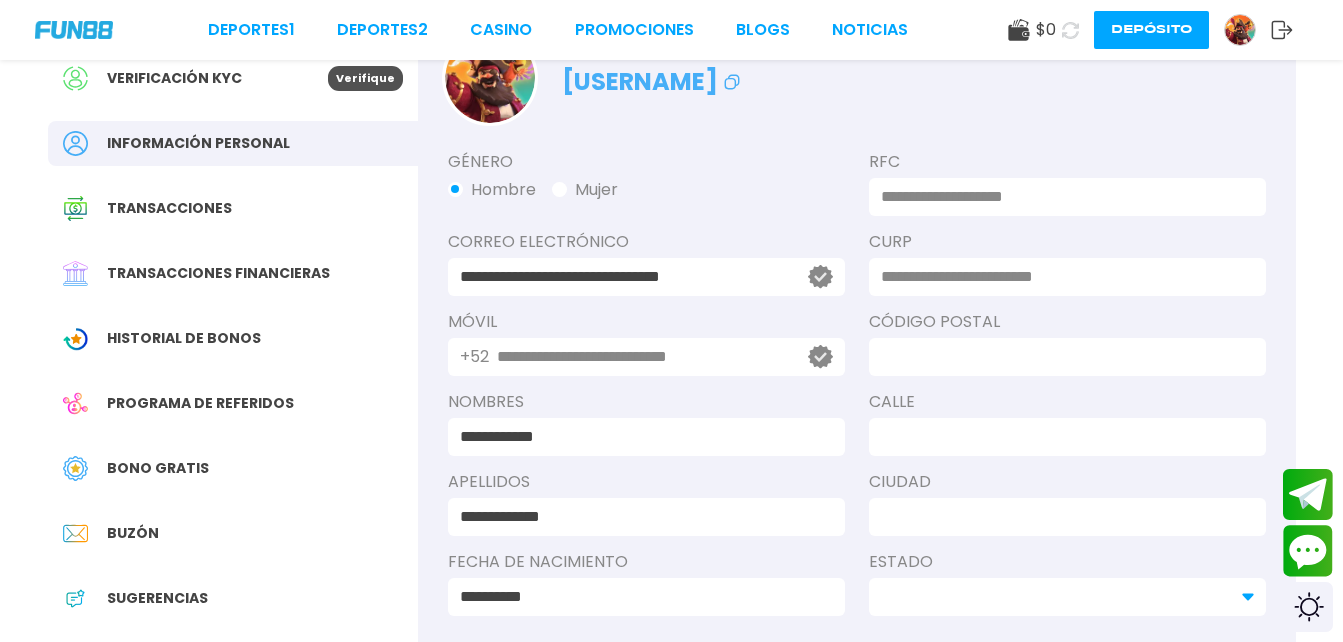 click at bounding box center (1061, 277) 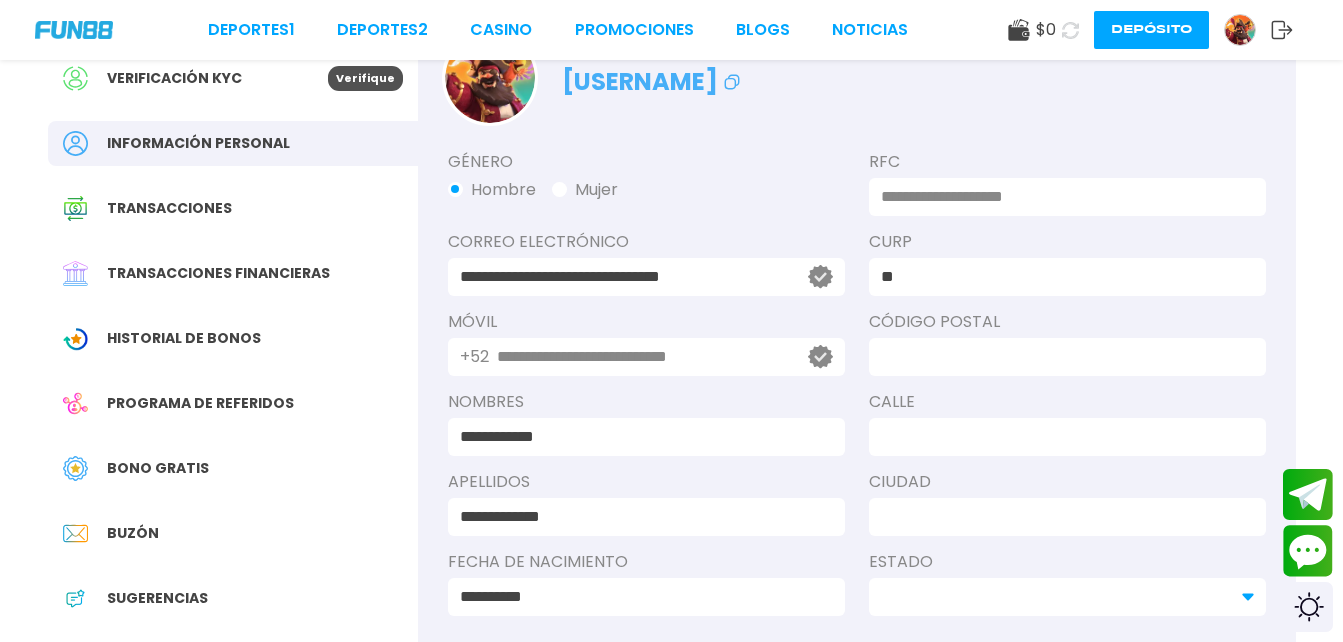 type on "*" 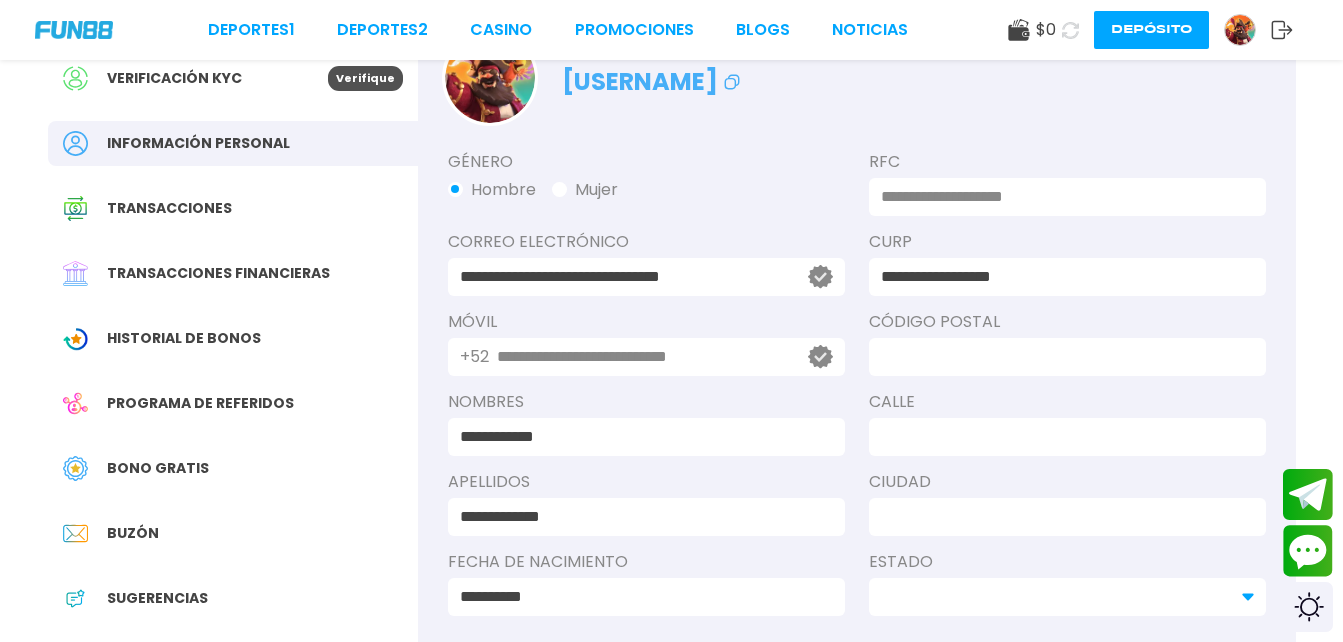 type on "**********" 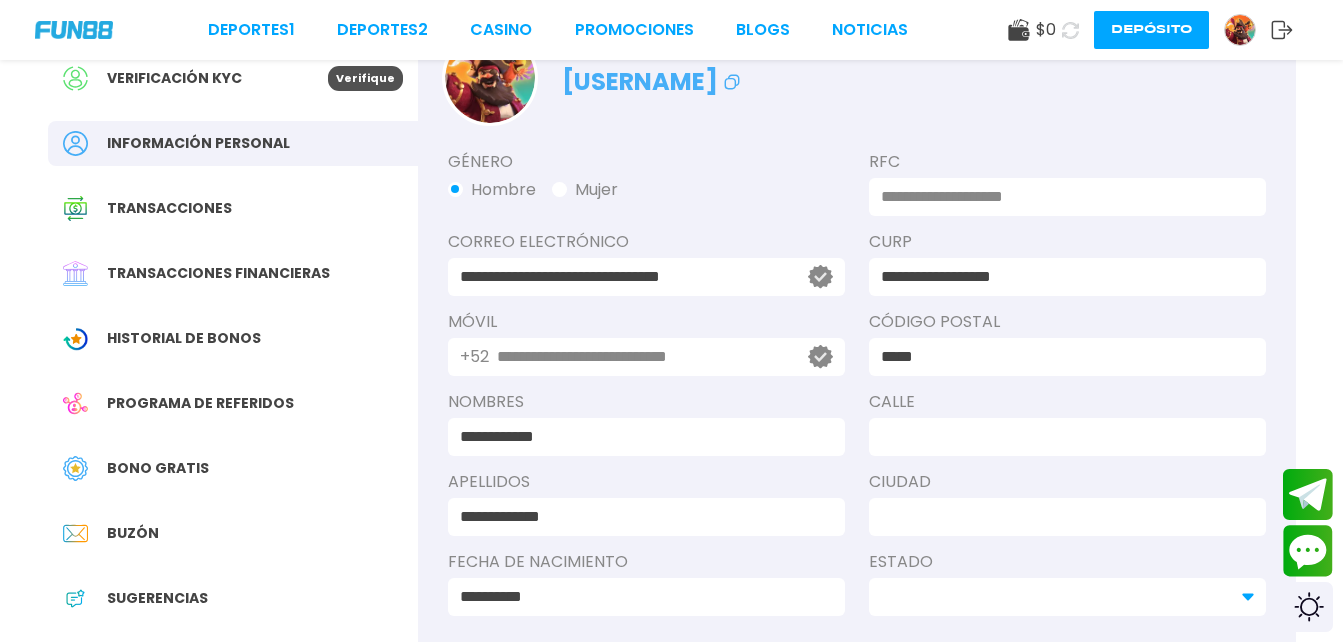 type on "*****" 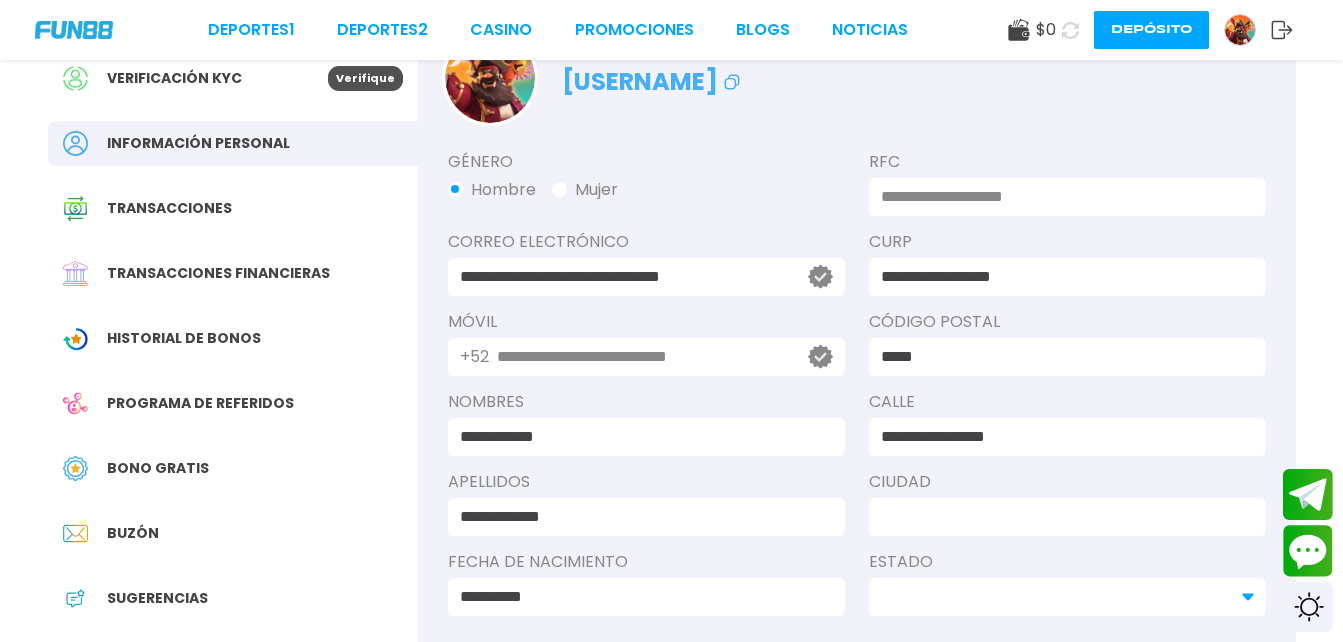 type on "**********" 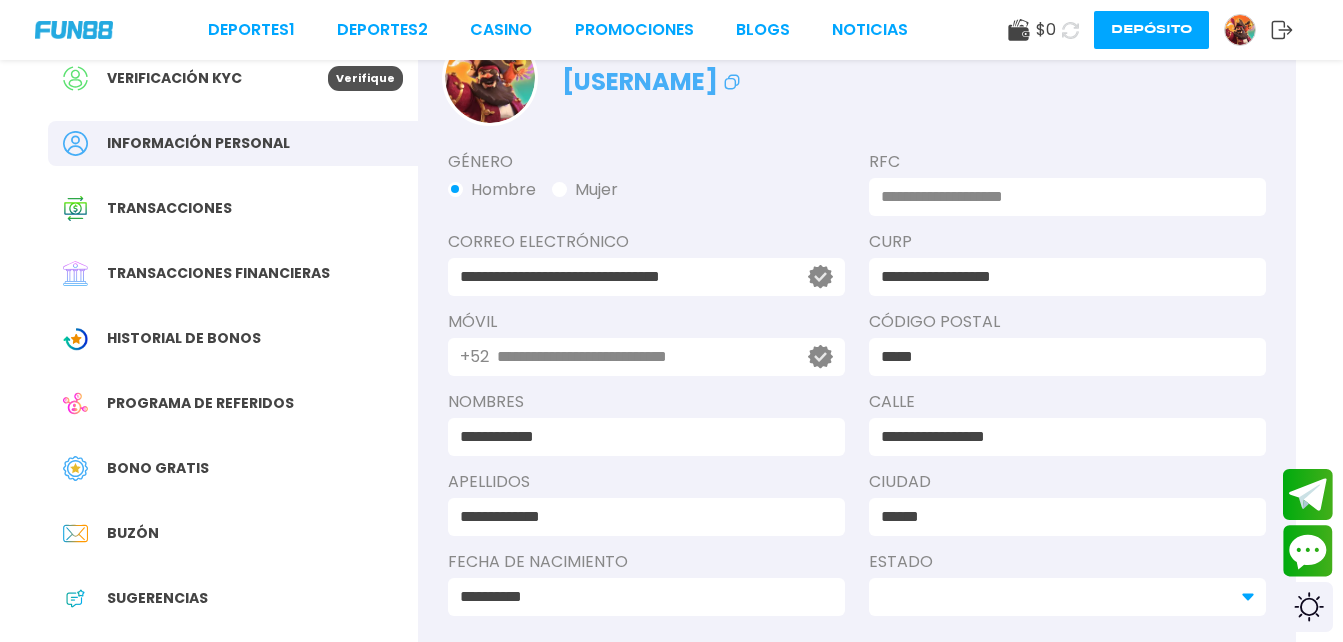 type on "******" 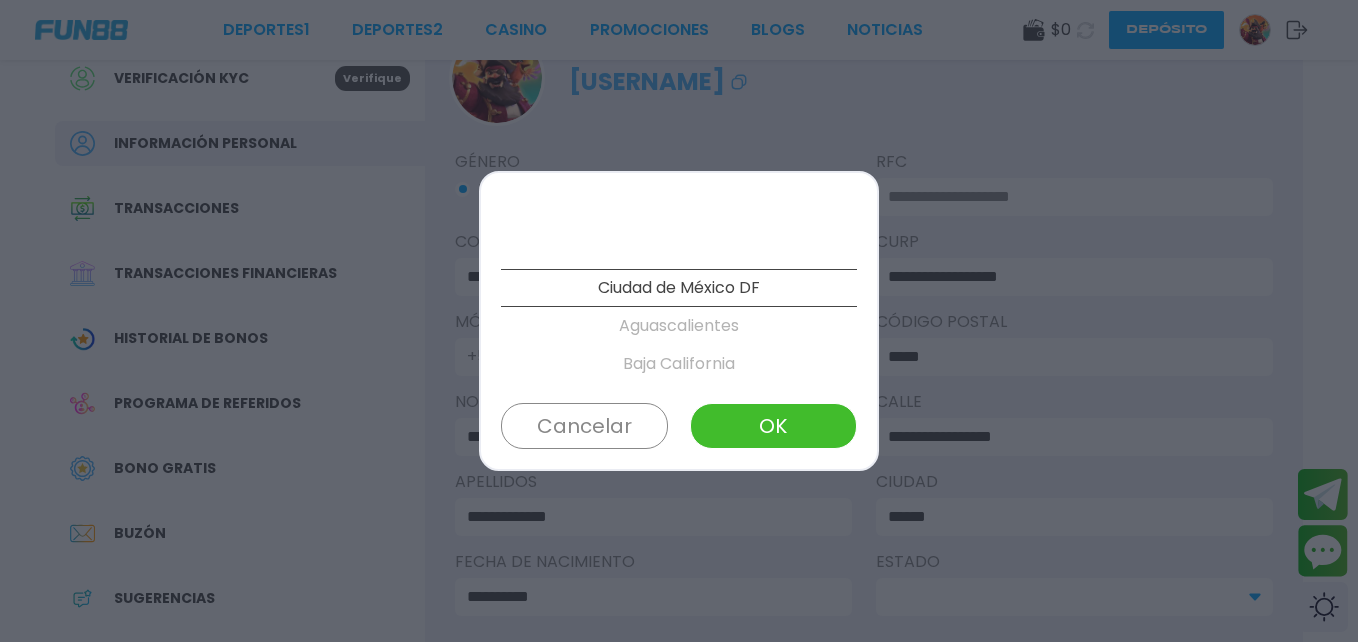 click on "OK" at bounding box center [773, 426] 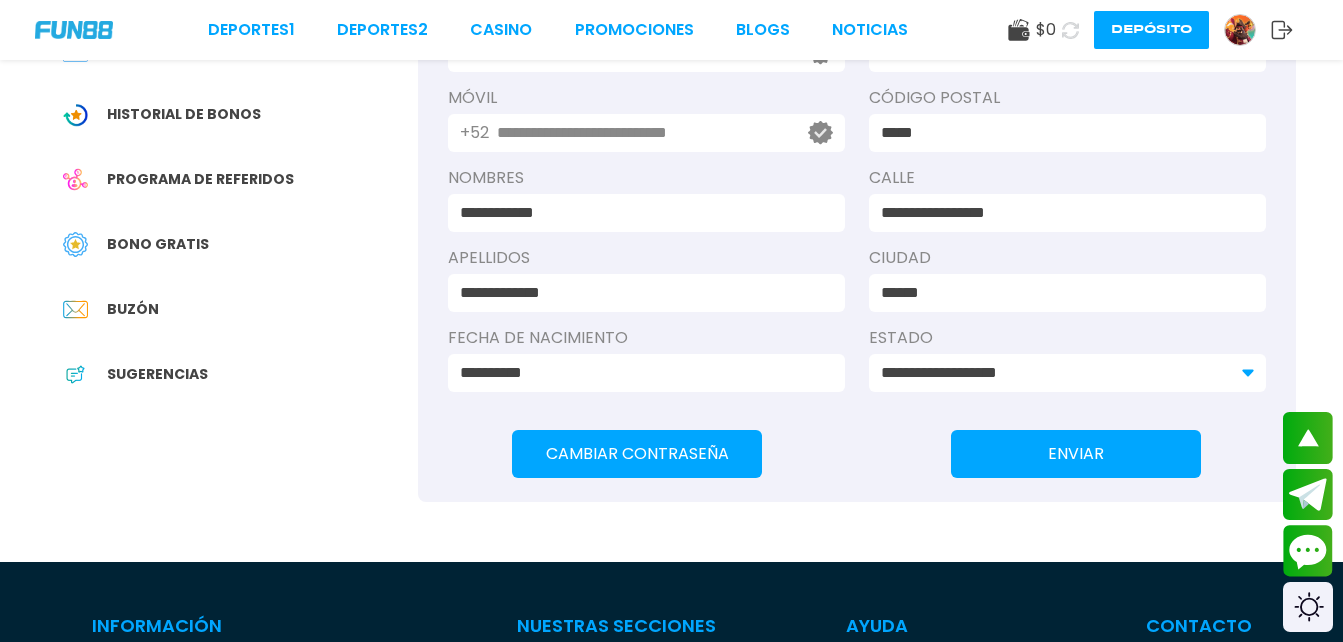 scroll, scrollTop: 337, scrollLeft: 0, axis: vertical 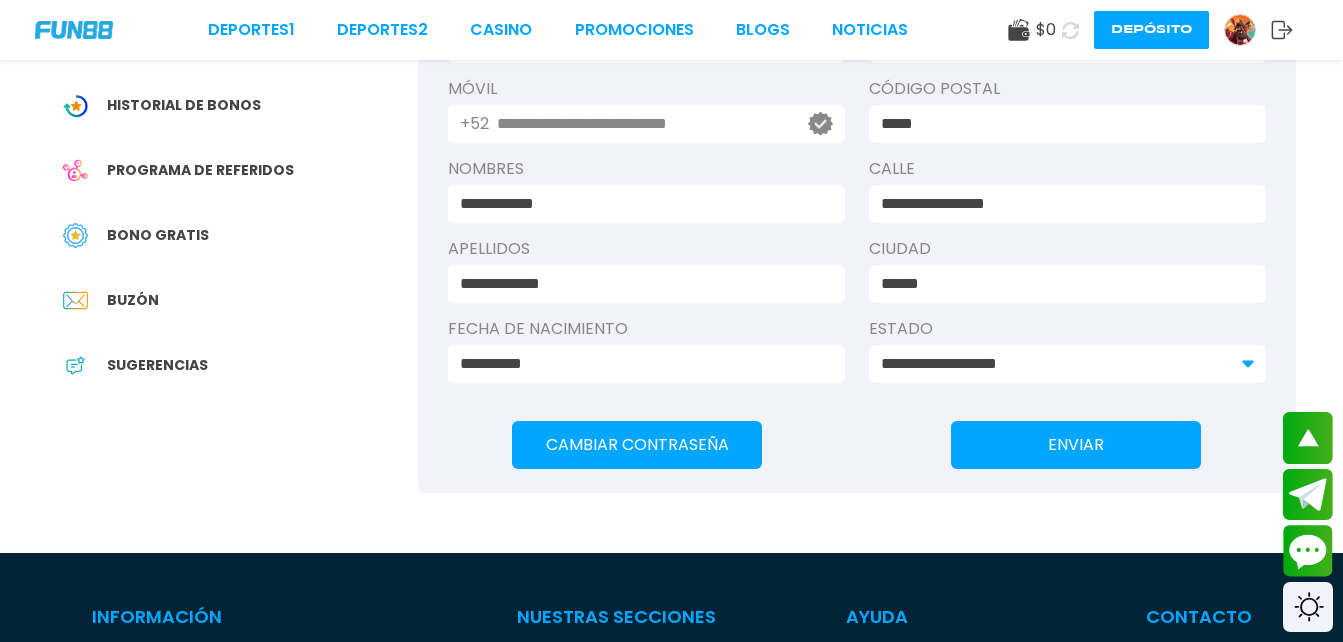 click 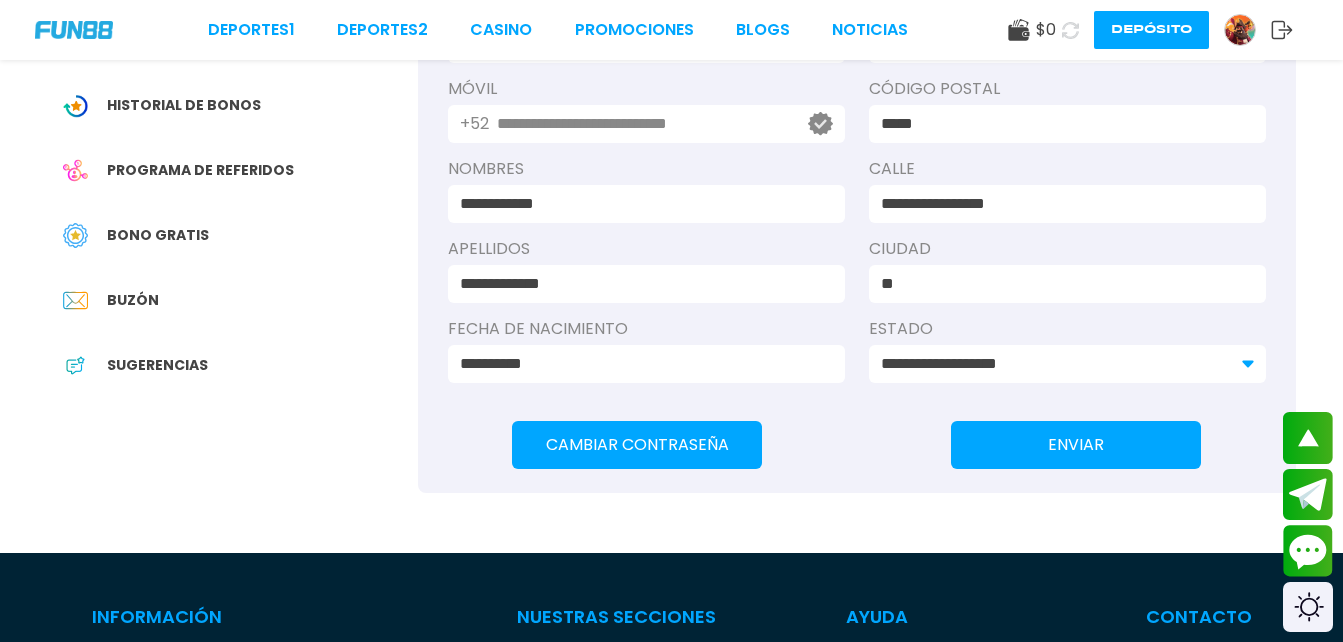 type on "*" 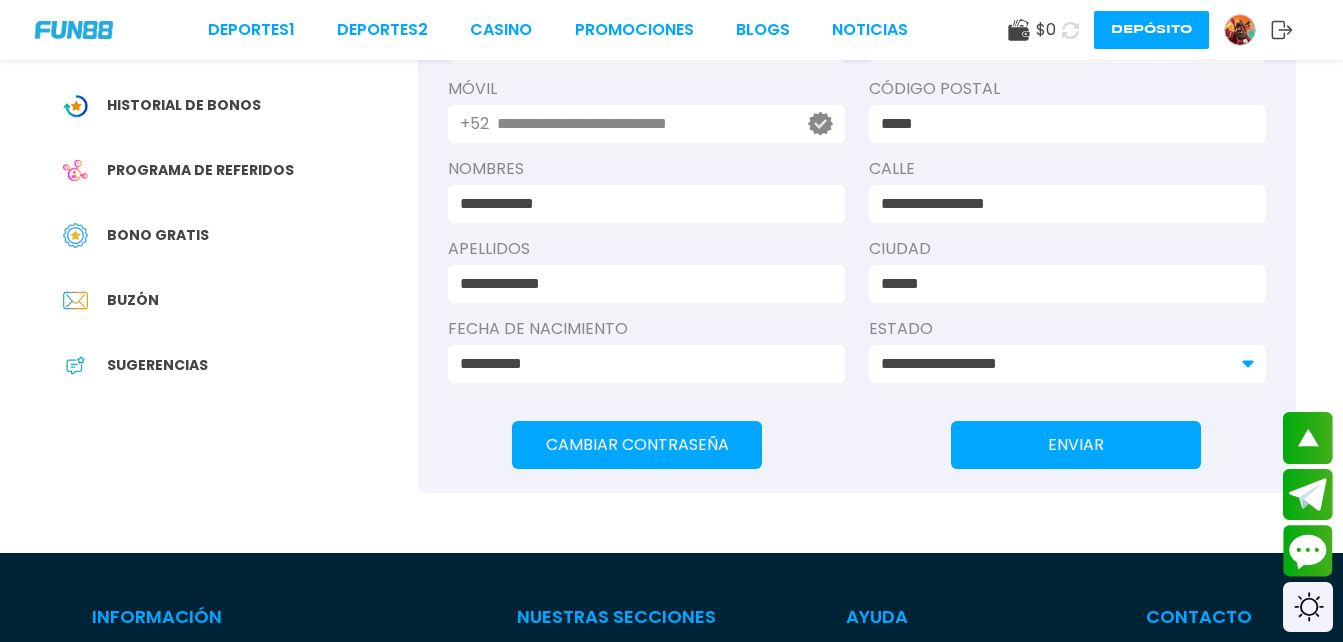 type on "******" 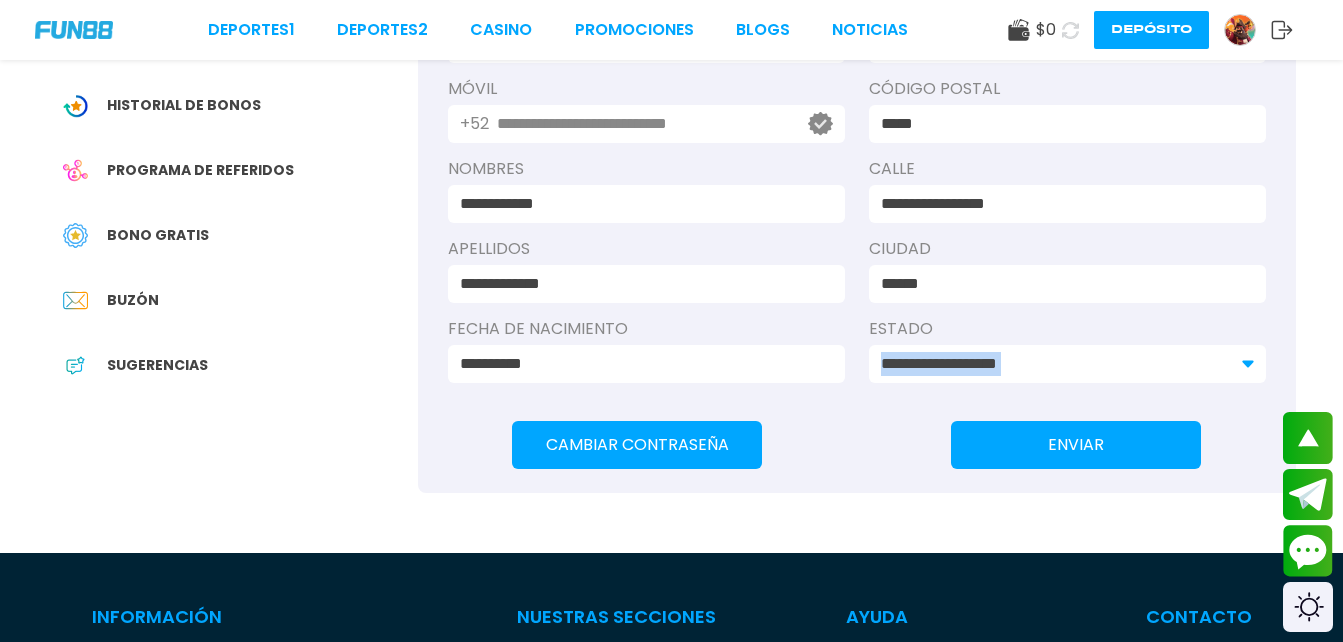 click on "**********" at bounding box center (1067, 364) 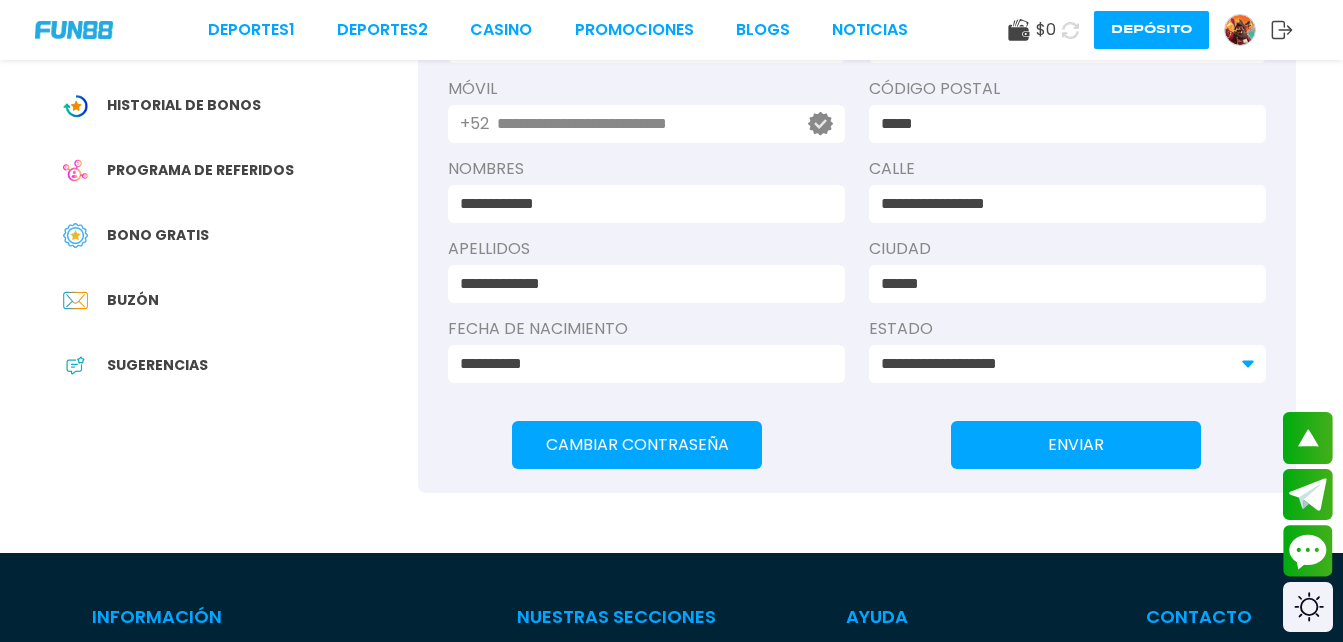 click 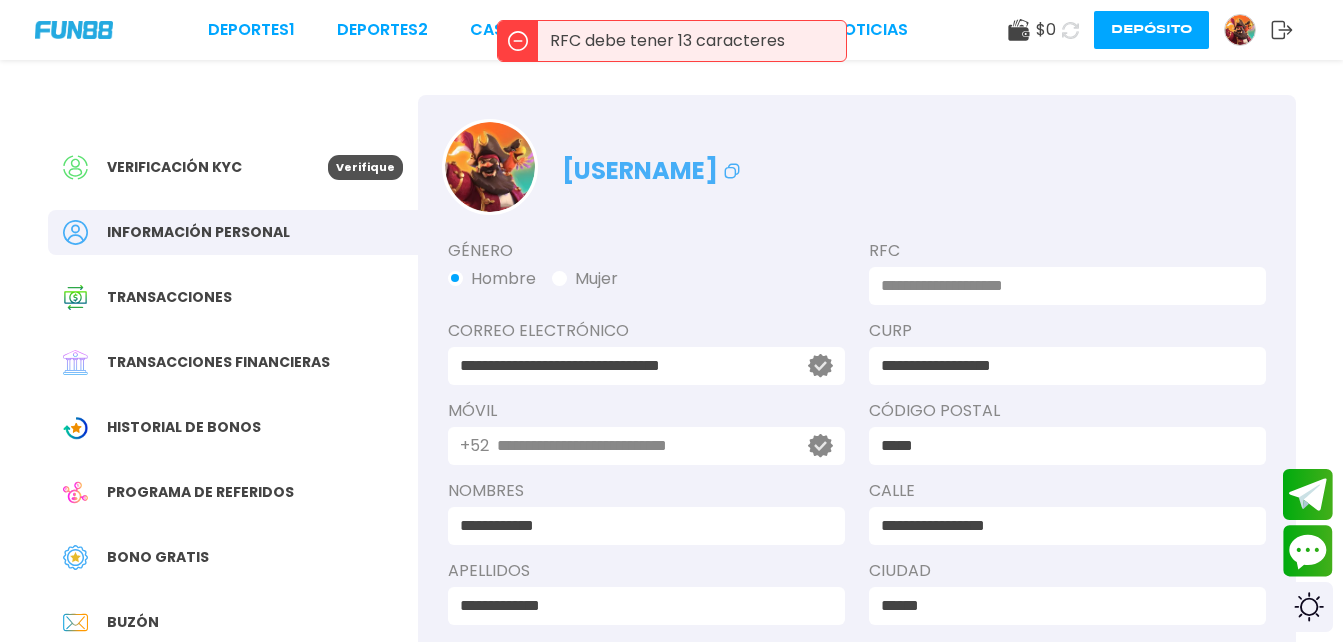 scroll, scrollTop: 0, scrollLeft: 0, axis: both 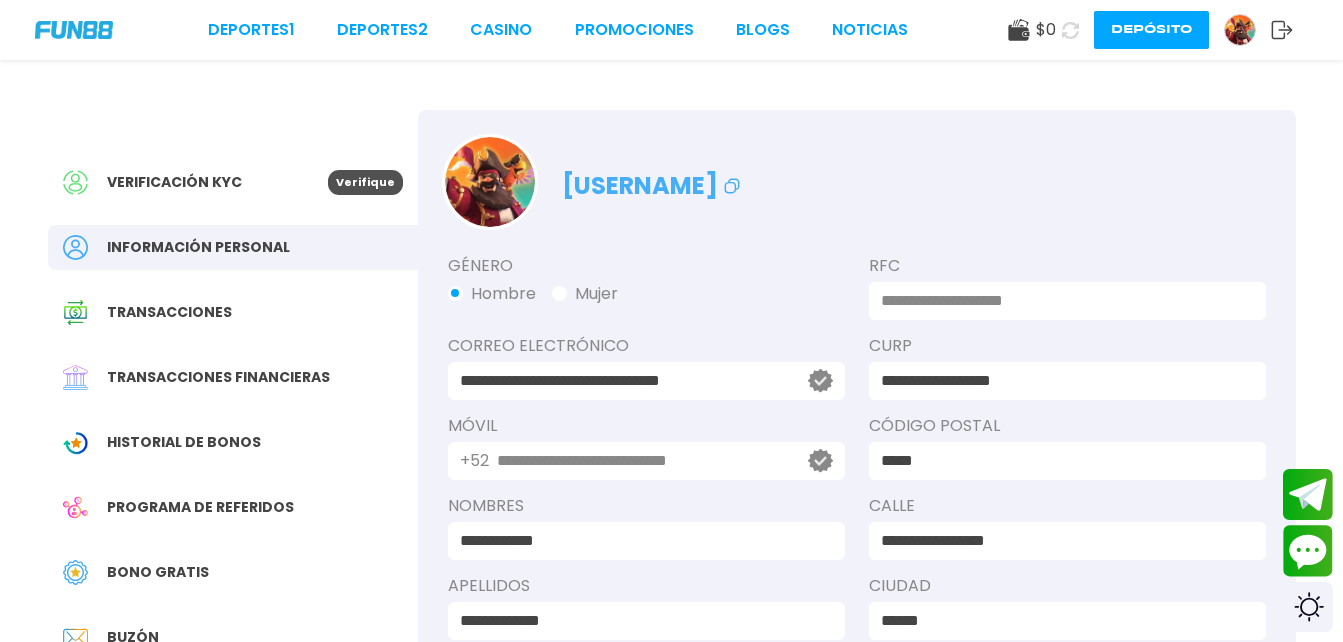 click on "Verificación KYC" at bounding box center (174, 182) 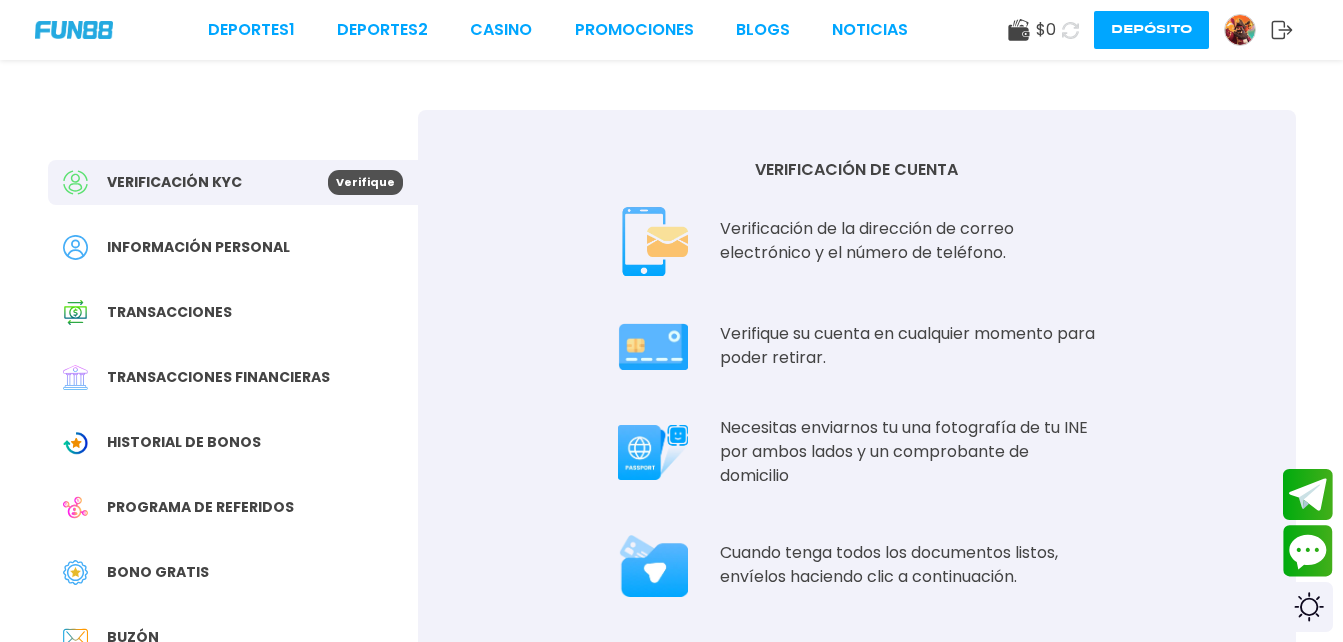 click at bounding box center (1070, 30) 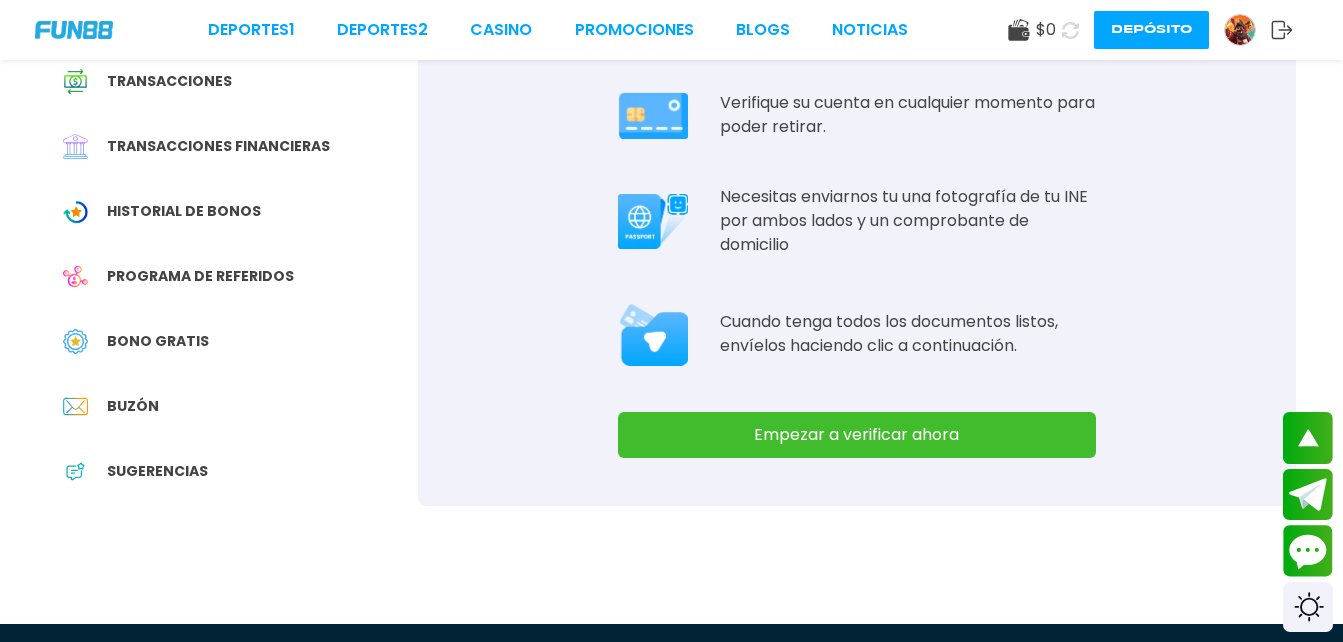 scroll, scrollTop: 225, scrollLeft: 0, axis: vertical 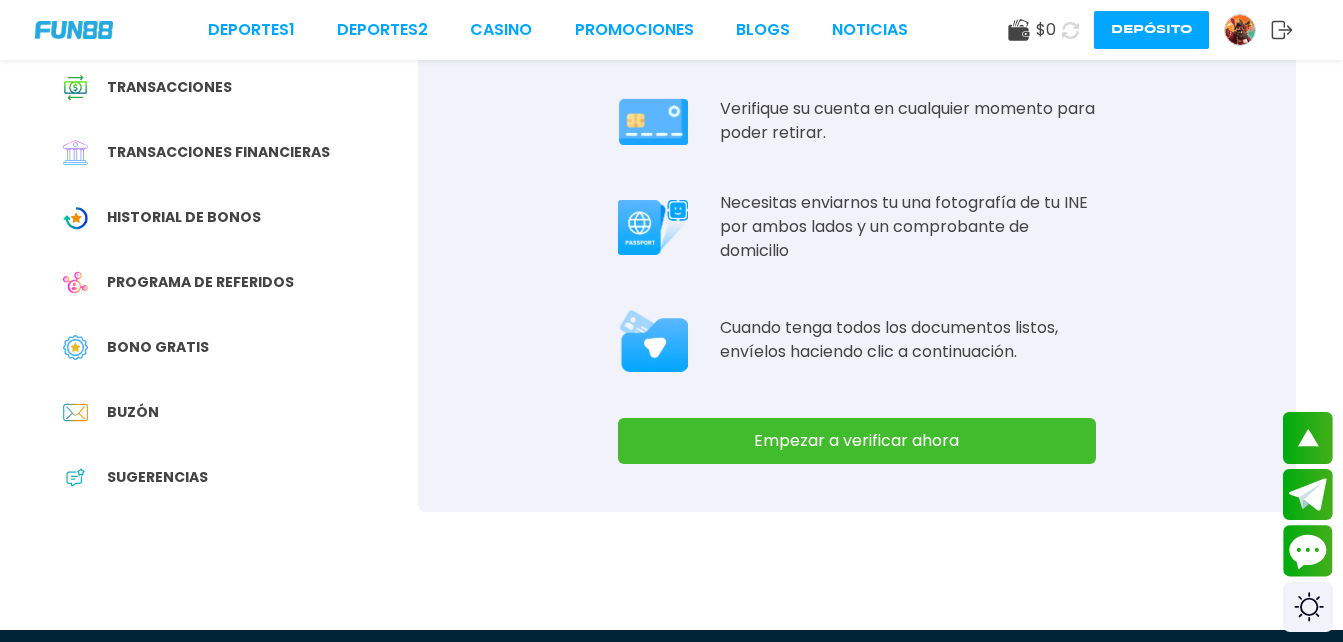 click on "Bono Gratis" at bounding box center (158, 347) 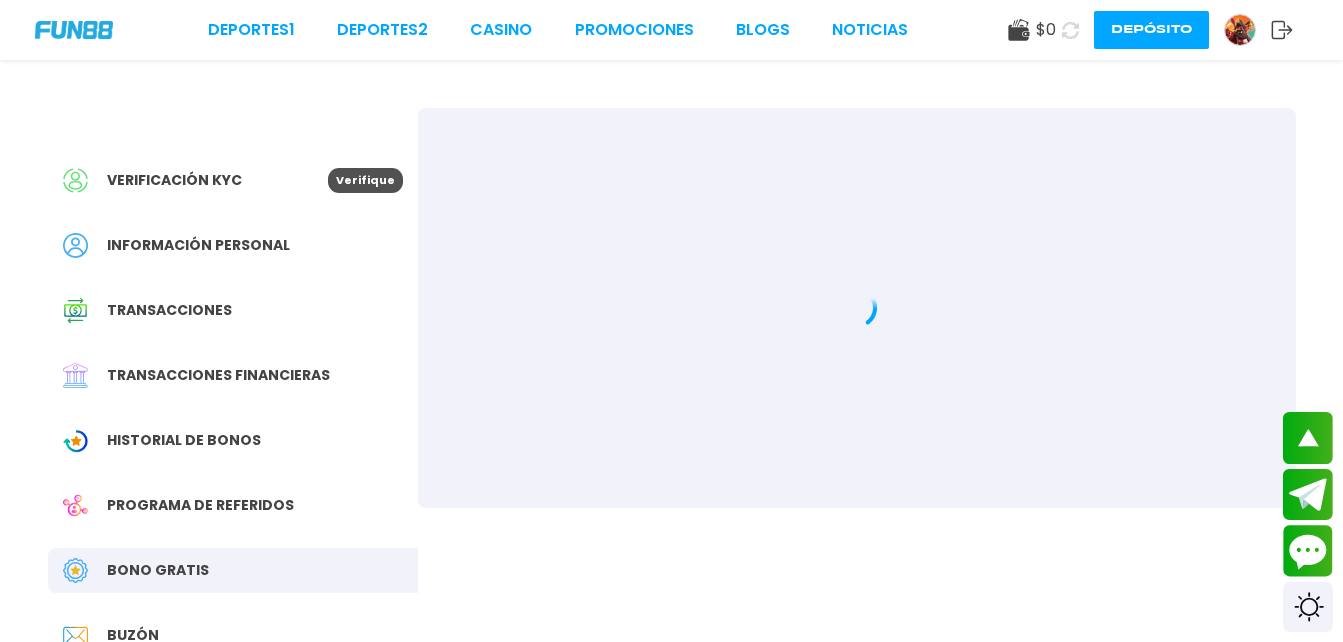 scroll, scrollTop: 0, scrollLeft: 0, axis: both 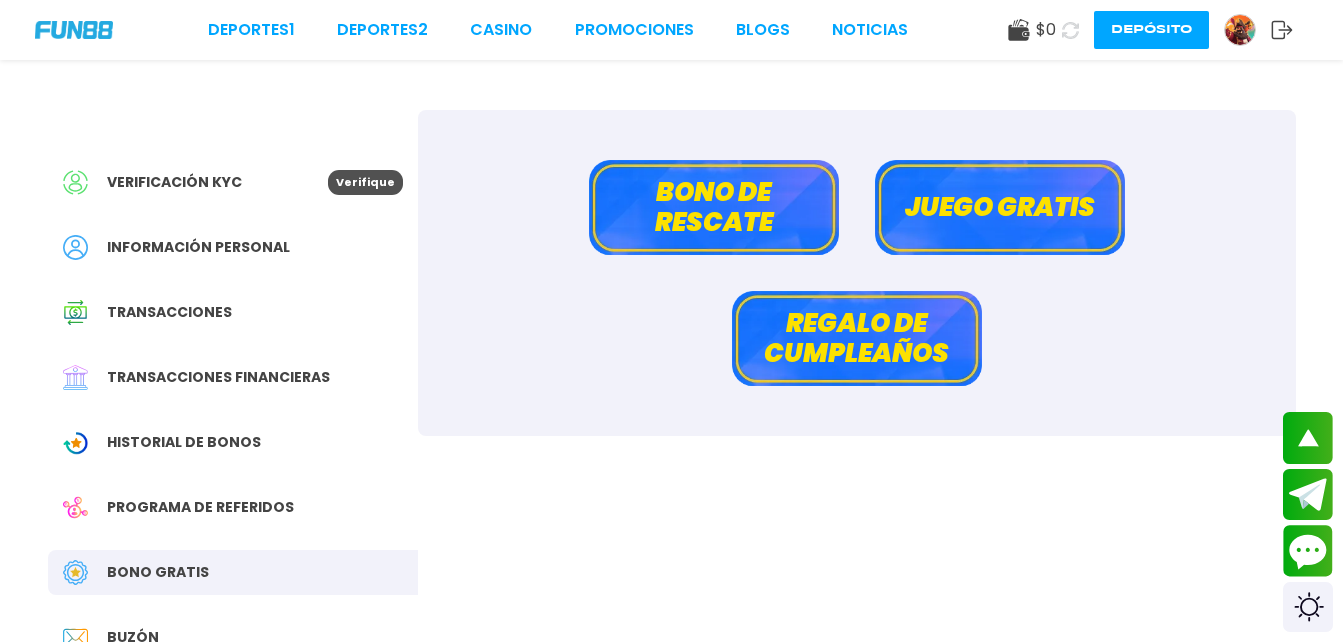 click on "Juego gratis" at bounding box center (1000, 207) 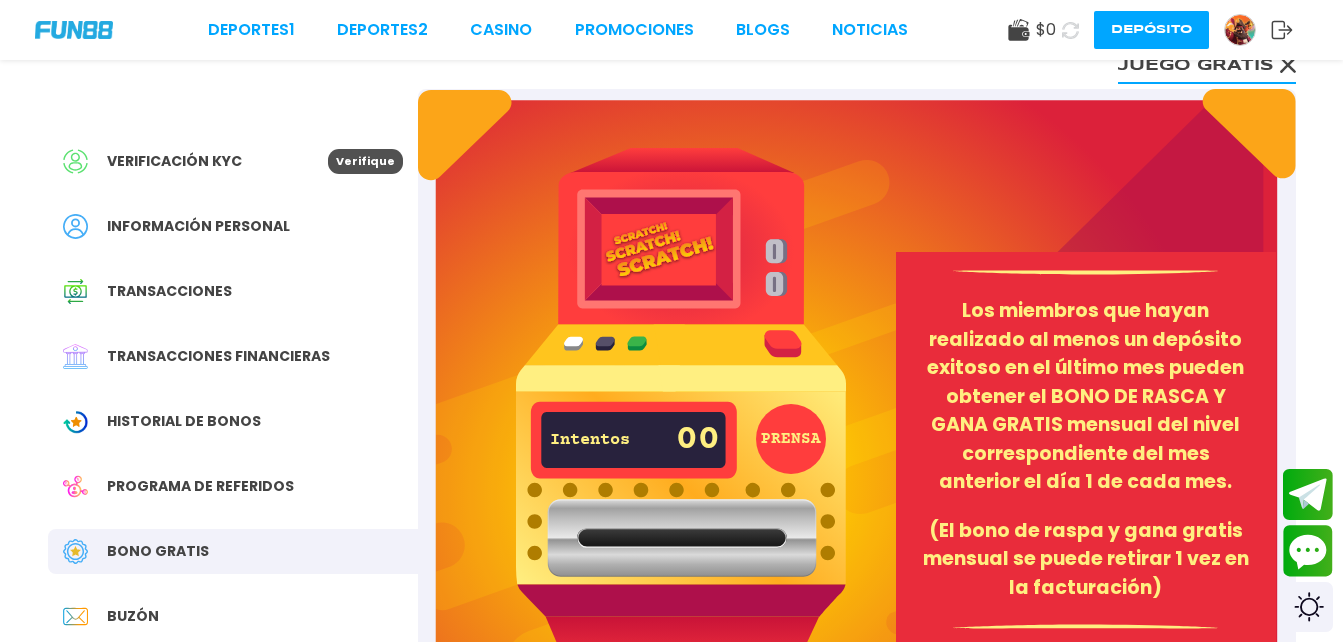 scroll, scrollTop: 0, scrollLeft: 0, axis: both 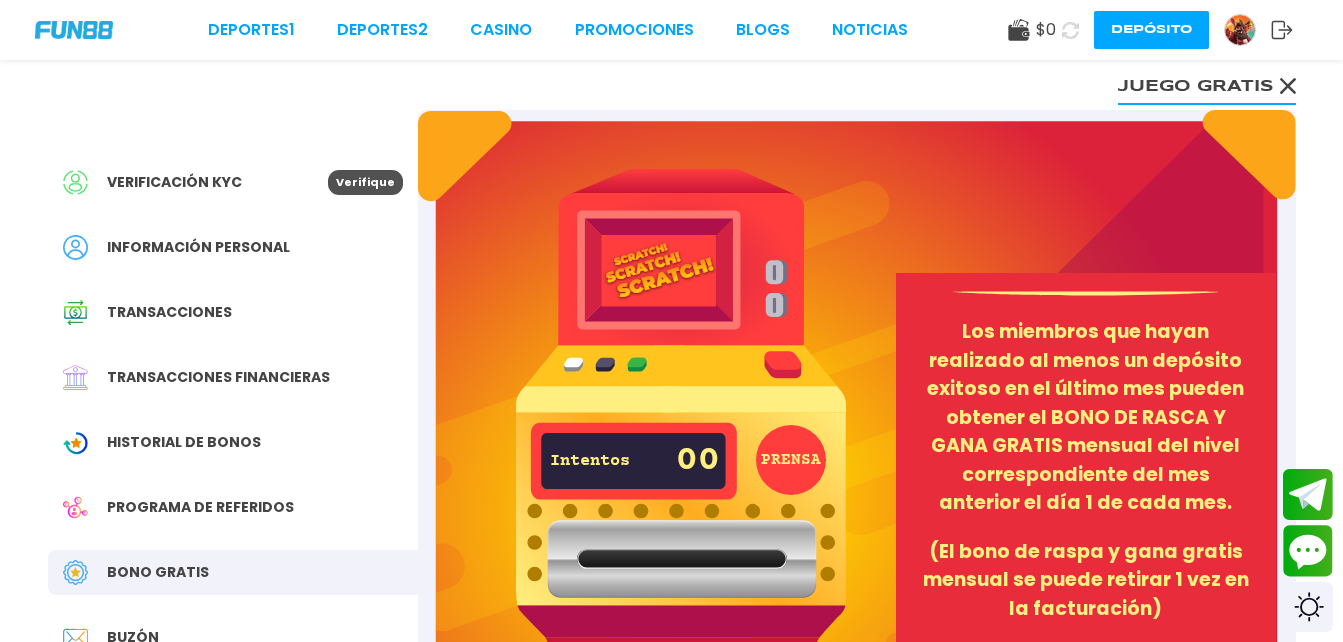click on "Verificación KYC" at bounding box center (174, 182) 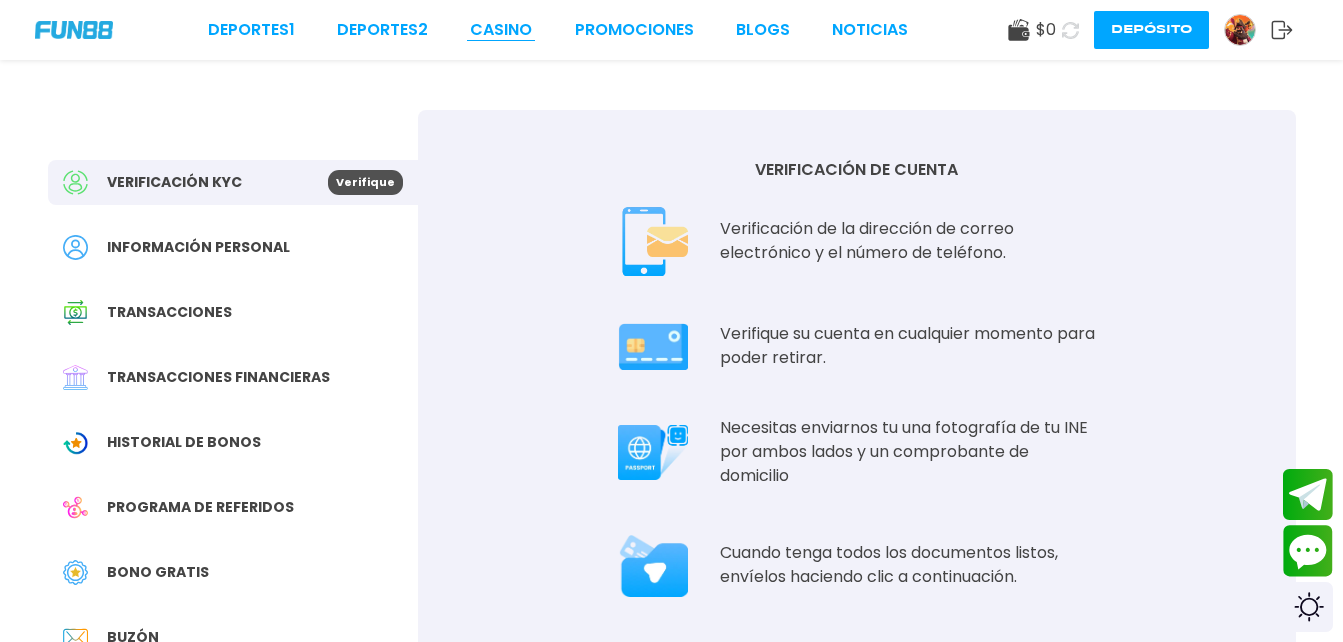 click on "CASINO" at bounding box center [501, 30] 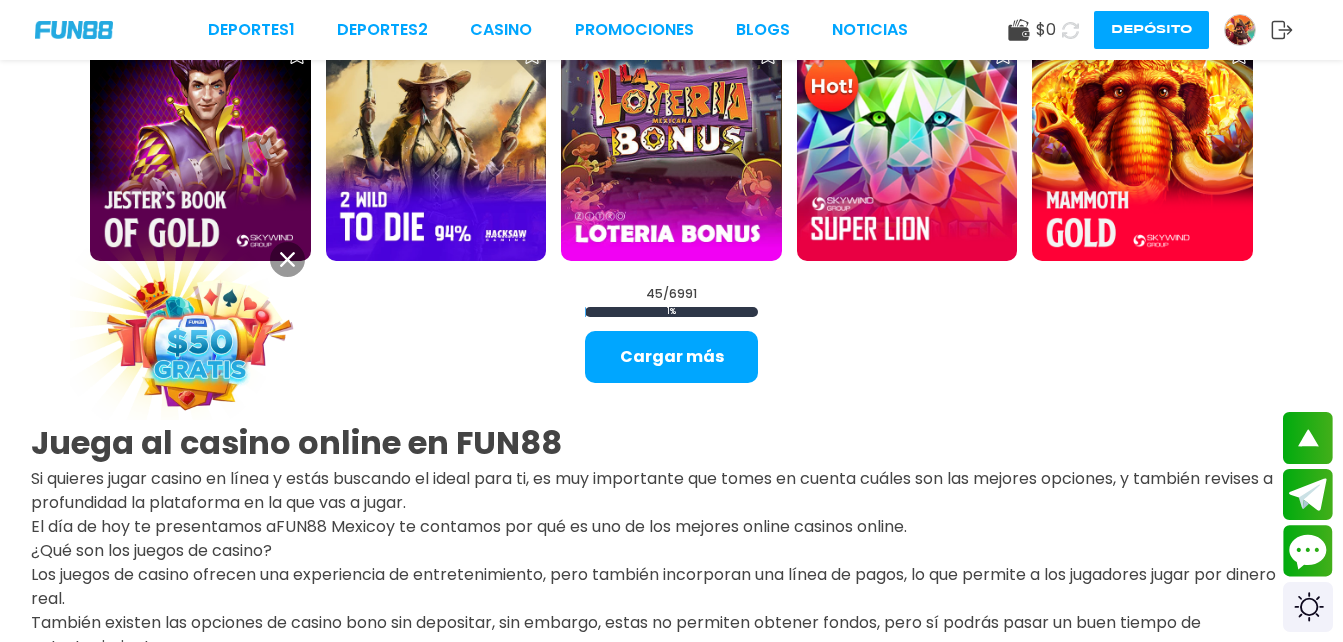 scroll, scrollTop: 2673, scrollLeft: 0, axis: vertical 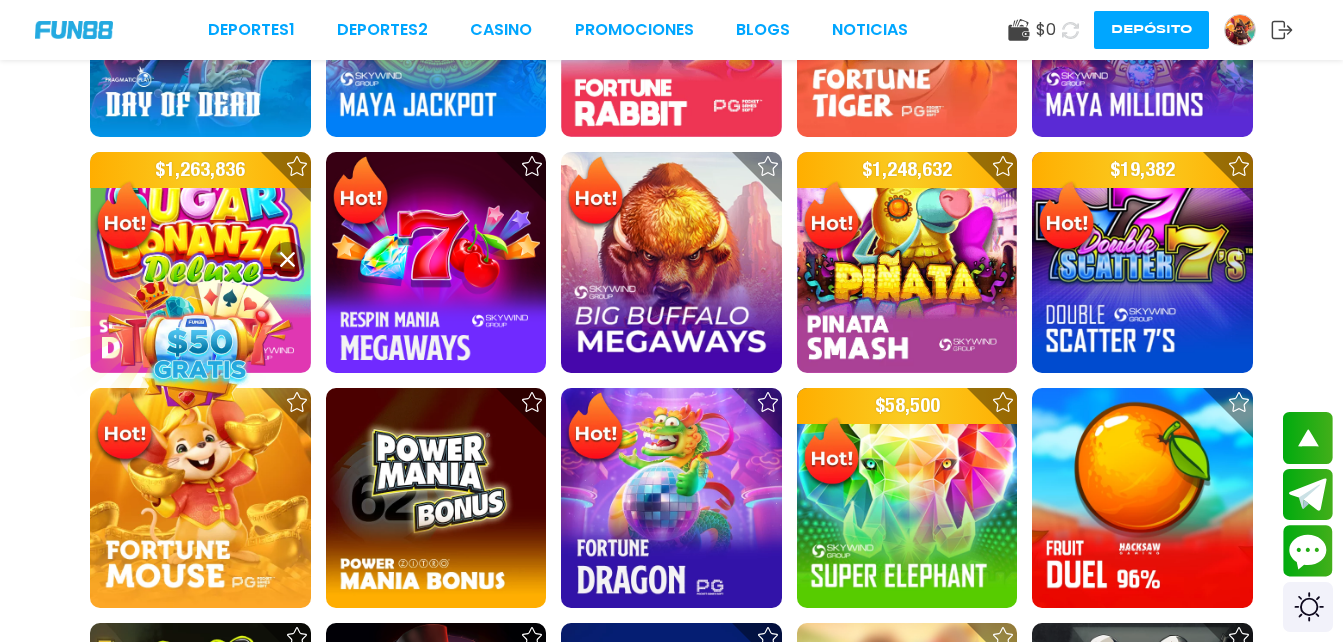 click at bounding box center (200, 342) 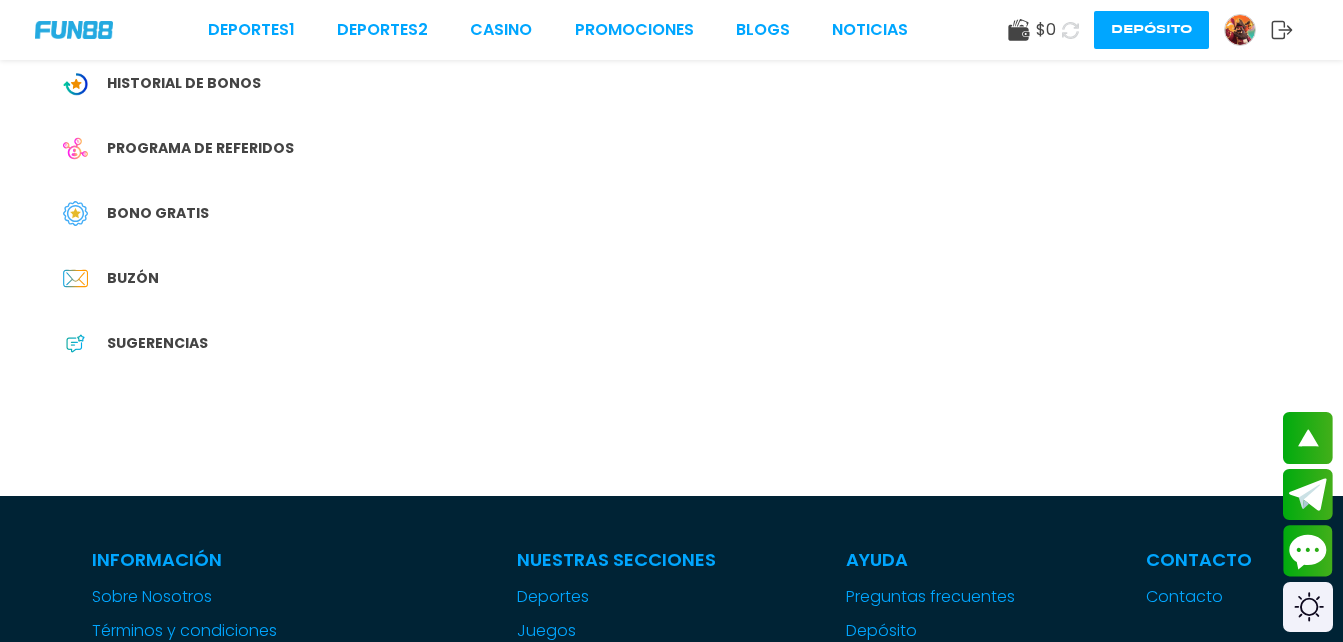 scroll, scrollTop: 0, scrollLeft: 0, axis: both 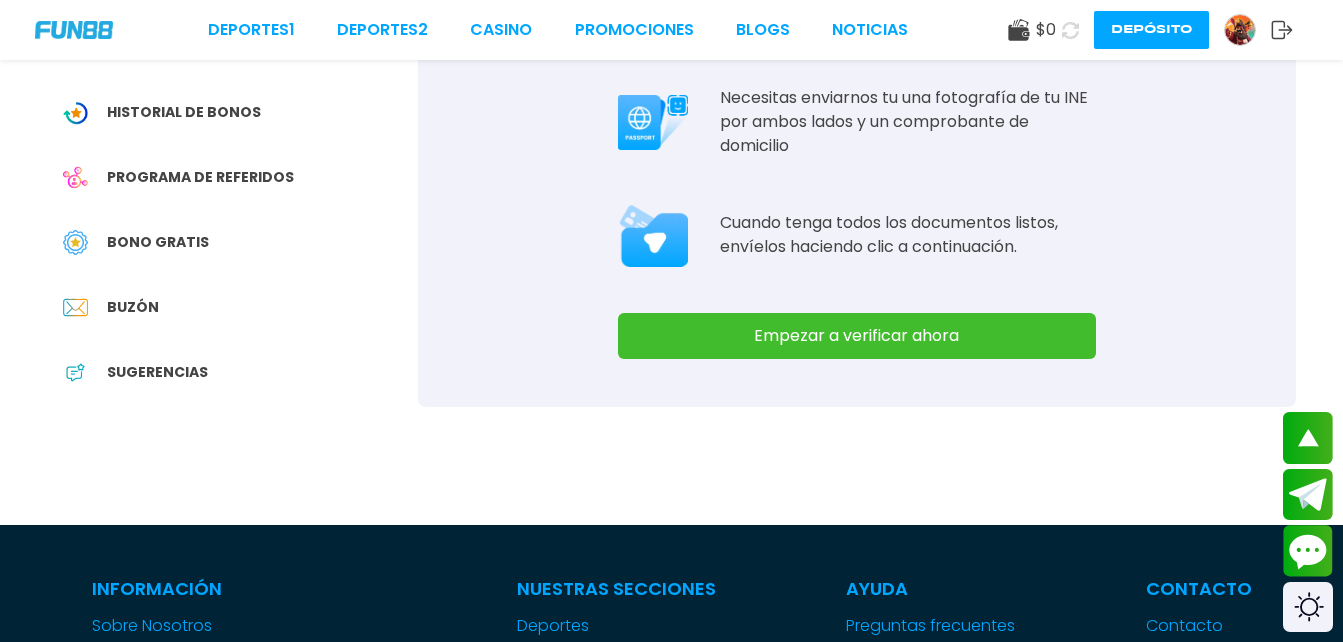 click on "Empezar a verificar ahora" at bounding box center [857, 336] 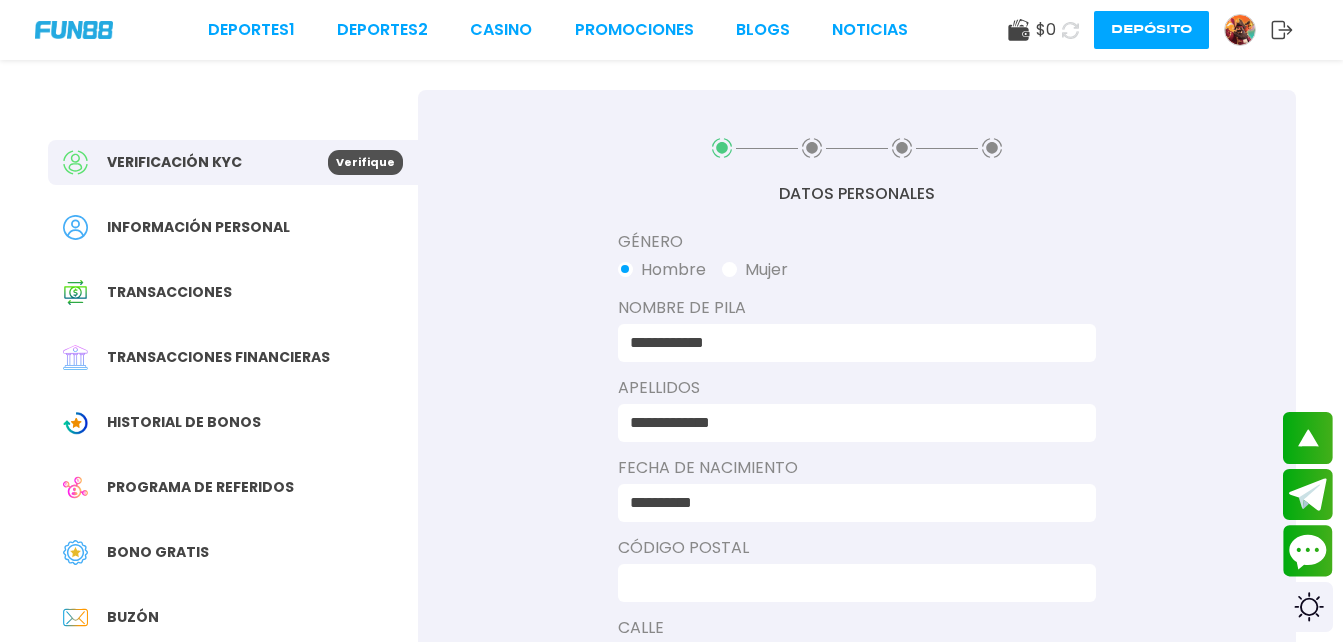 scroll, scrollTop: 0, scrollLeft: 0, axis: both 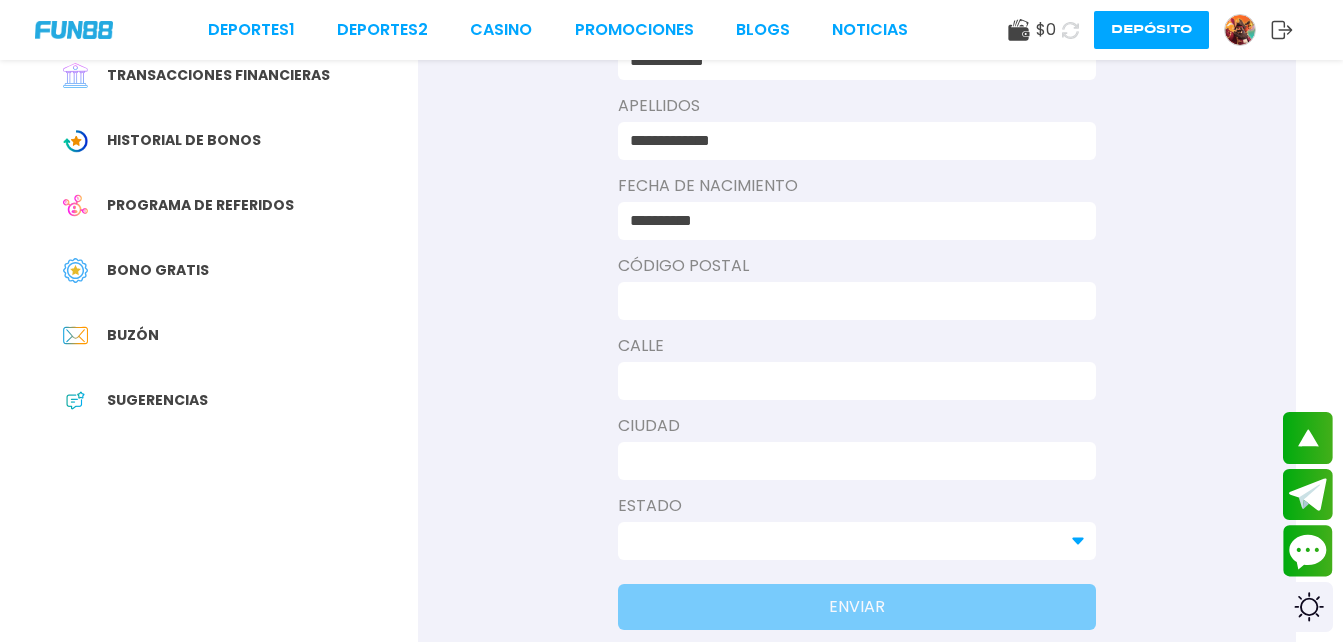 click at bounding box center [851, 301] 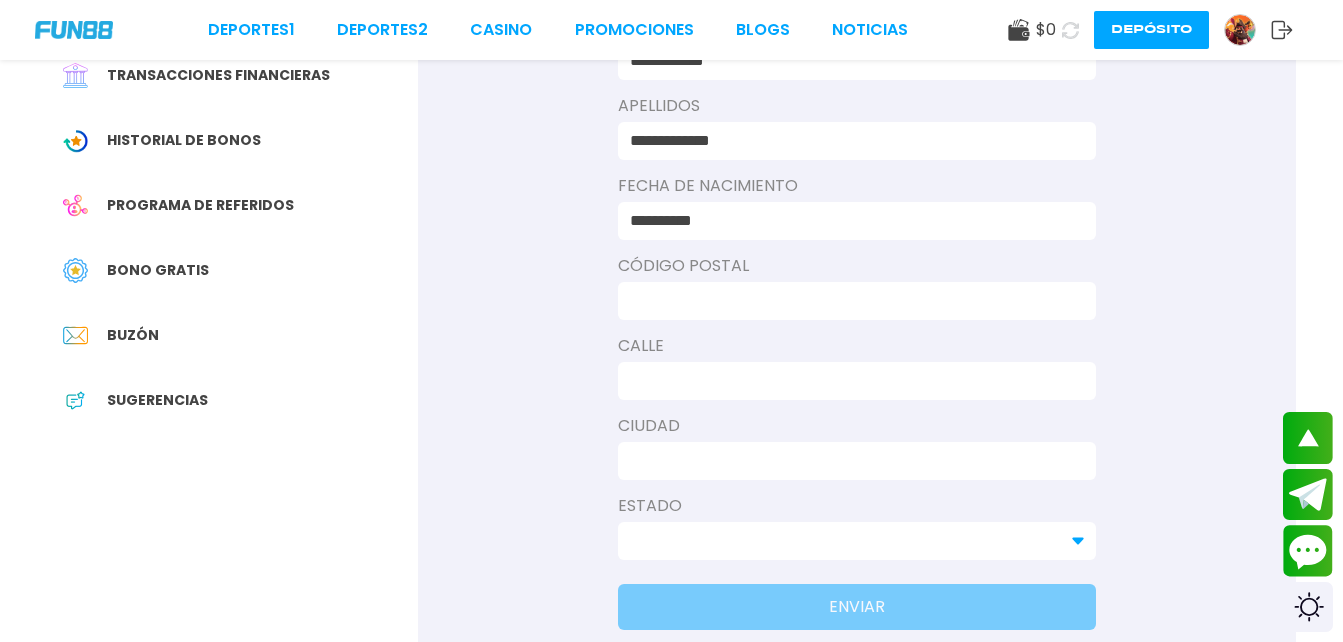 type on "*****" 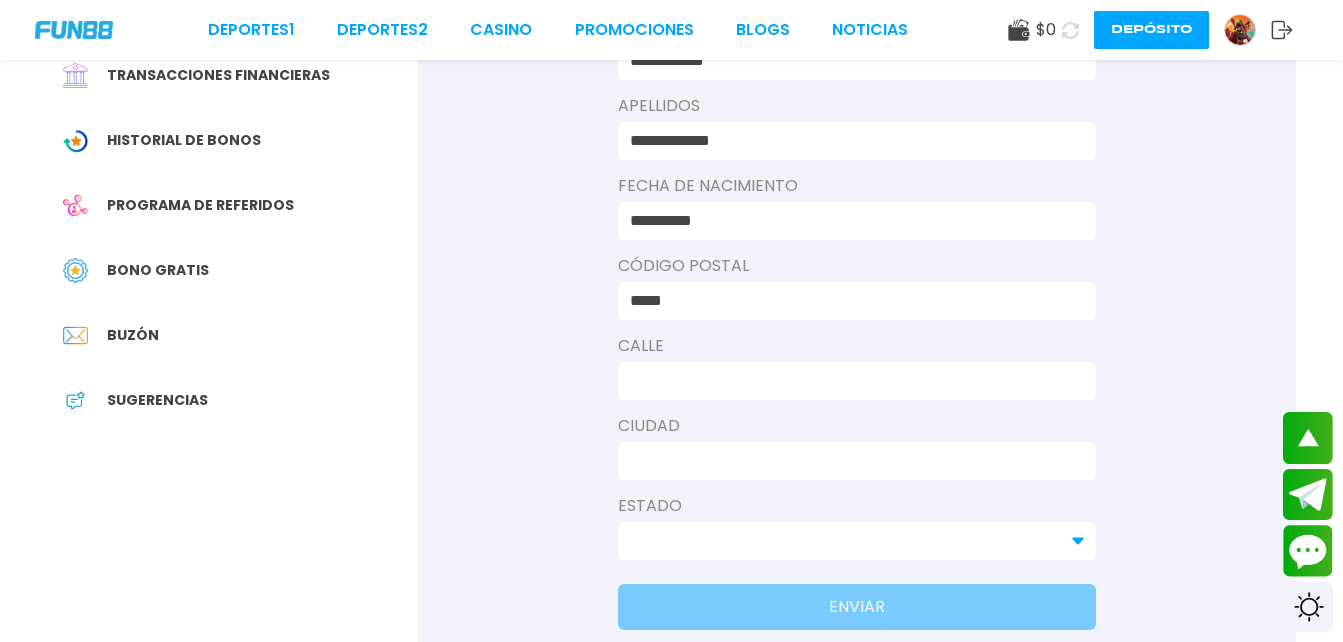 type on "**********" 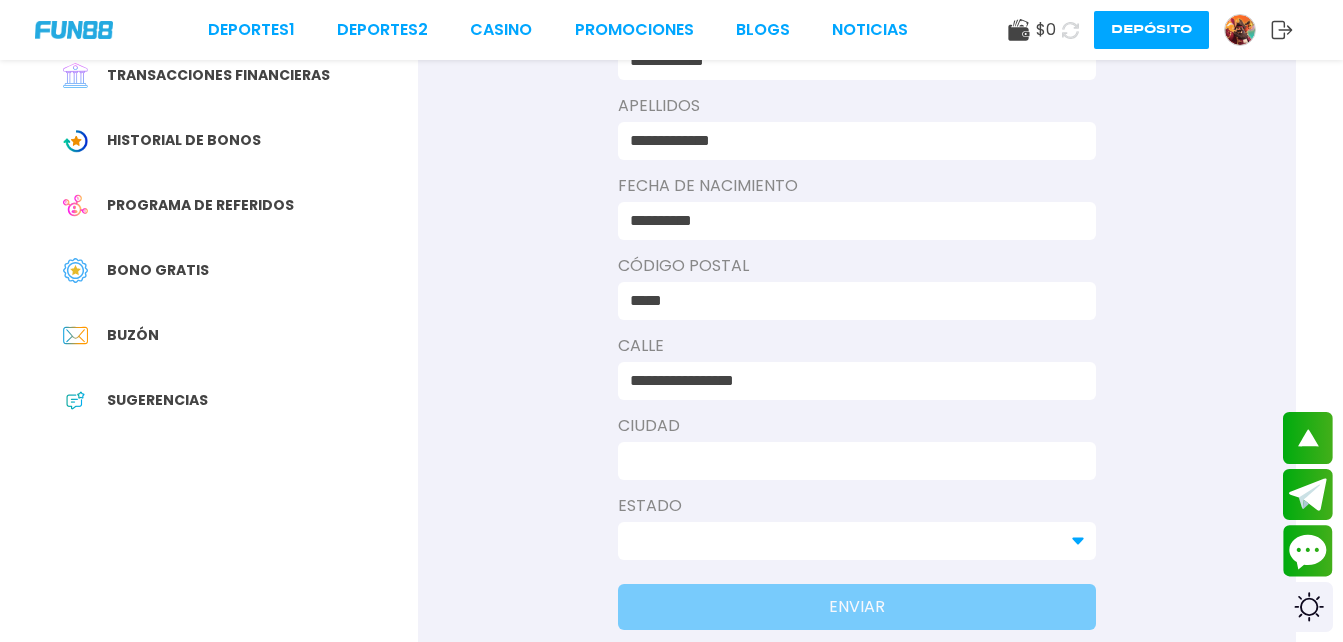 type on "******" 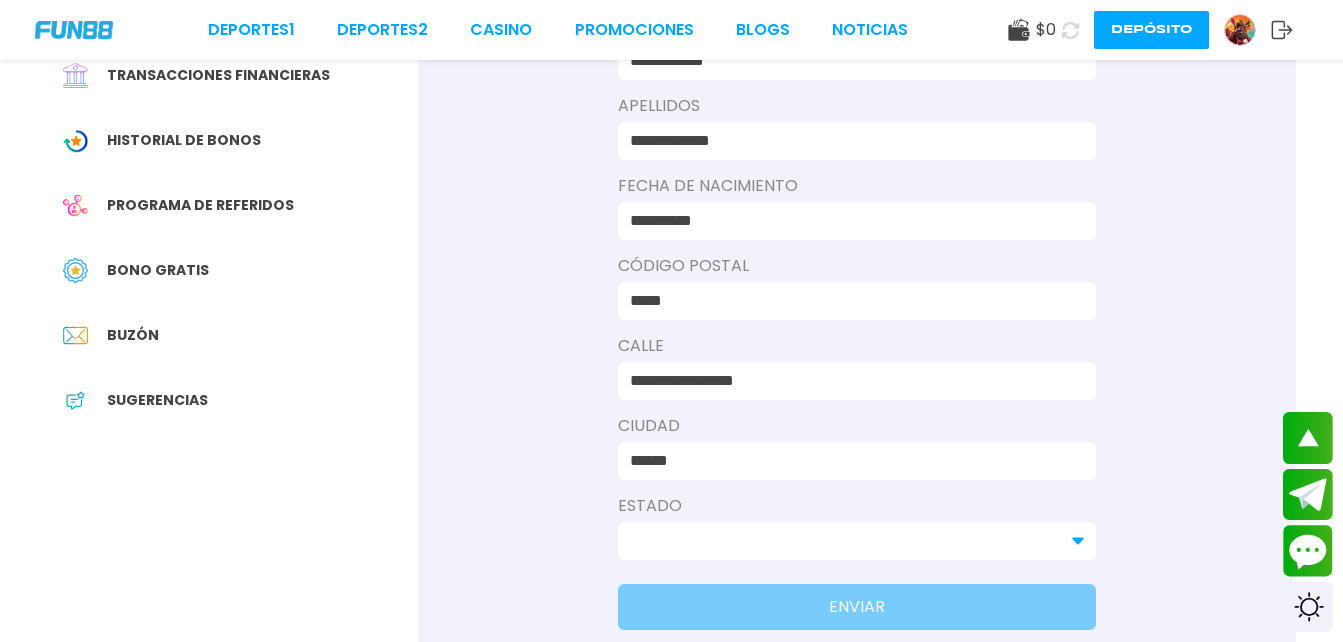 click at bounding box center (845, 541) 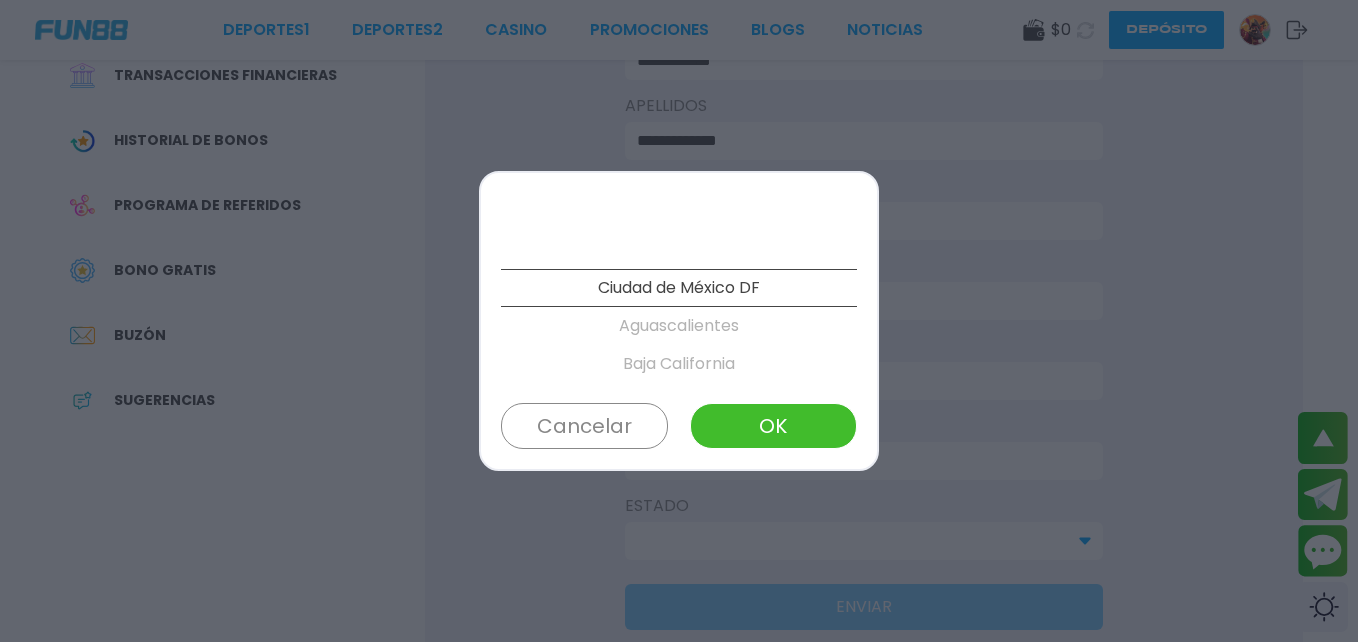click on "Cancelar" at bounding box center (584, 426) 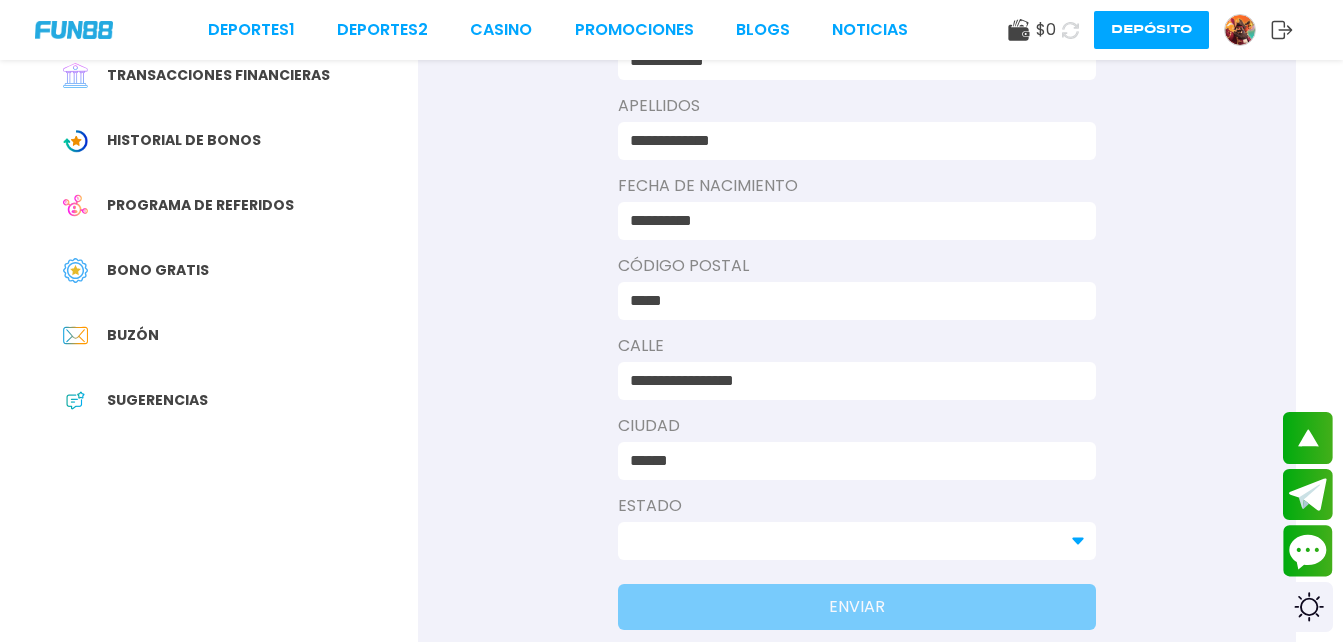 click at bounding box center (845, 541) 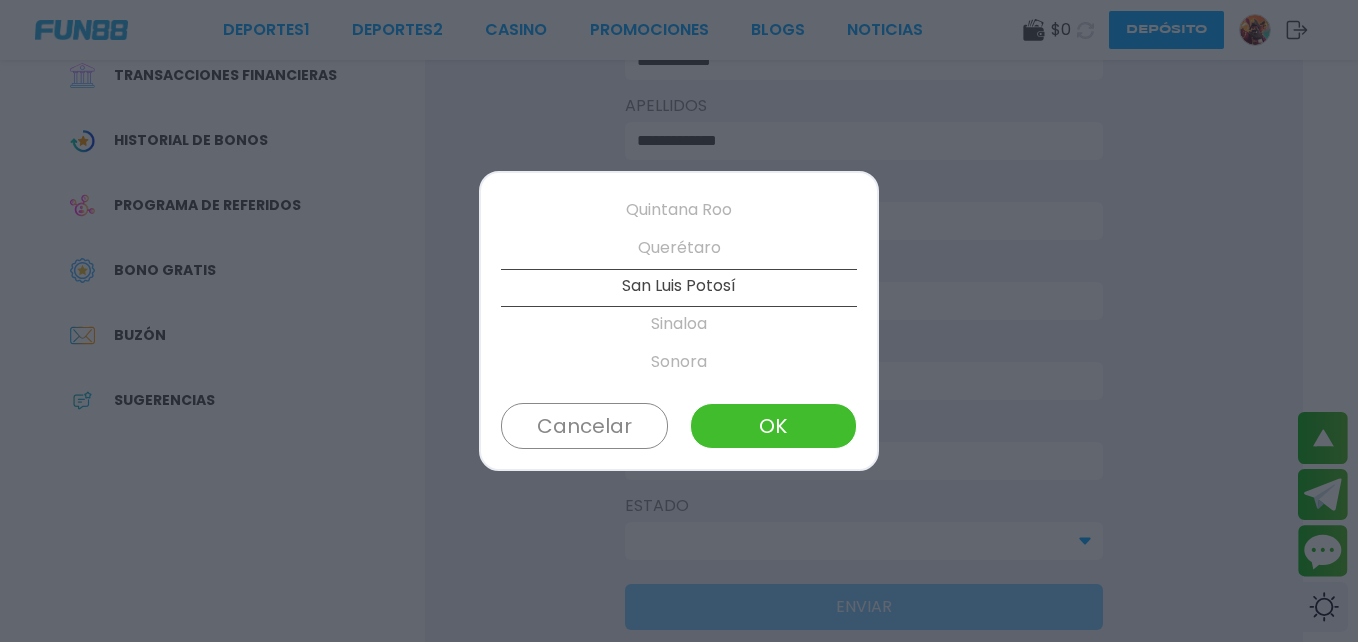 scroll, scrollTop: 874, scrollLeft: 0, axis: vertical 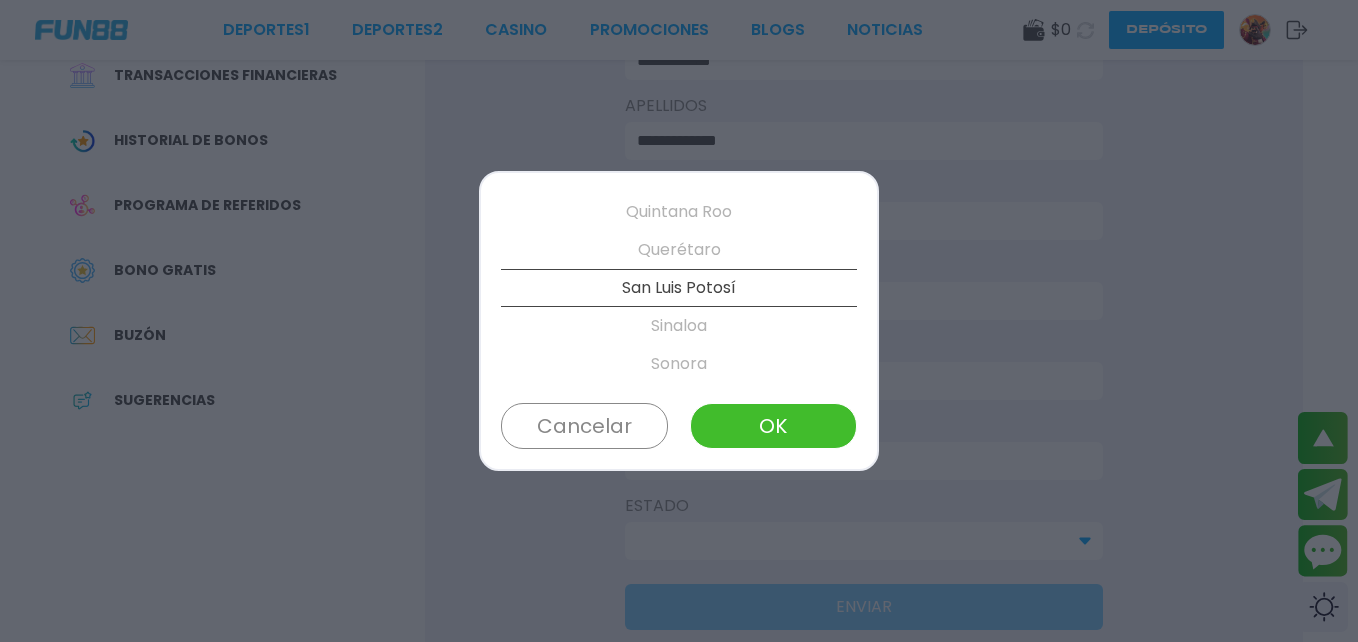 click on "Sonora" at bounding box center (679, 364) 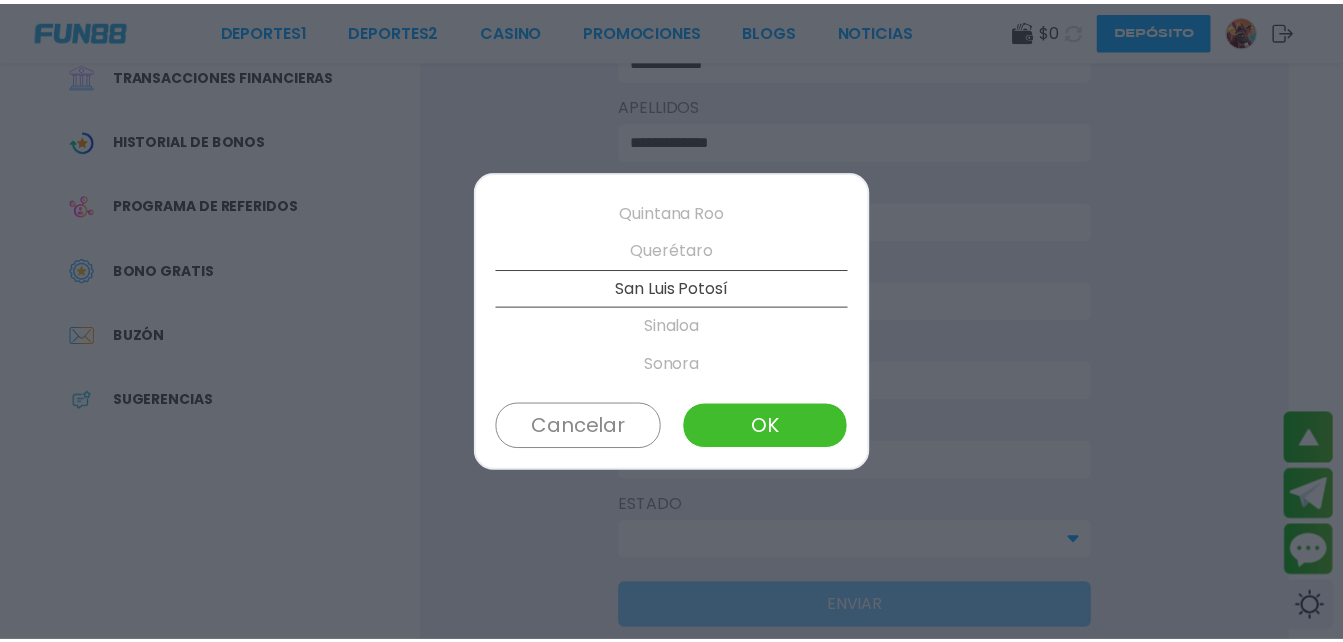 scroll, scrollTop: 950, scrollLeft: 0, axis: vertical 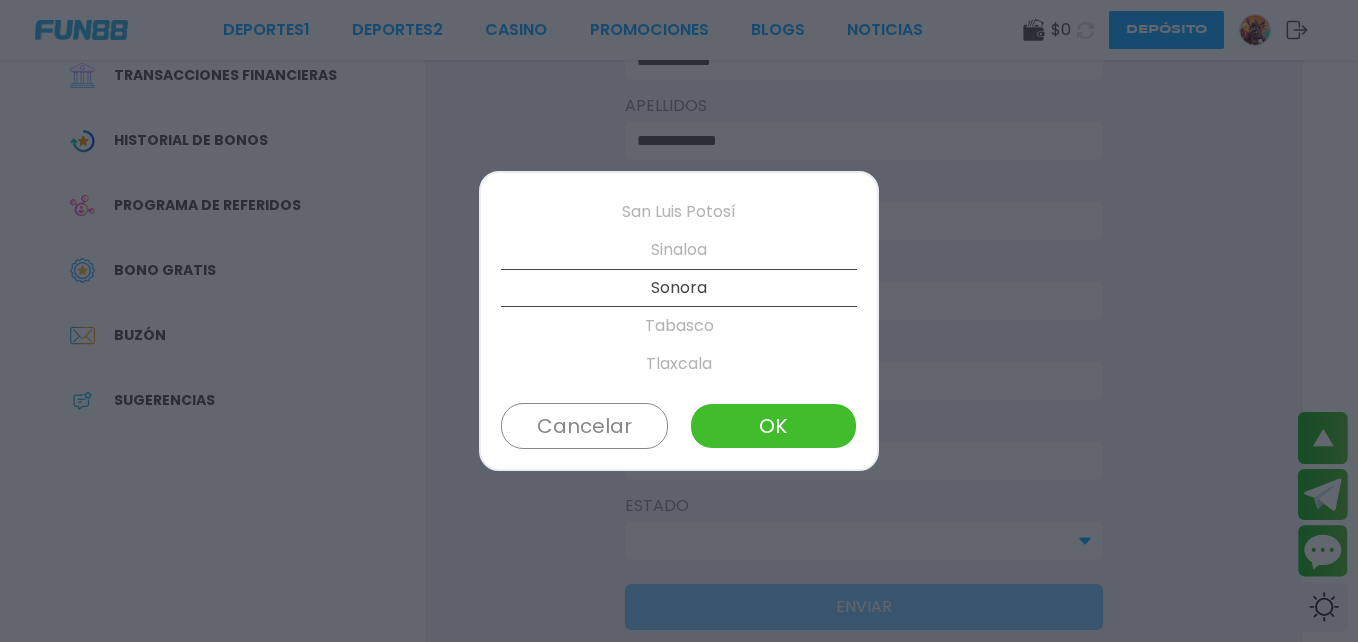 click on "OK" at bounding box center (773, 426) 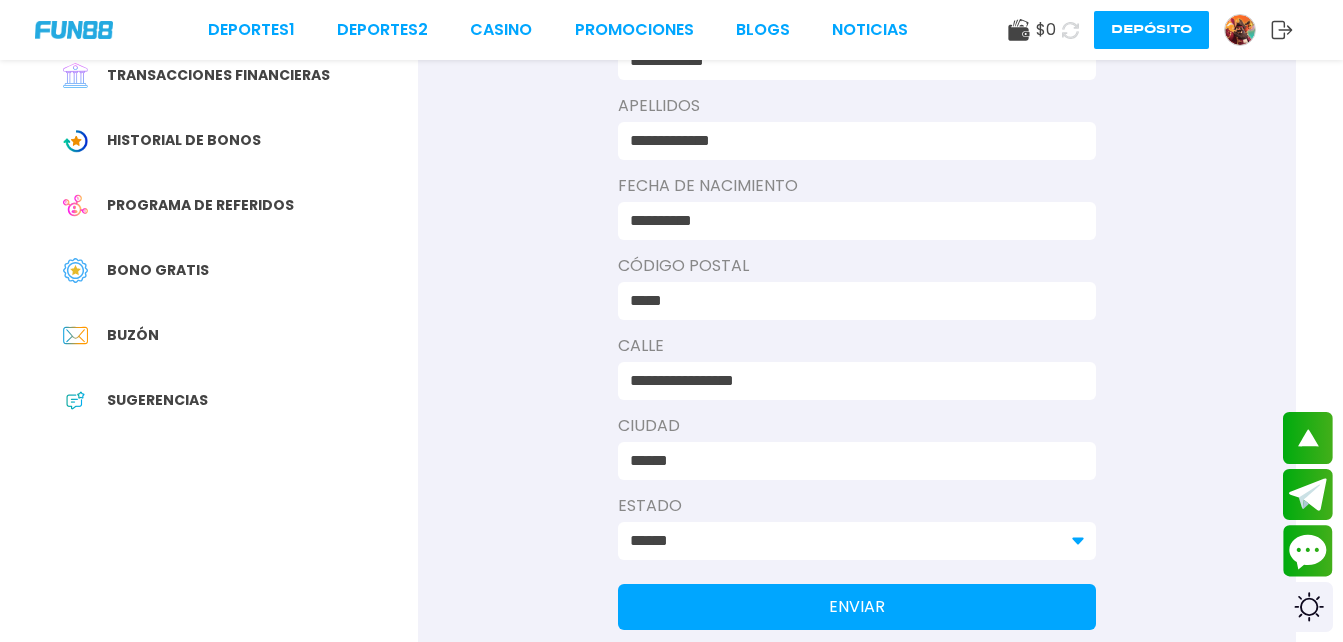 click on "ENVIAR" at bounding box center [857, 607] 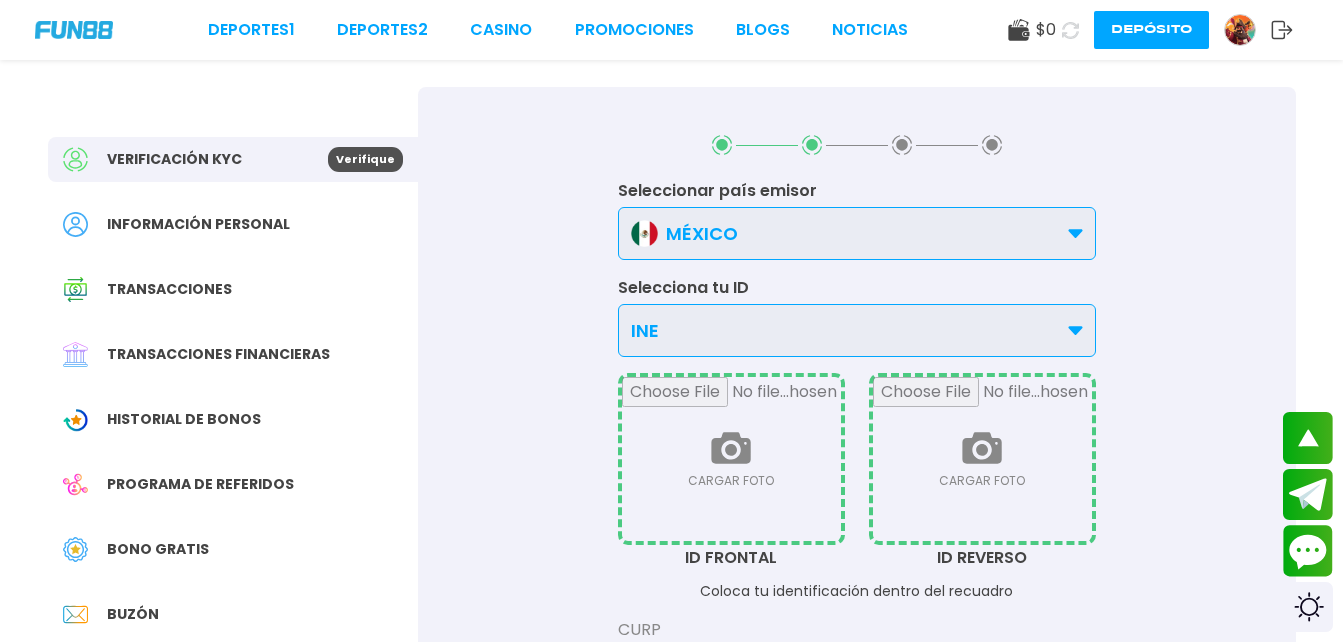 scroll, scrollTop: 0, scrollLeft: 0, axis: both 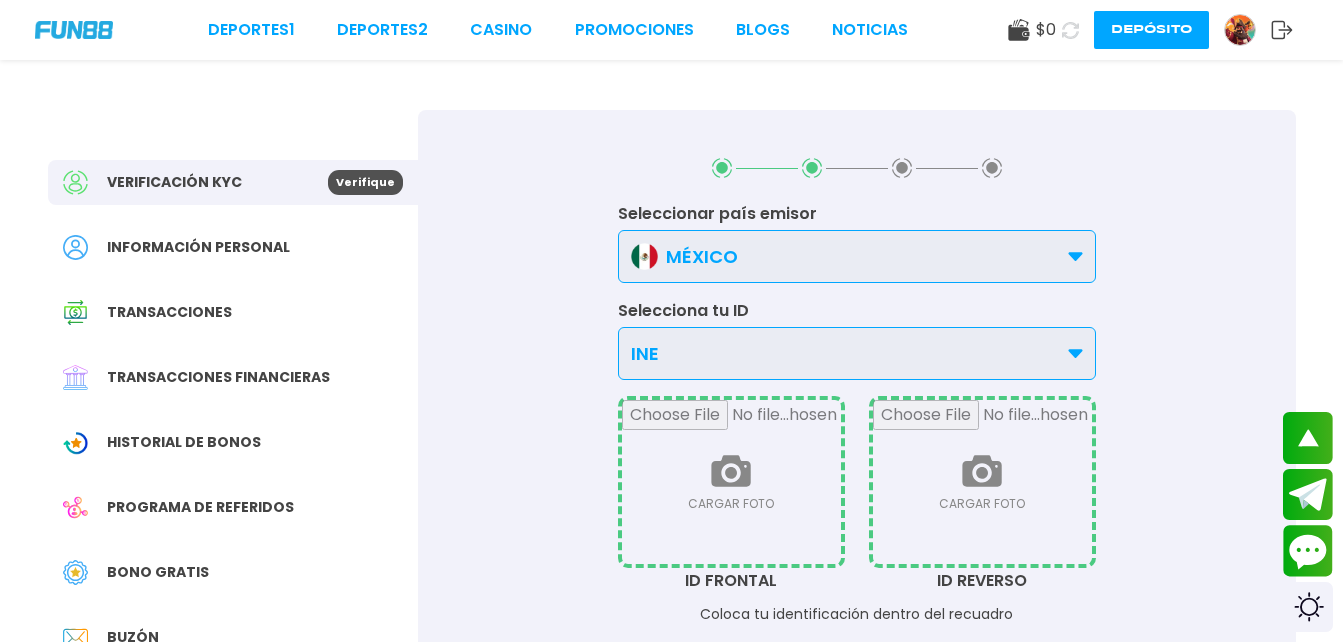 click 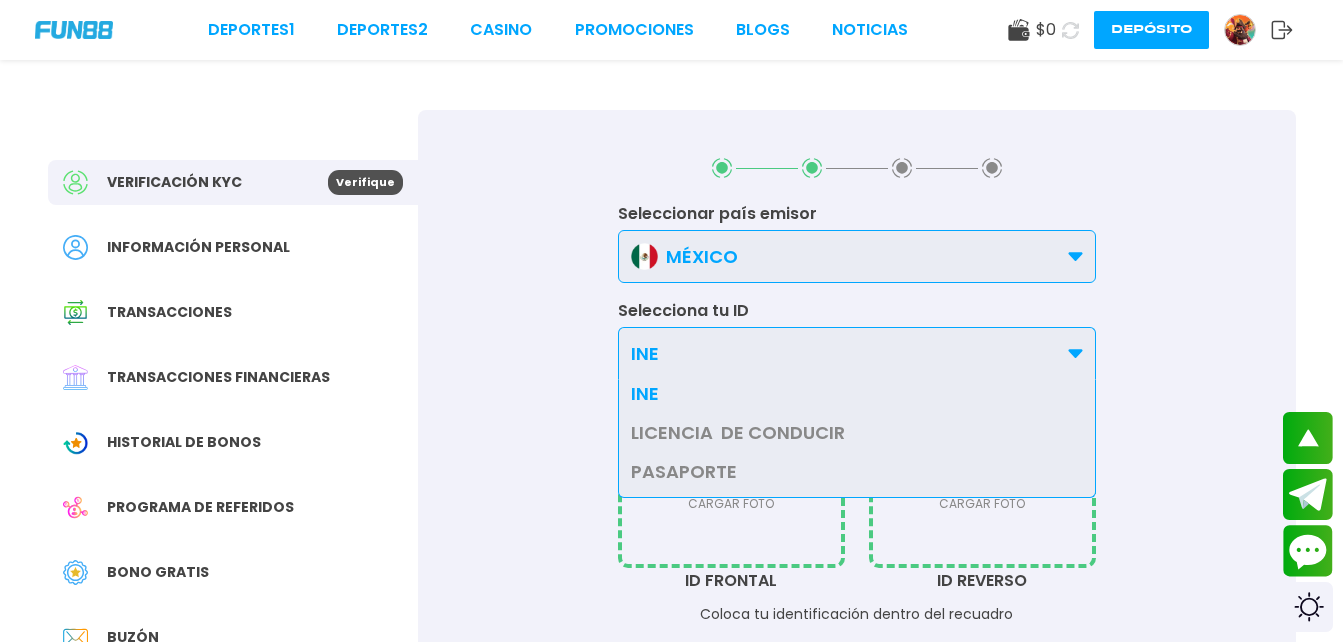click on "Seleccionar país emisor MÉXICO MÉXICO OTROS Selecciona tu ID INE INE LICENCIA  DE CONDUCIR PASAPORTE CARGAR FOTO ID FRONTAL CARGAR FOTO ID REVERSO Coloca tu identificación dentro del recuadro CURP Asegúrese de que la foto sea clara y legible. Sin cubrir la foto o los datos. Evita subir fotos recortadas, oscuras y borrosas. Tamaño máximo de archivo de 50 MB para imagen y 100 MB para vídeo. Los formatos de archivo aceptados son gif, jpeg, jpg, pjpeg, x-png, png, webp, tiff, heif, hiec y svg. ENVIAR" at bounding box center (857, 717) 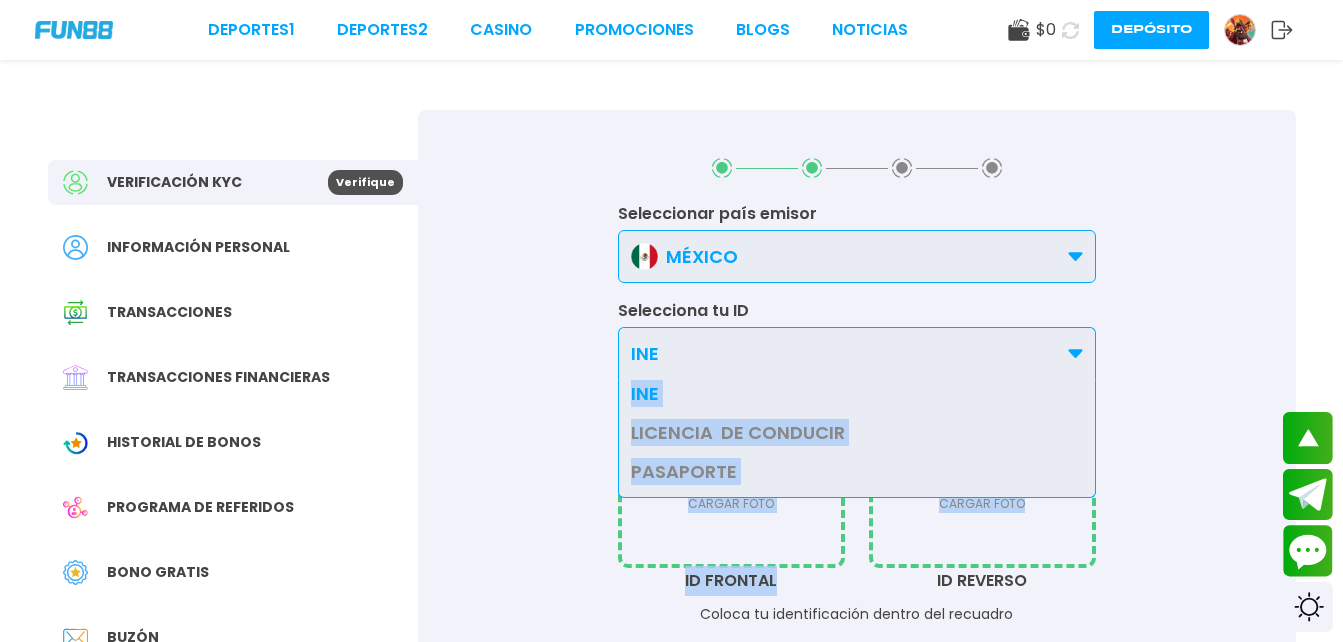 drag, startPoint x: 1187, startPoint y: 460, endPoint x: 680, endPoint y: 349, distance: 519.00867 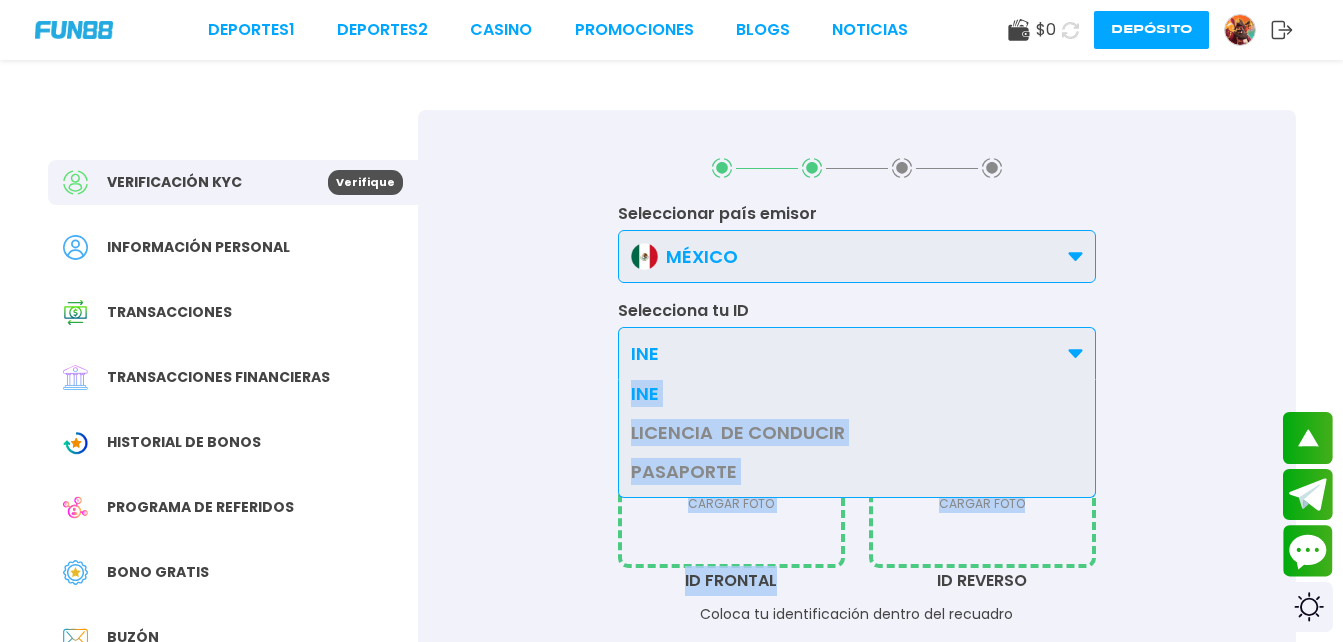 click on "Seleccionar país emisor MÉXICO MÉXICO OTROS Selecciona tu ID INE INE LICENCIA  DE CONDUCIR PASAPORTE CARGAR FOTO ID FRONTAL CARGAR FOTO ID REVERSO Coloca tu identificación dentro del recuadro CURP Asegúrese de que la foto sea clara y legible. Sin cubrir la foto o los datos. Evita subir fotos recortadas, oscuras y borrosas. Tamaño máximo de archivo de 50 MB para imagen y 100 MB para vídeo. Los formatos de archivo aceptados son gif, jpeg, jpg, pjpeg, x-png, png, webp, tiff, heif, hiec y svg. ENVIAR" at bounding box center (857, 717) 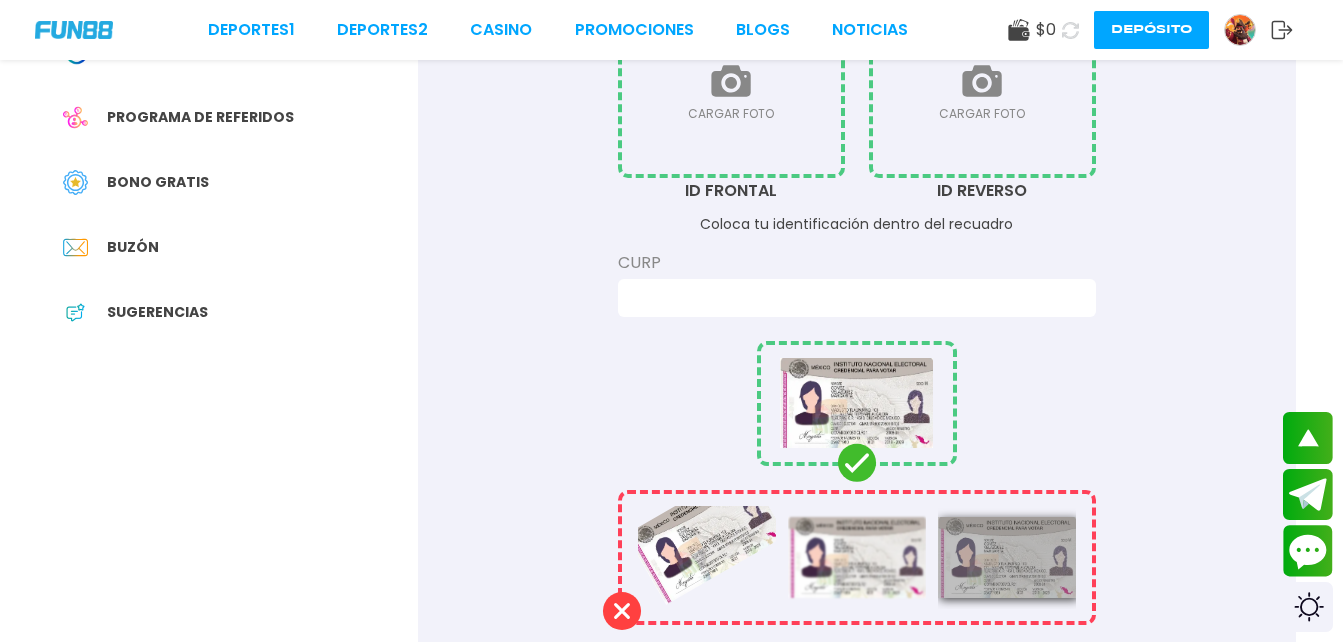 scroll, scrollTop: 360, scrollLeft: 0, axis: vertical 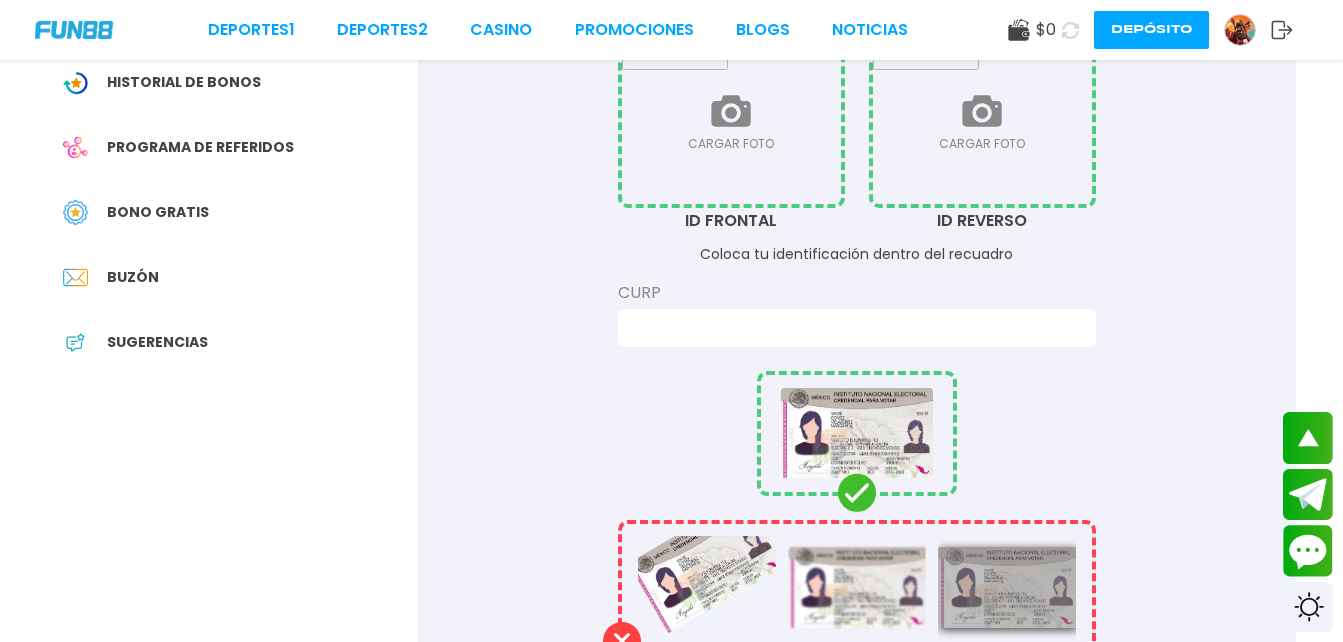 click at bounding box center [731, 122] 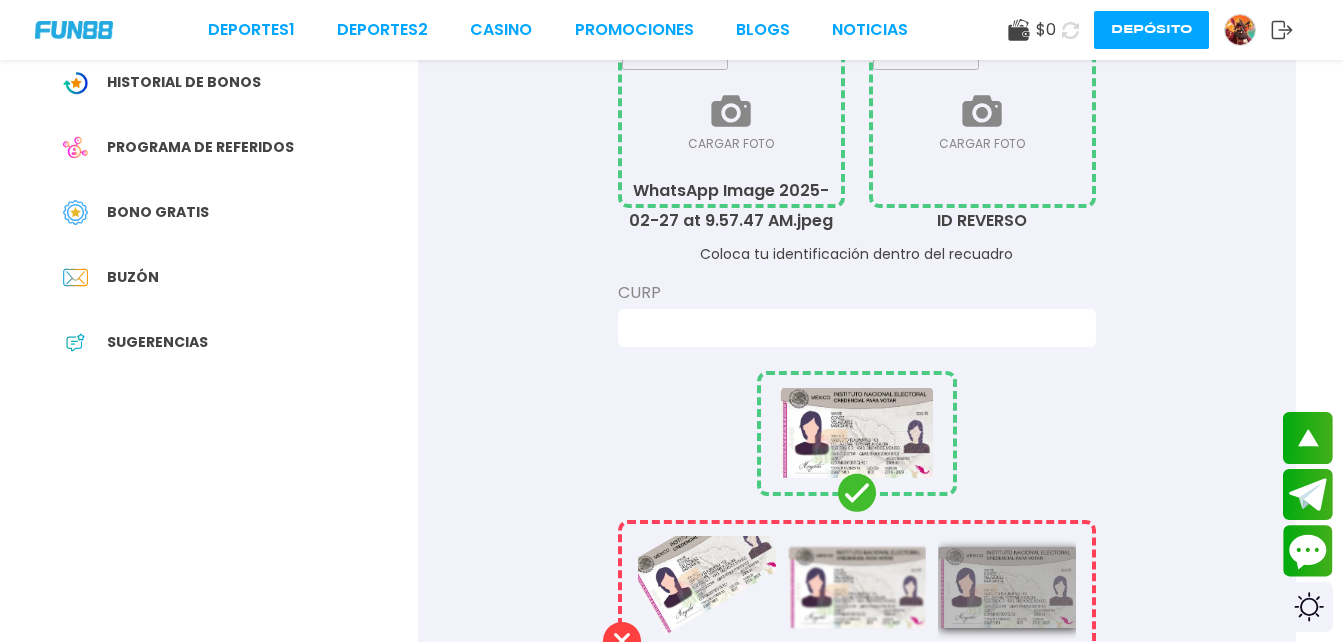 click at bounding box center [982, 122] 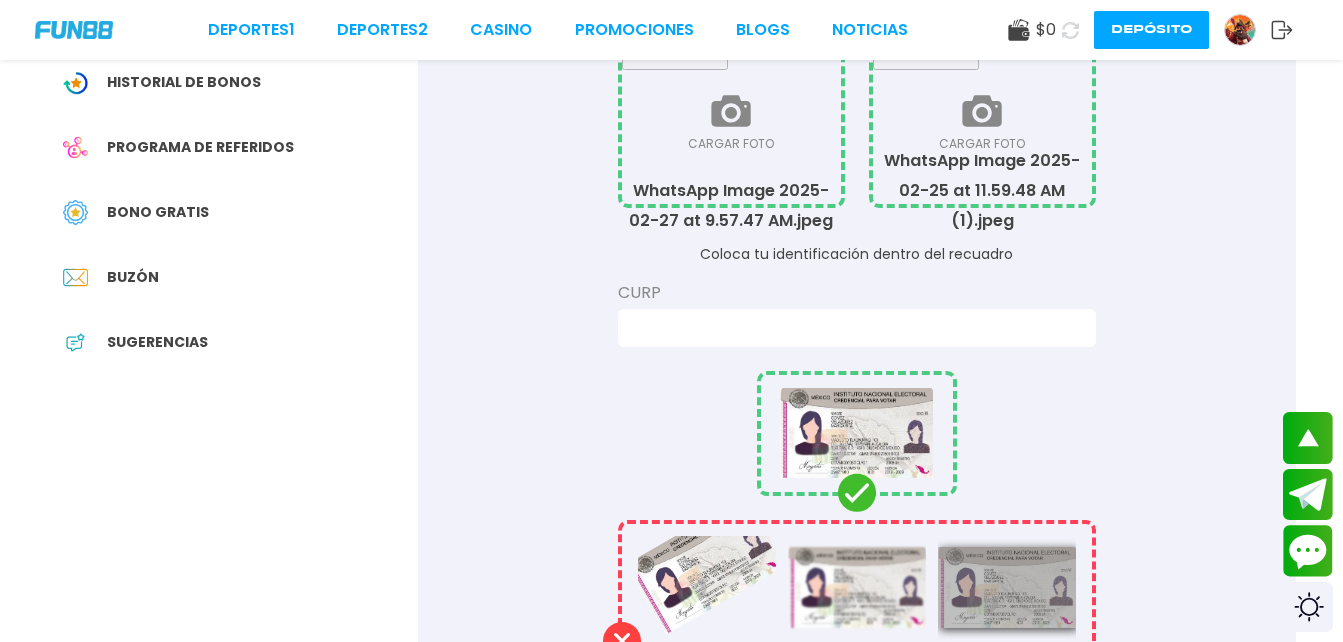 click at bounding box center [851, 328] 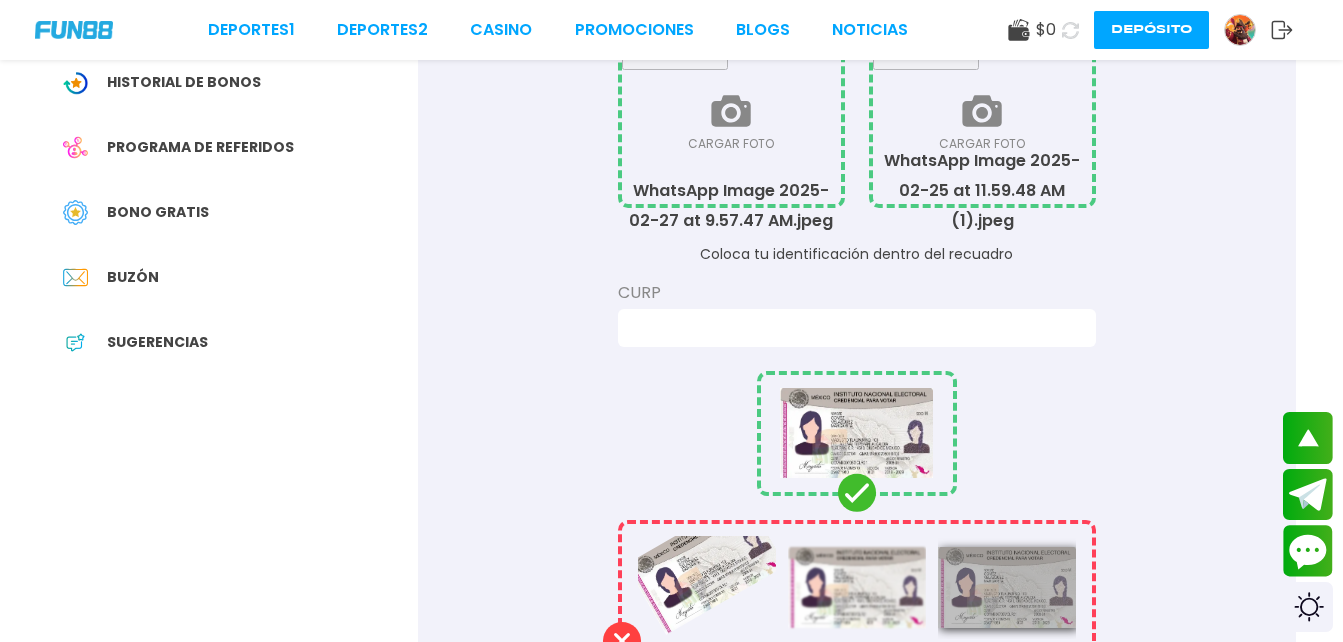type on "**********" 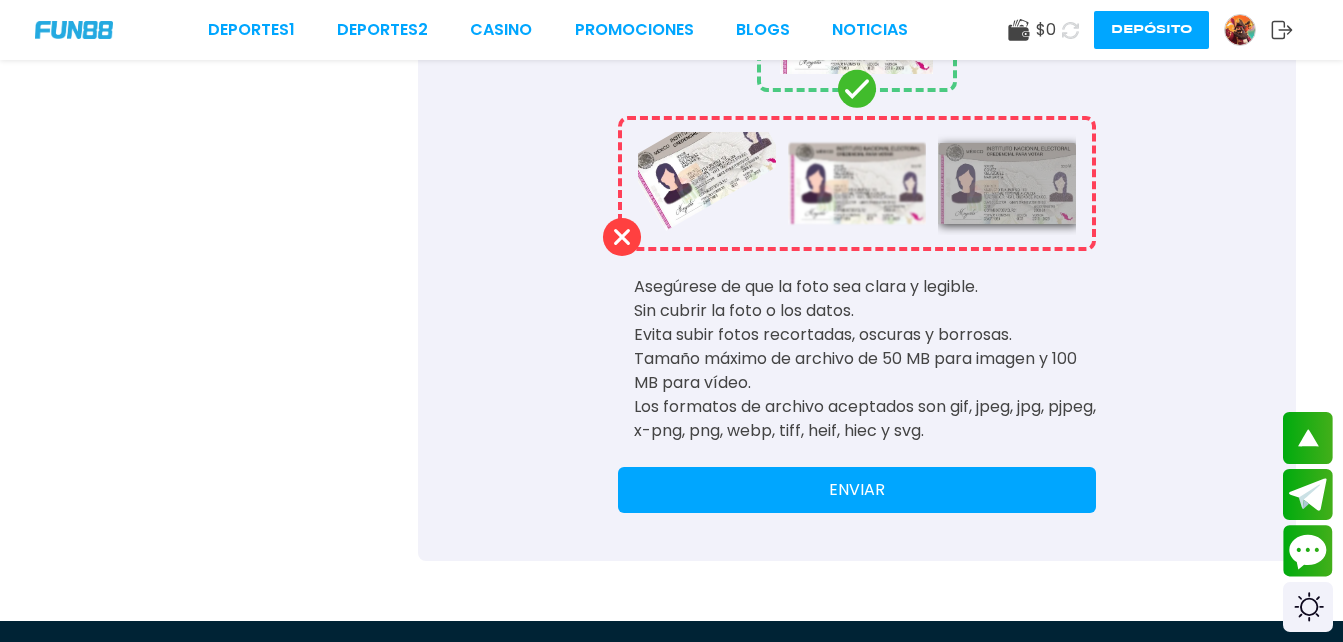 scroll, scrollTop: 772, scrollLeft: 0, axis: vertical 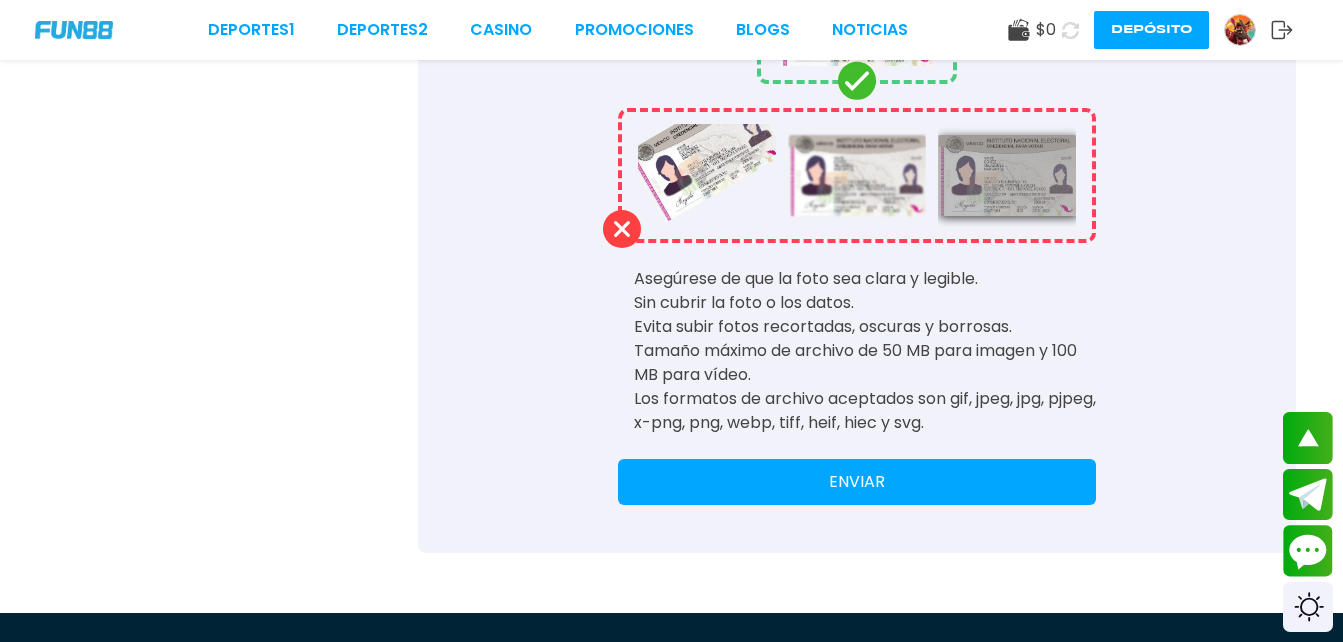 click on "ENVIAR" at bounding box center (857, 482) 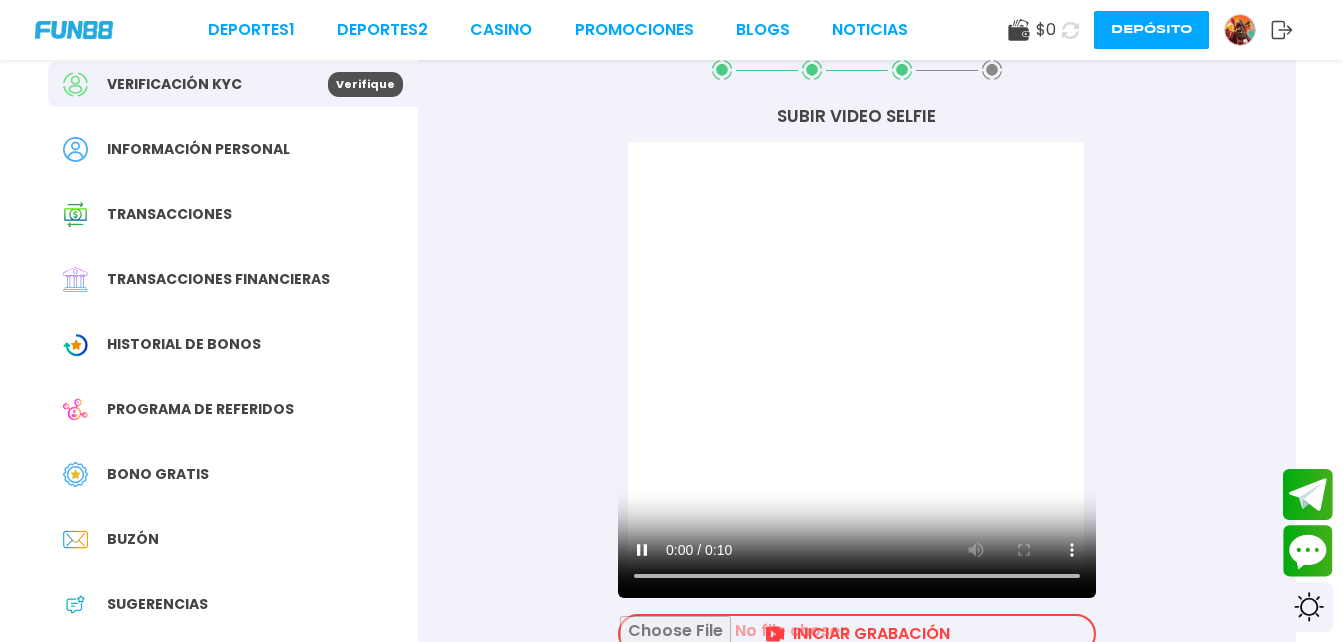 scroll, scrollTop: 0, scrollLeft: 0, axis: both 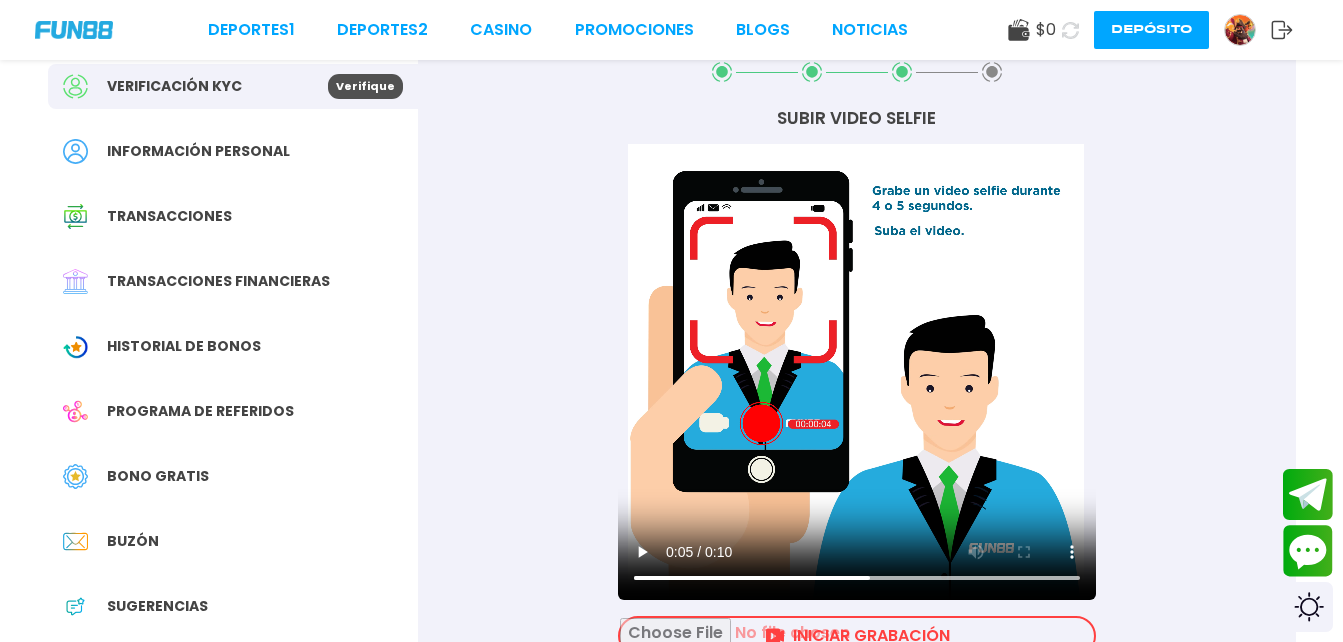 click at bounding box center [857, 636] 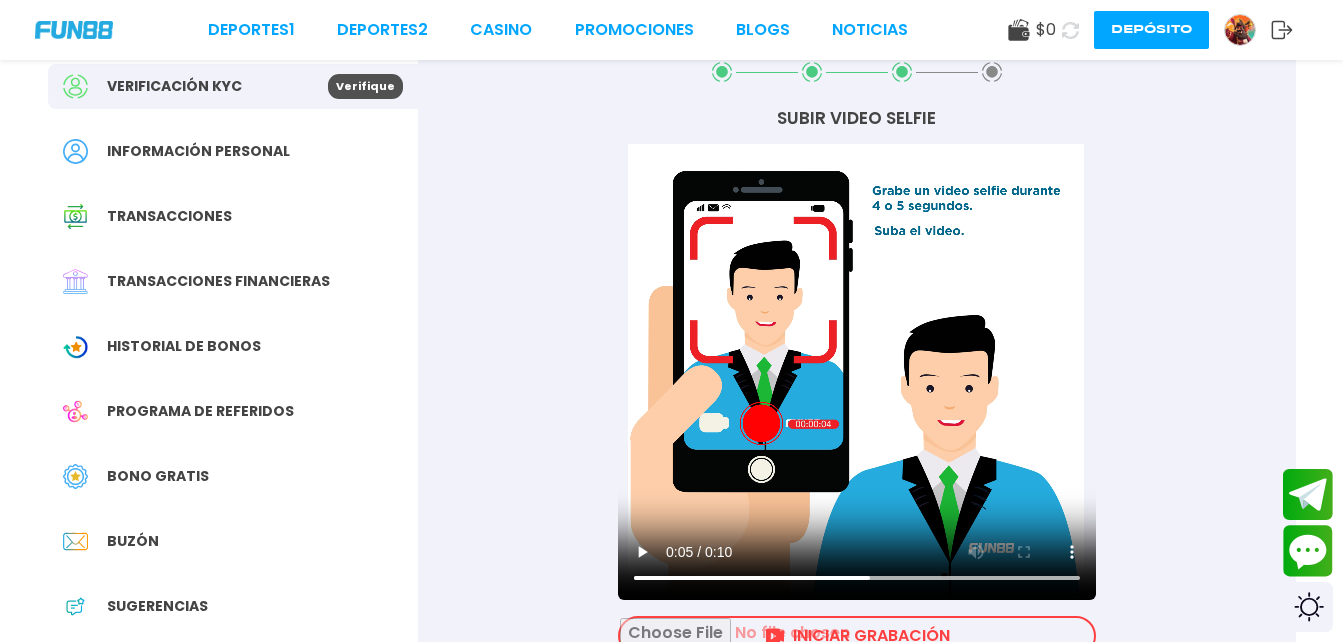 drag, startPoint x: 1330, startPoint y: 182, endPoint x: 1330, endPoint y: 209, distance: 27 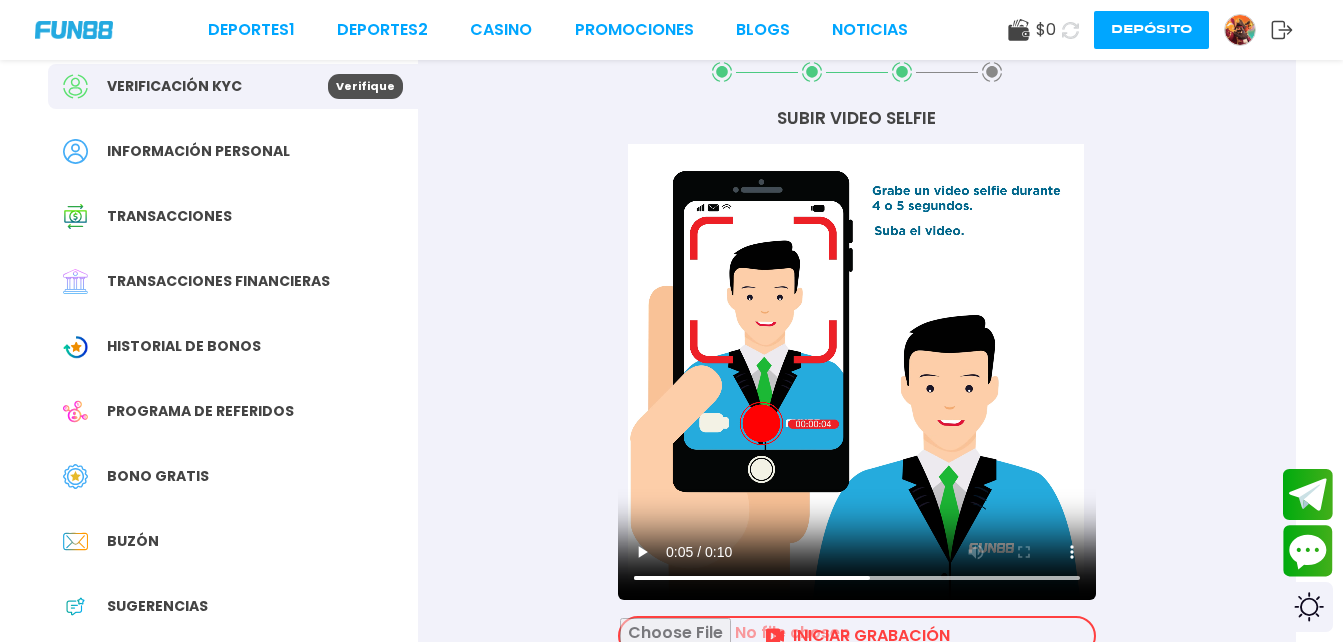 click on "Verificación KYC Verifique Información personal Transacciones Transacciones financieras Historial de Bonos Programa de referidos Bono Gratis Buzón Sugerencias SUBIR VIDEO SELFIE Su navegador no soporta la etiqueta de vídeo. INICIAR GRABACIÓN SIGUIENTE" at bounding box center (671, 335) 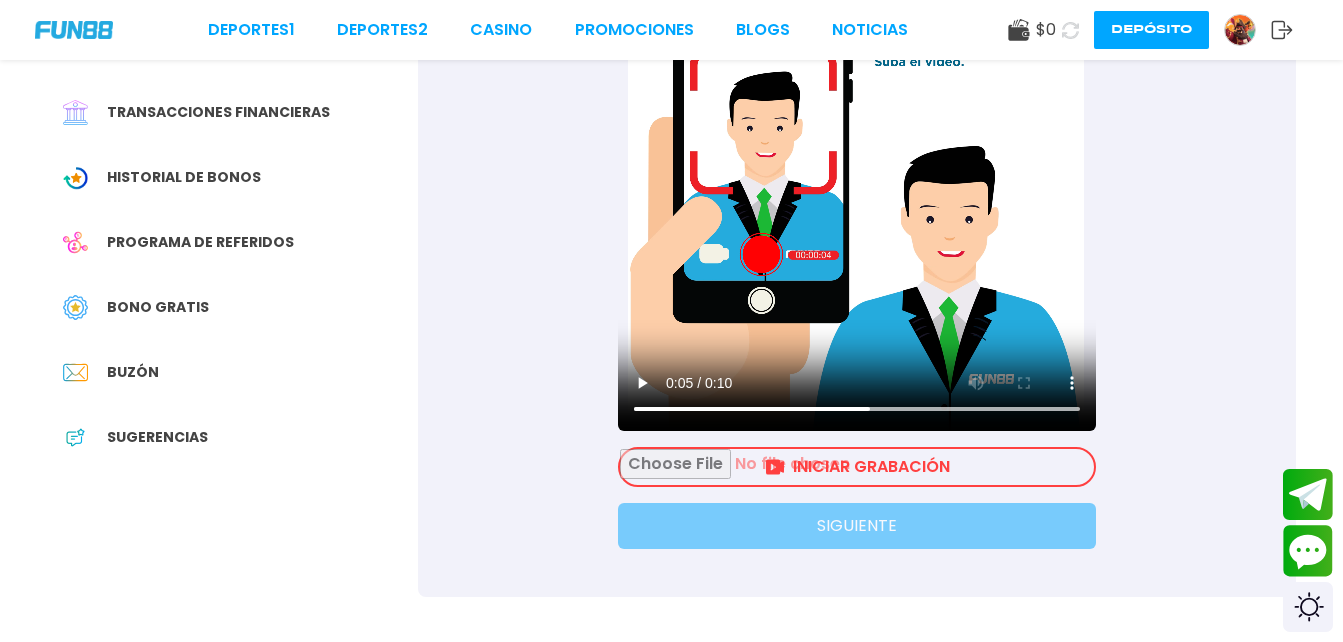 scroll, scrollTop: 277, scrollLeft: 0, axis: vertical 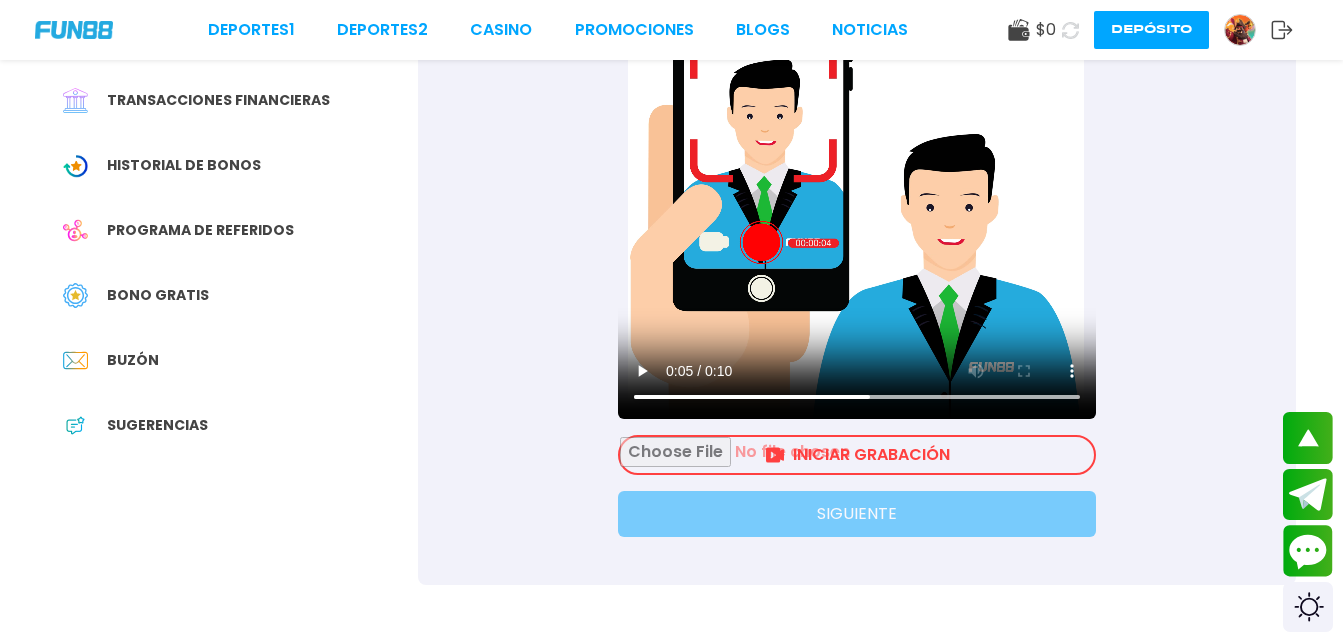 click on "Su navegador no soporta la etiqueta de vídeo." at bounding box center [857, 191] 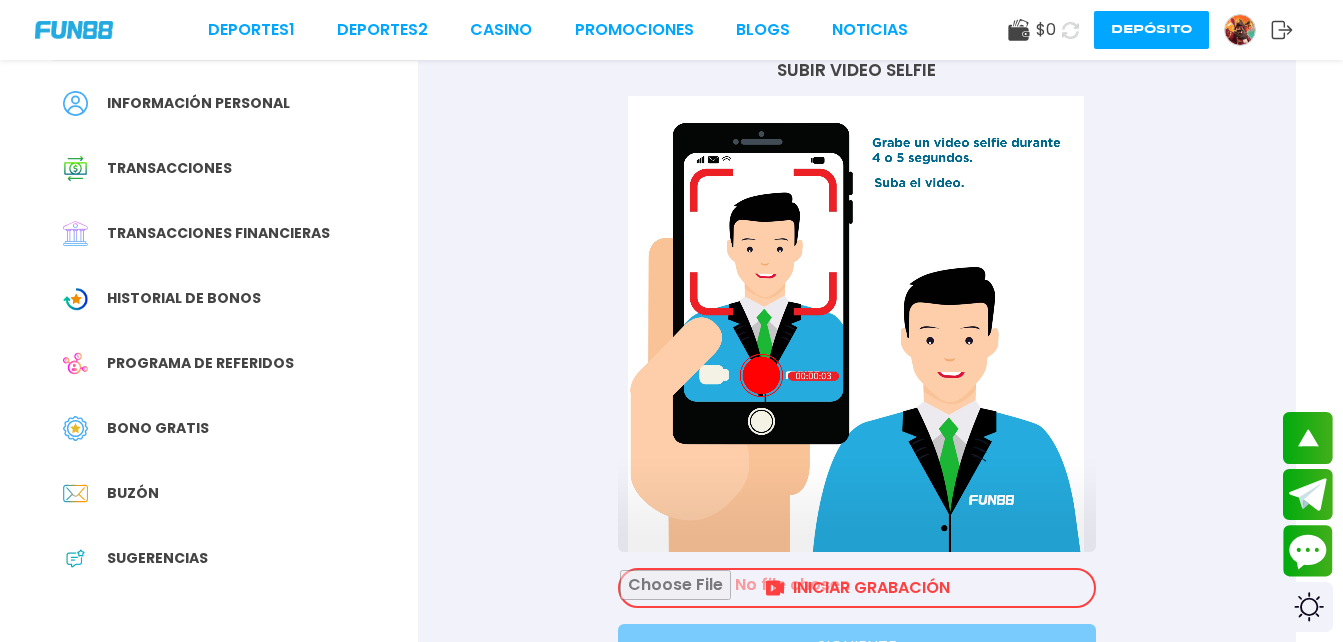 scroll, scrollTop: 96, scrollLeft: 0, axis: vertical 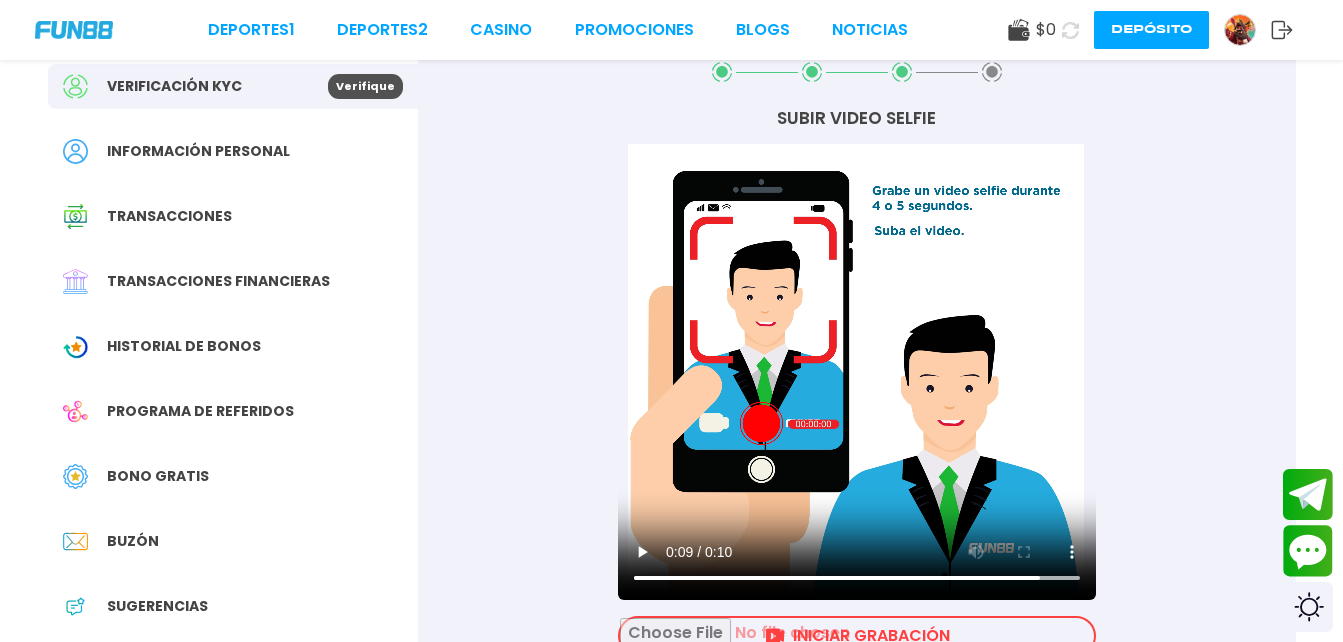 click on "Su navegador no soporta la etiqueta de vídeo." at bounding box center (857, 372) 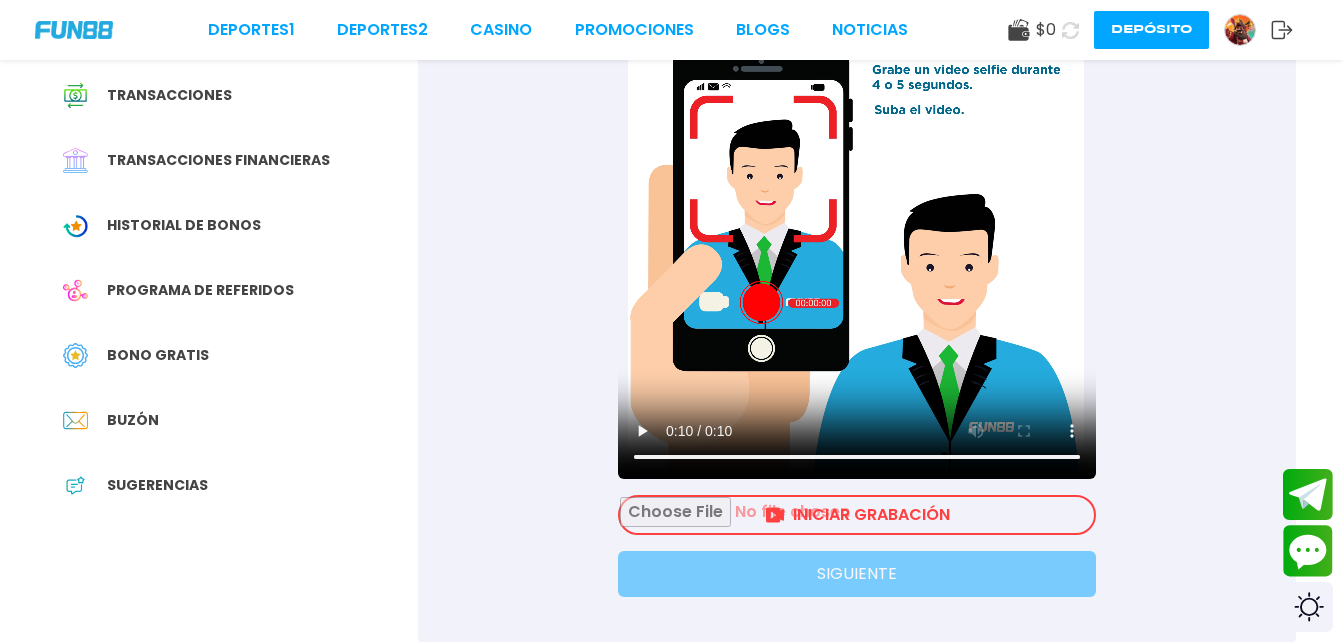 scroll, scrollTop: 229, scrollLeft: 0, axis: vertical 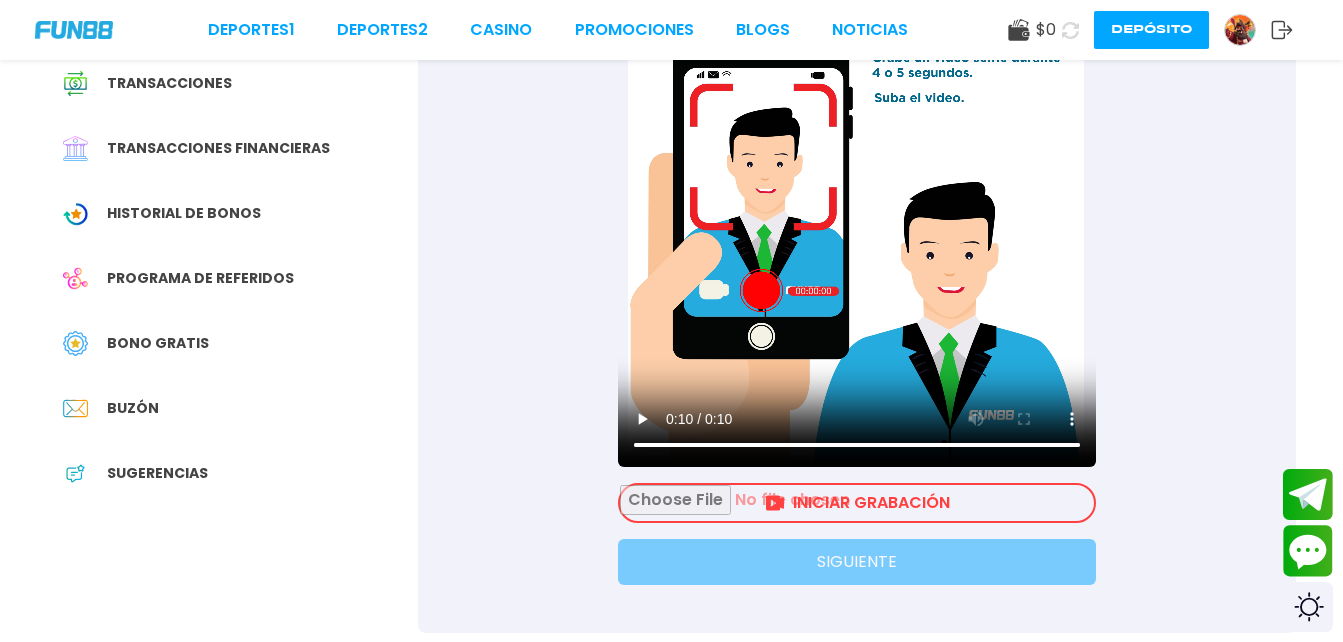 click at bounding box center [857, 503] 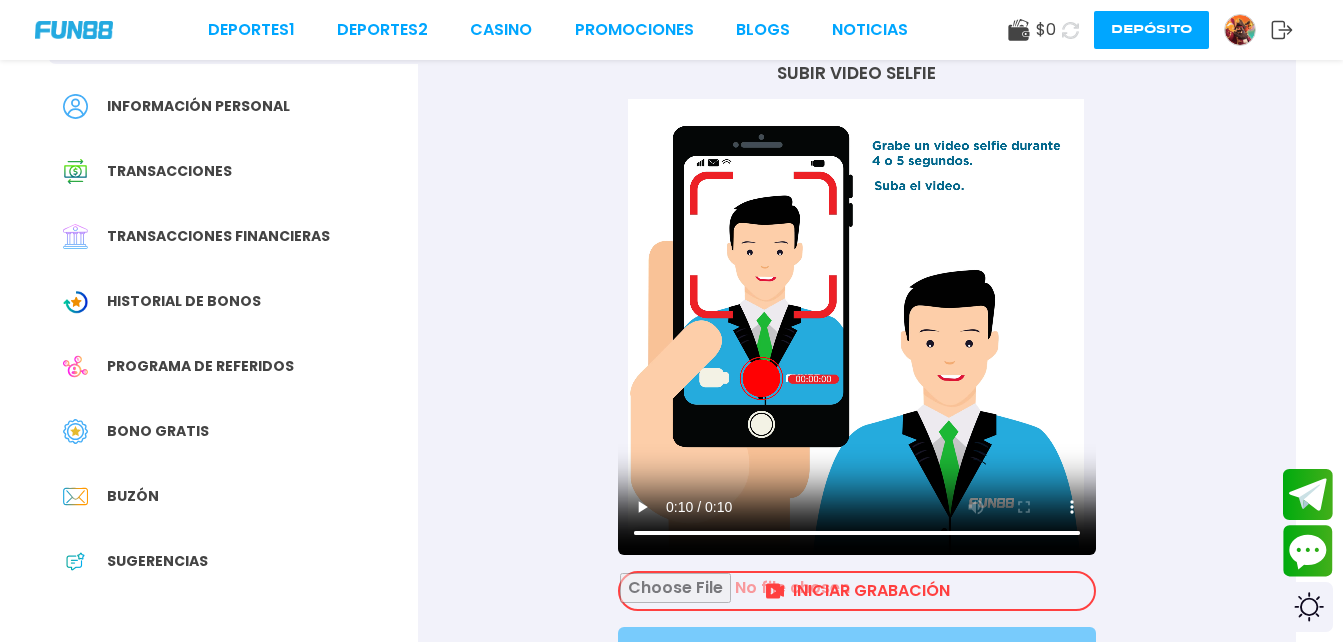 scroll, scrollTop: 0, scrollLeft: 0, axis: both 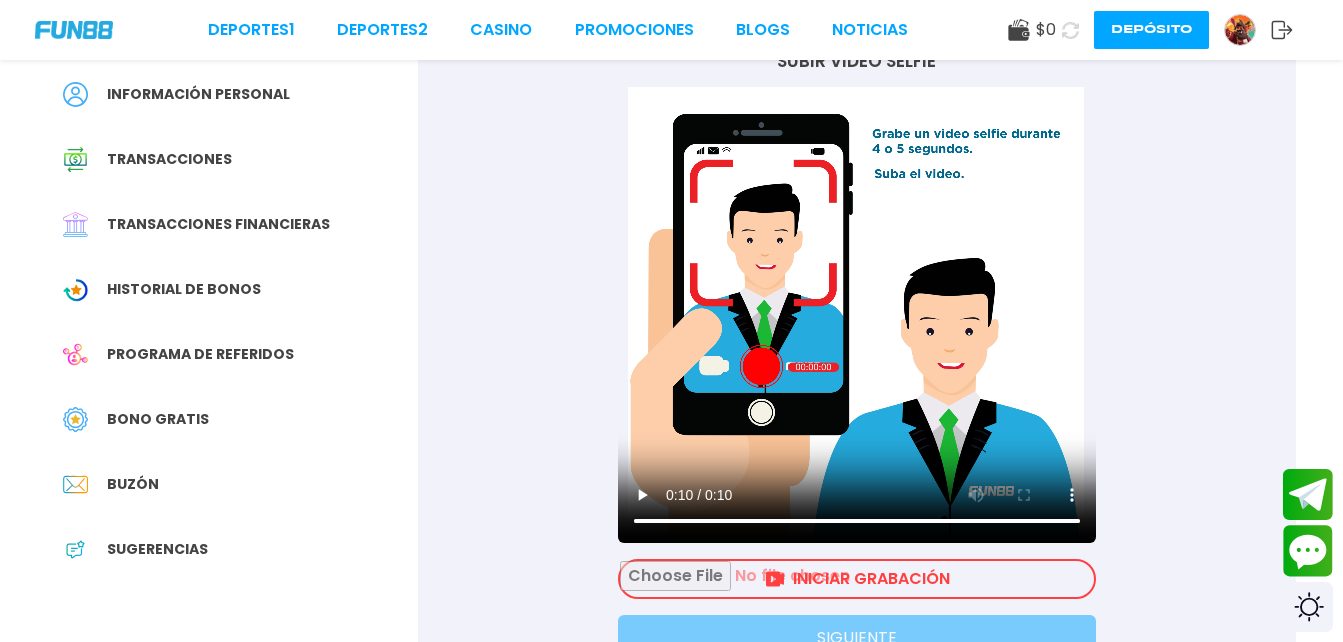 click on "Su navegador no soporta la etiqueta de vídeo." at bounding box center (857, 315) 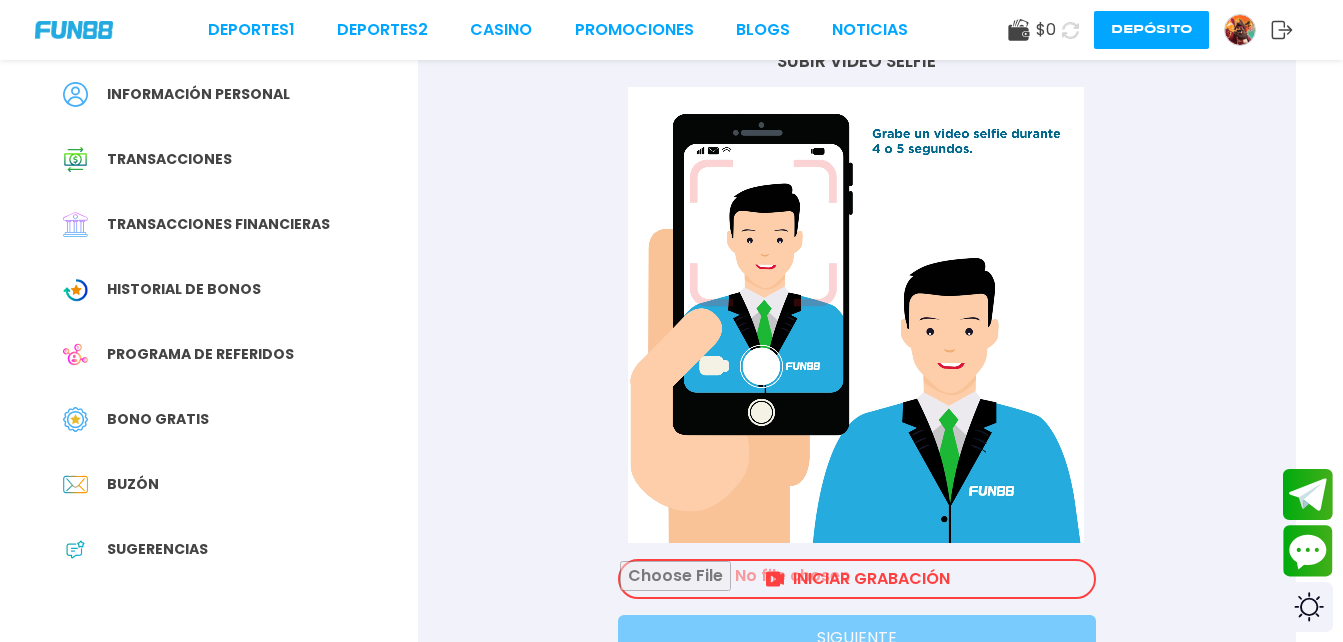 click on "Su navegador no soporta la etiqueta de vídeo." at bounding box center [857, 315] 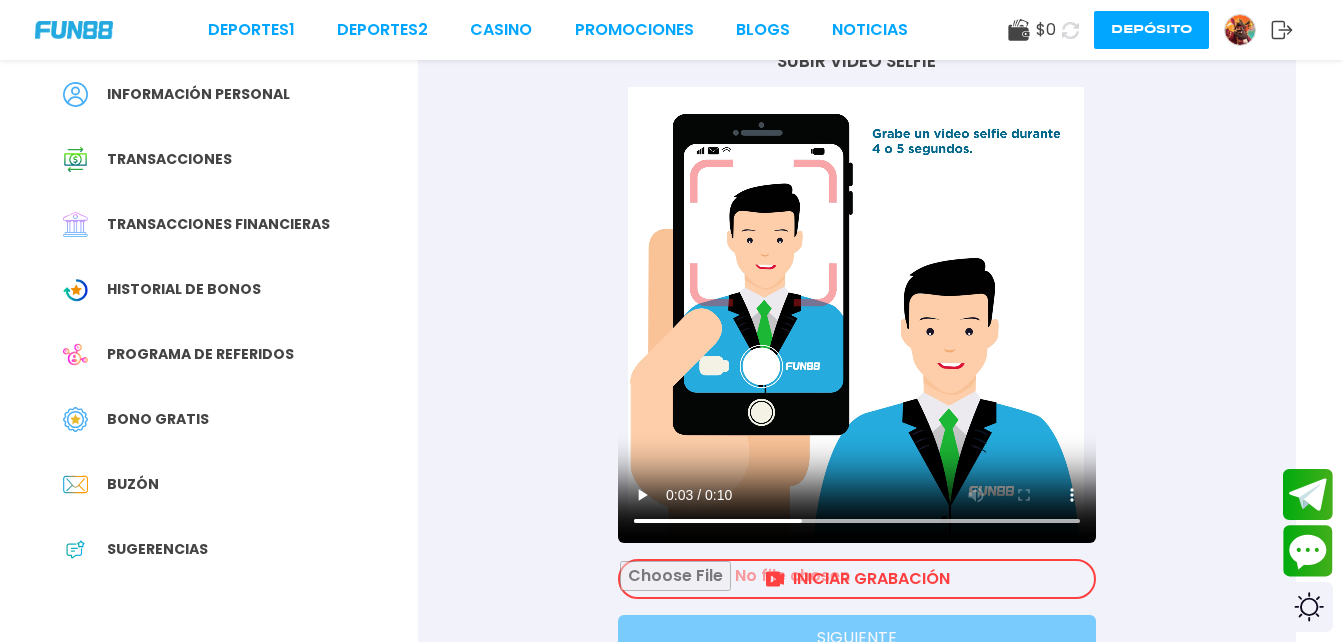 click at bounding box center (857, 579) 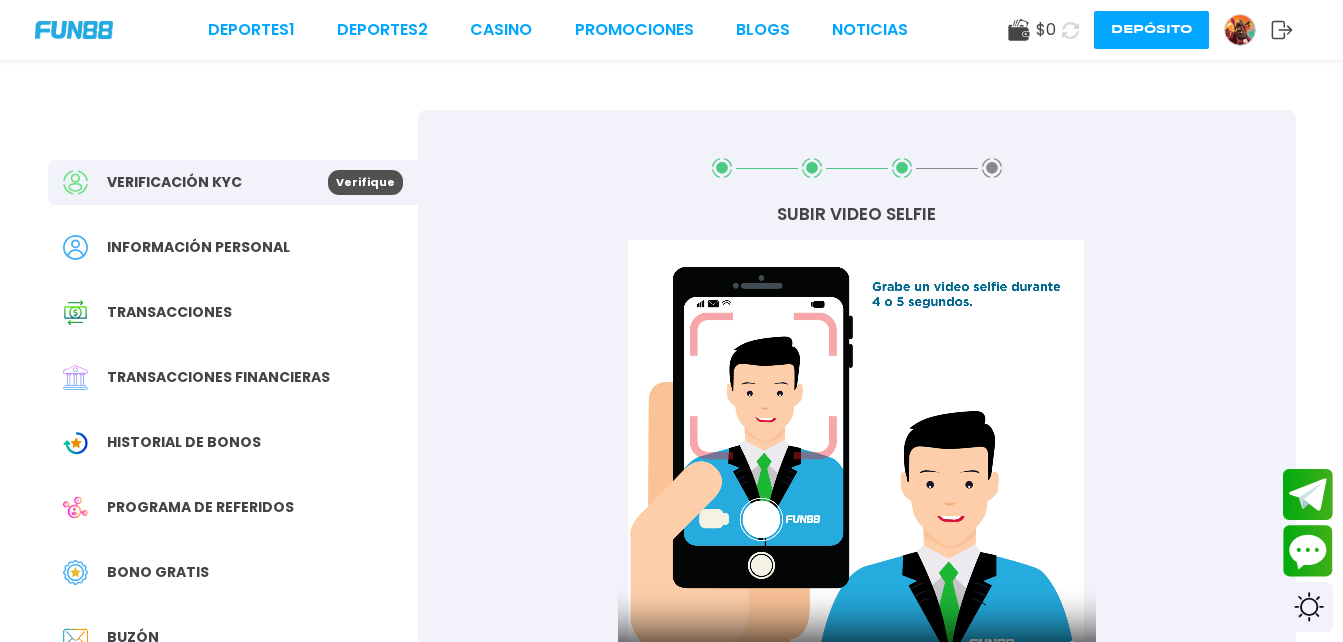 click on "Verificación KYC" at bounding box center (195, 182) 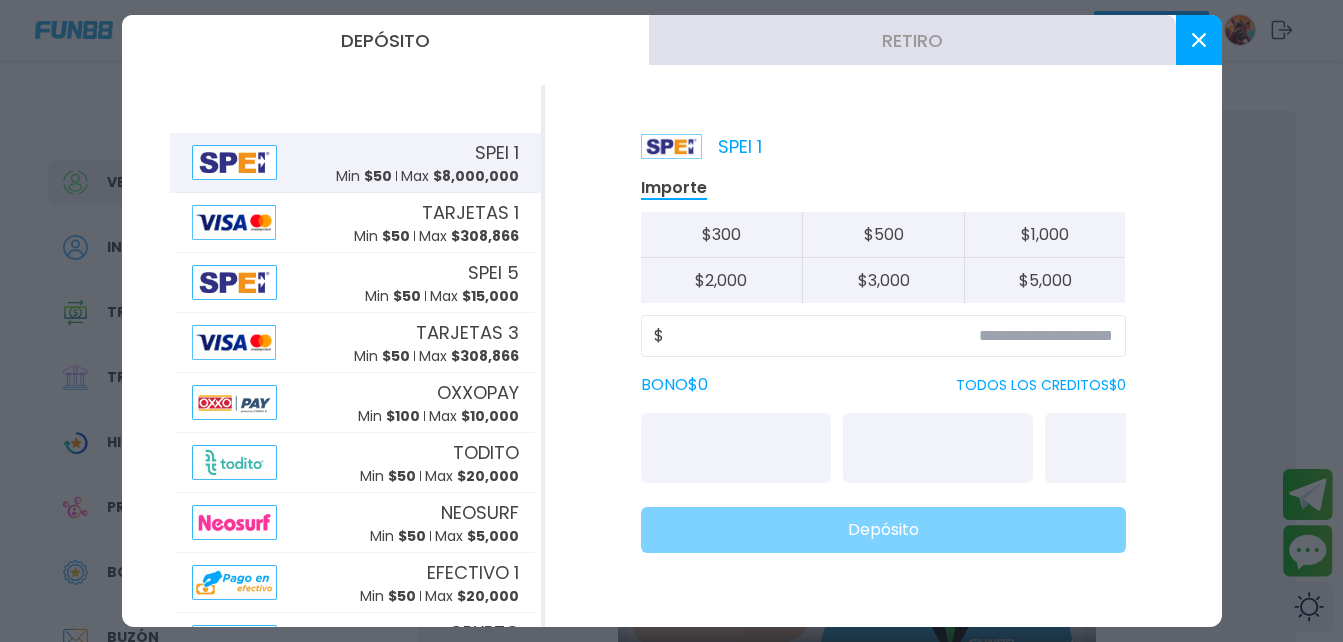 click 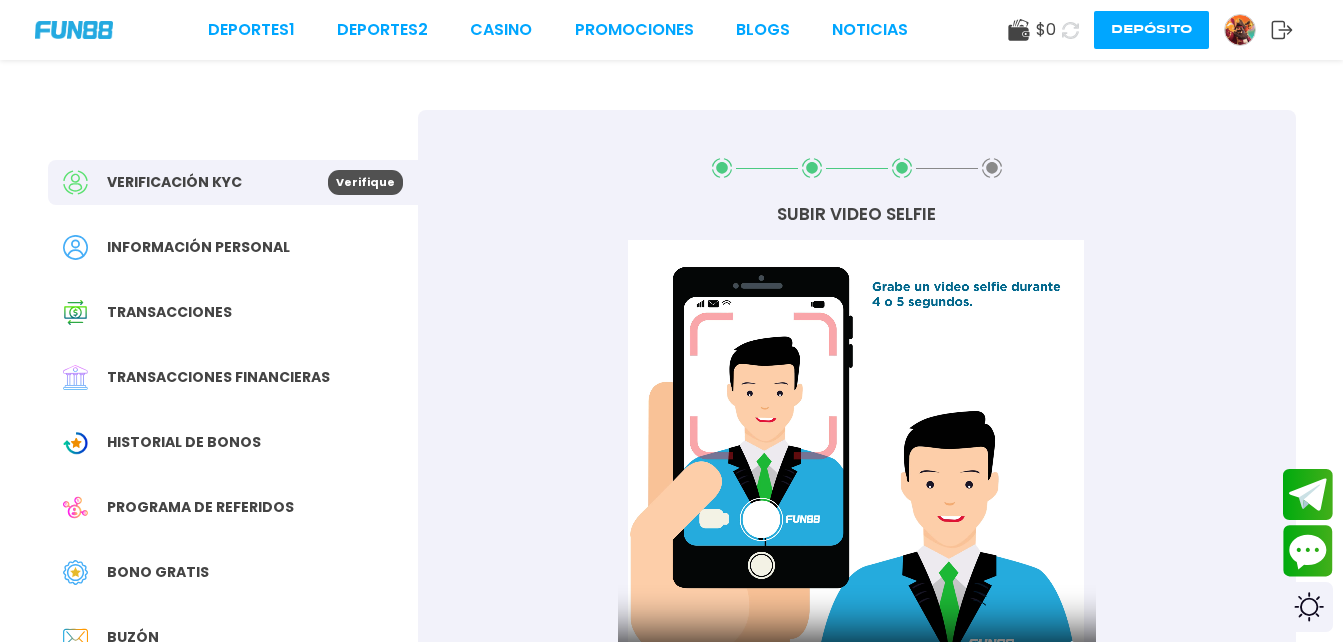 click at bounding box center (1240, 30) 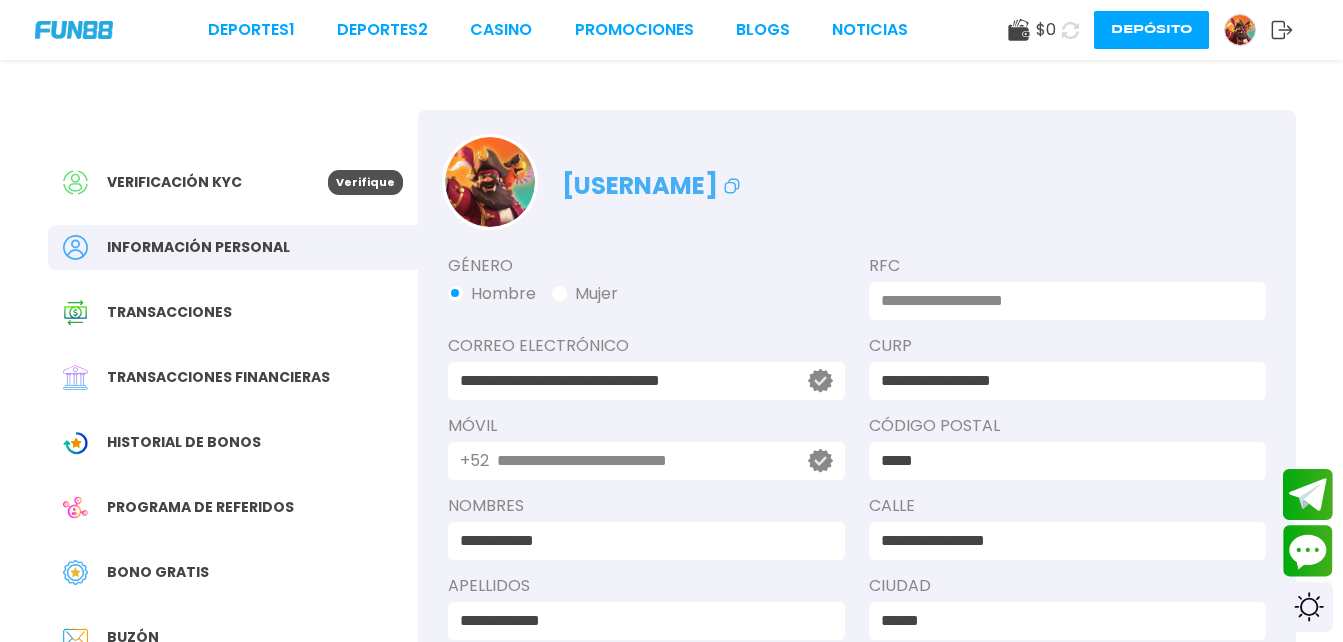 click on "**********" at bounding box center [640, 541] 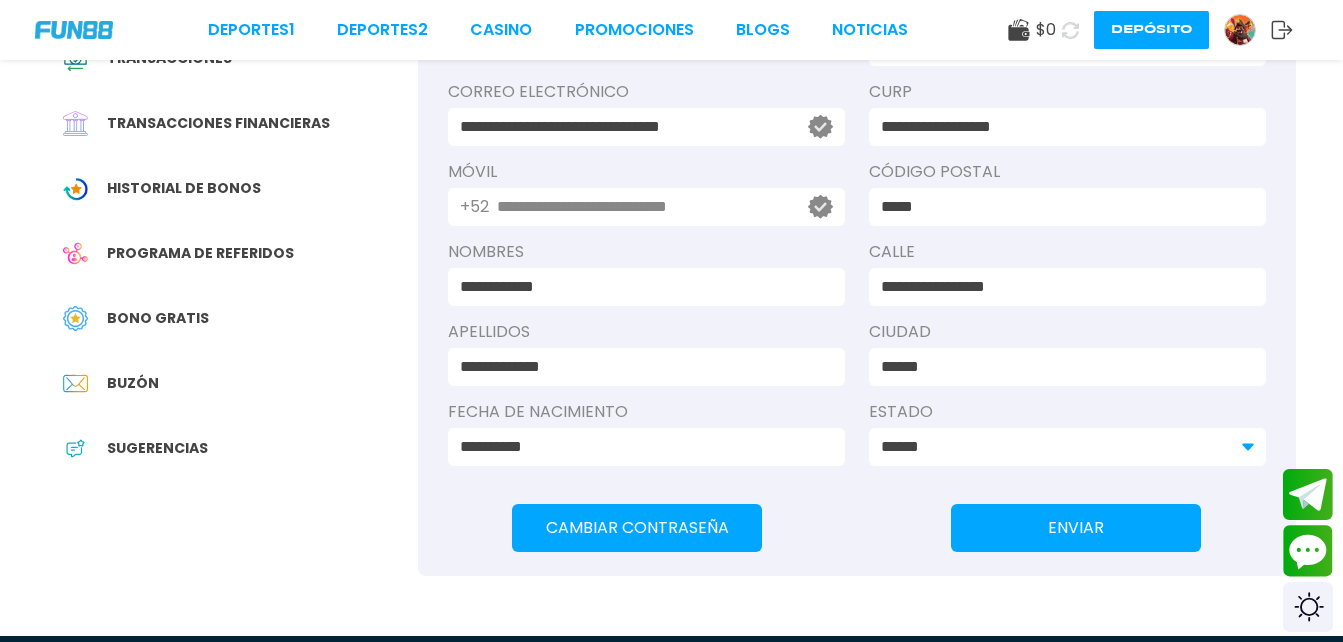 scroll, scrollTop: 272, scrollLeft: 0, axis: vertical 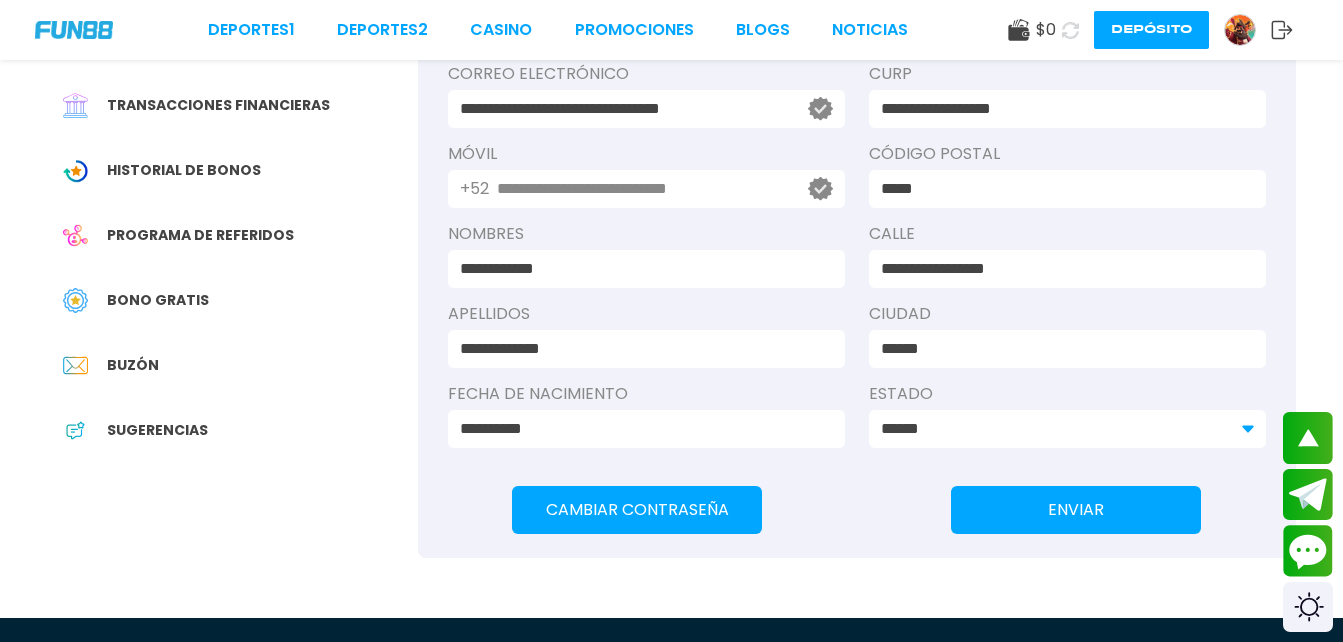 click on "**********" at bounding box center [1061, 109] 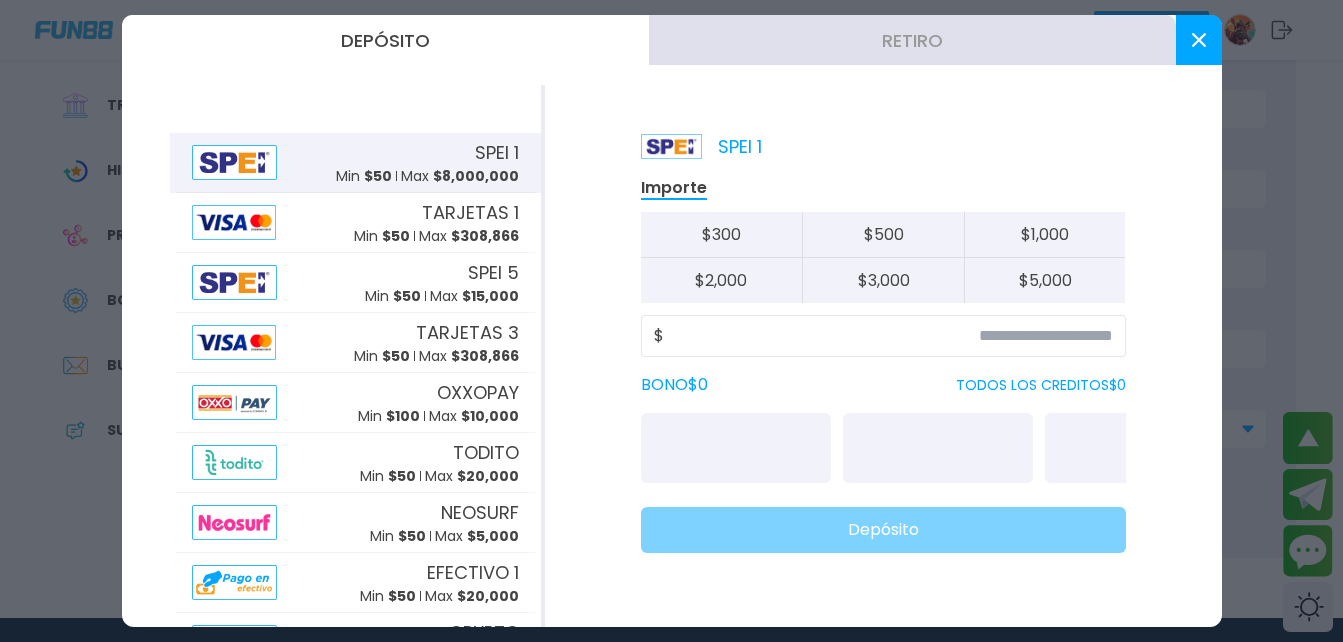 click at bounding box center [1199, 40] 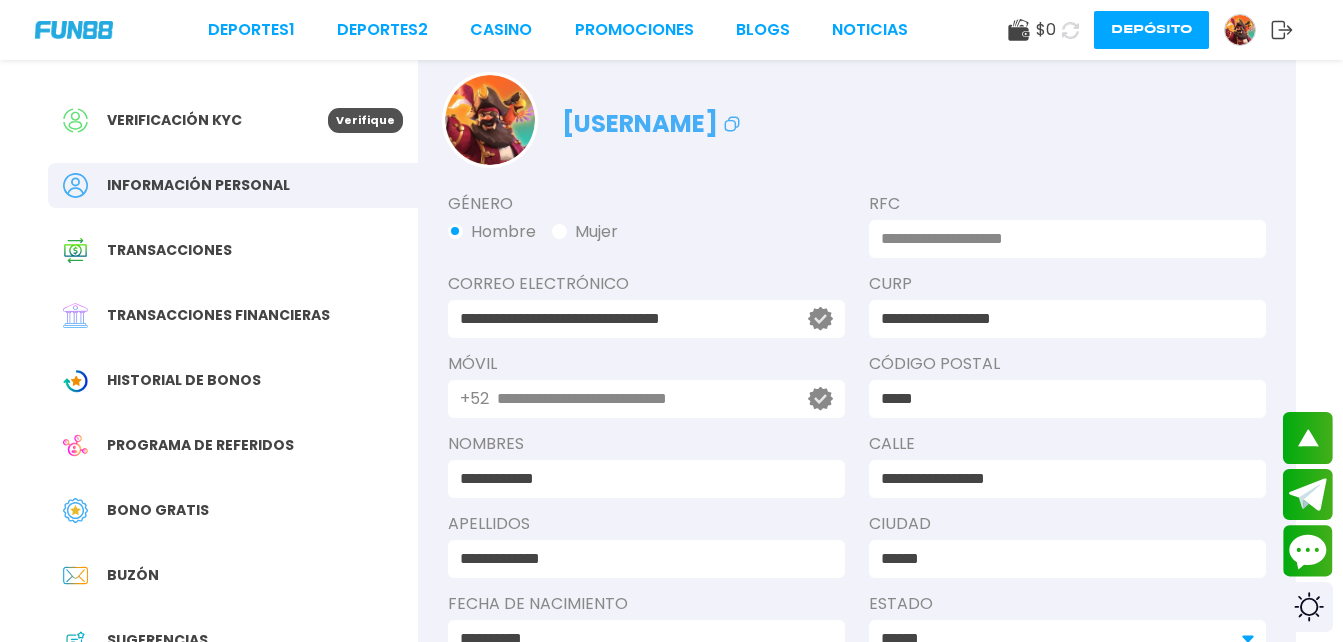 scroll, scrollTop: 0, scrollLeft: 0, axis: both 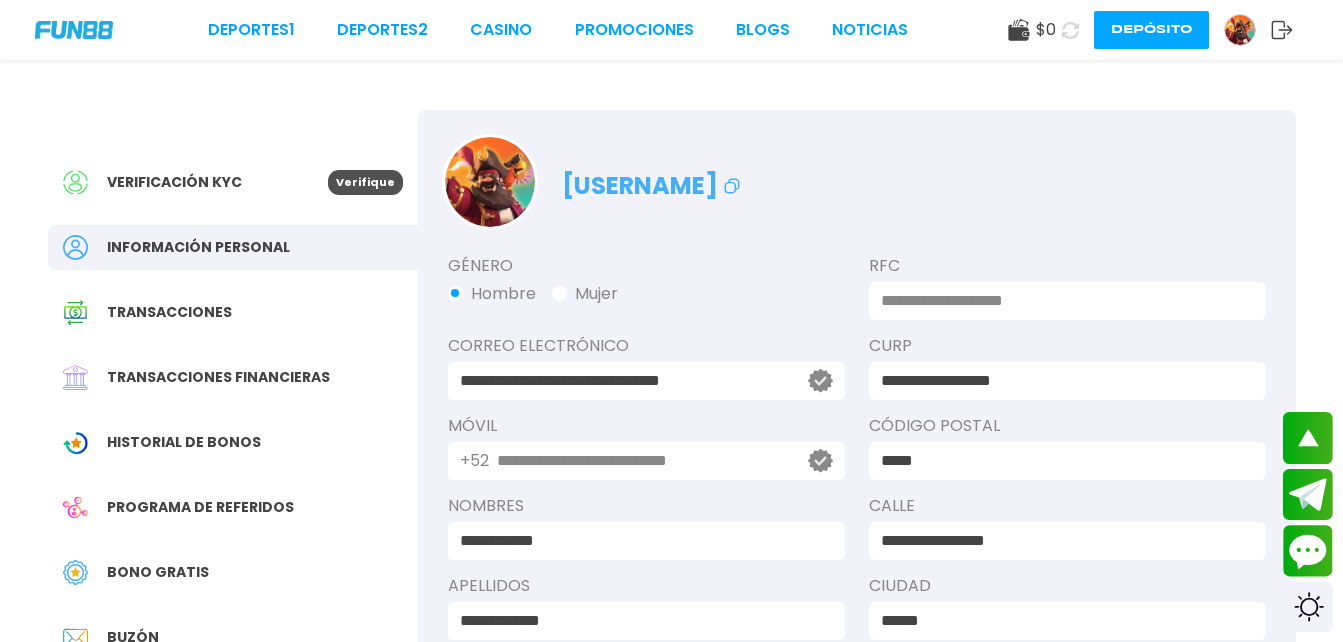 click on "Información personal" at bounding box center (198, 247) 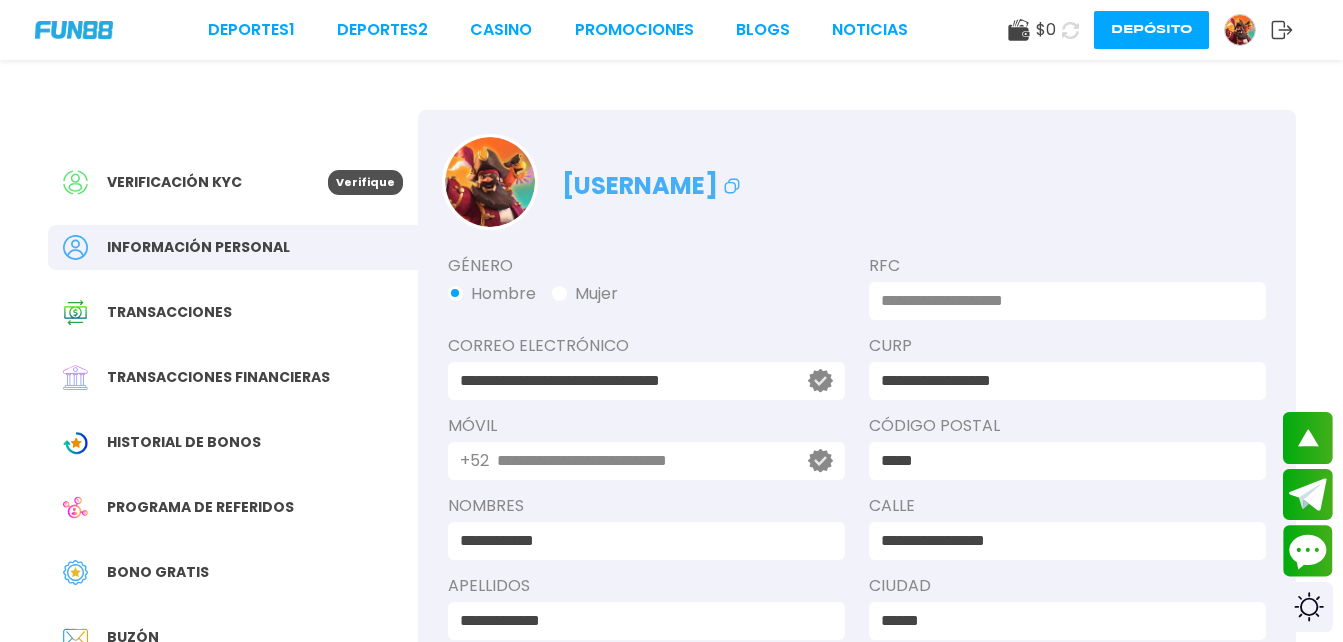 click on "Información personal" at bounding box center [198, 247] 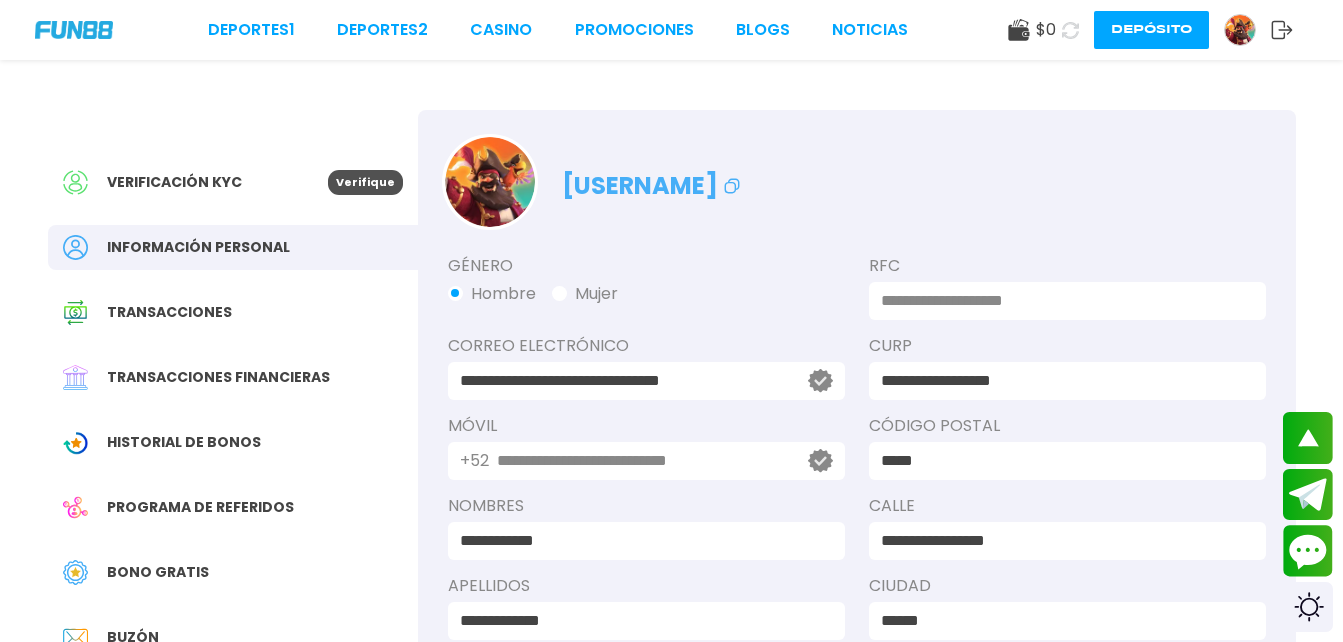 click on "Verificación KYC" at bounding box center (174, 182) 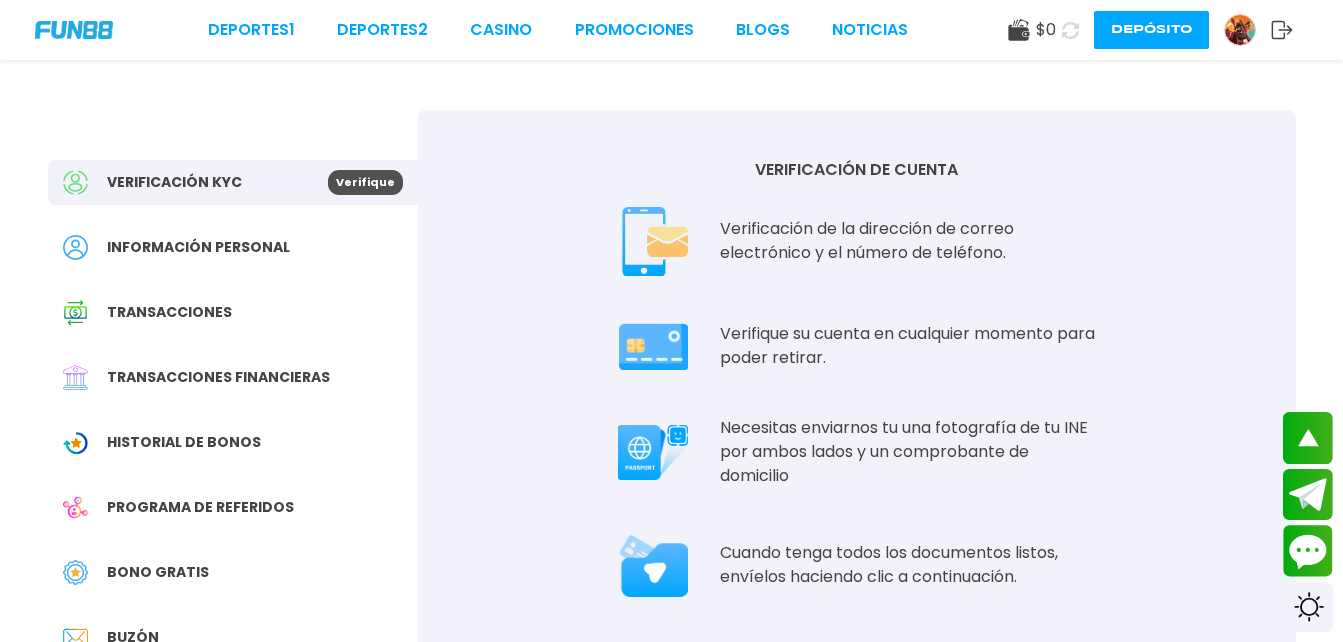 click on "$ 0" at bounding box center [1046, 30] 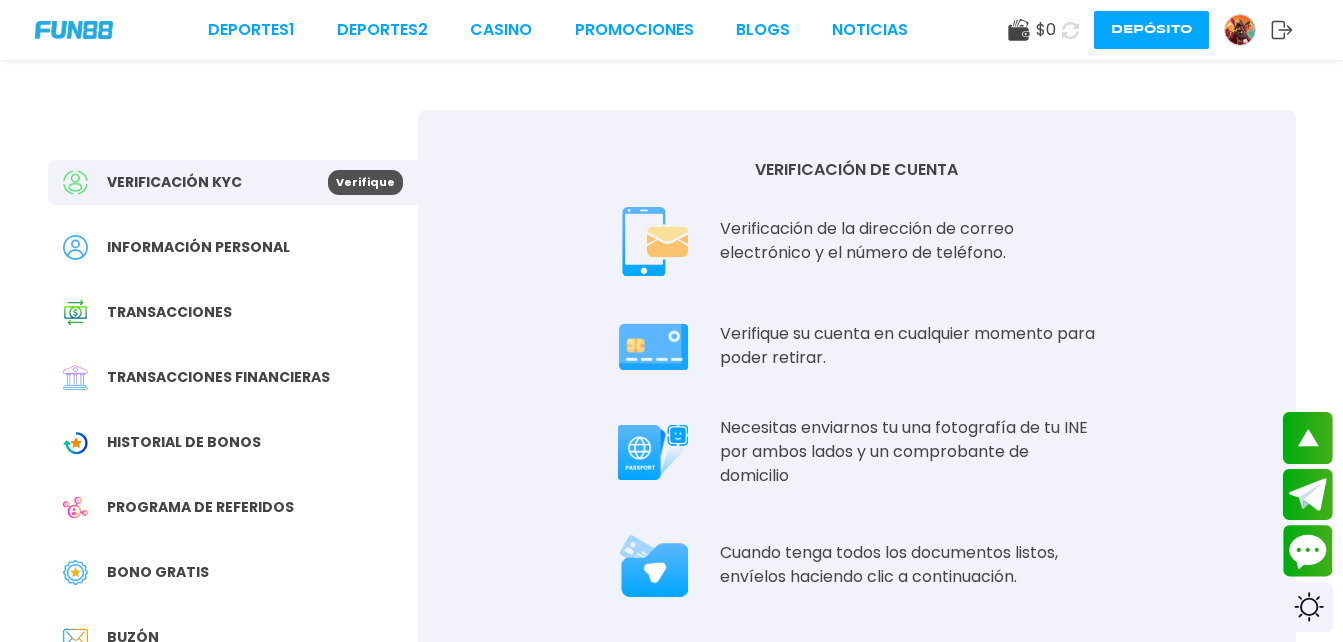 click at bounding box center (1240, 30) 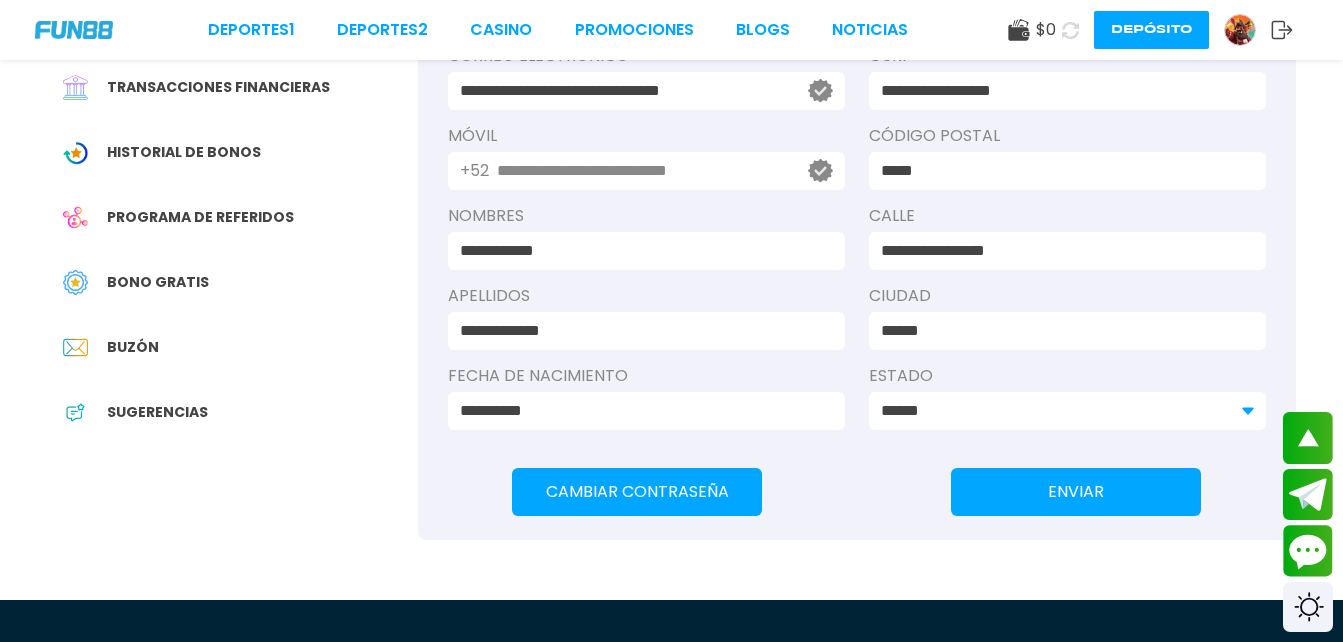 scroll, scrollTop: 314, scrollLeft: 0, axis: vertical 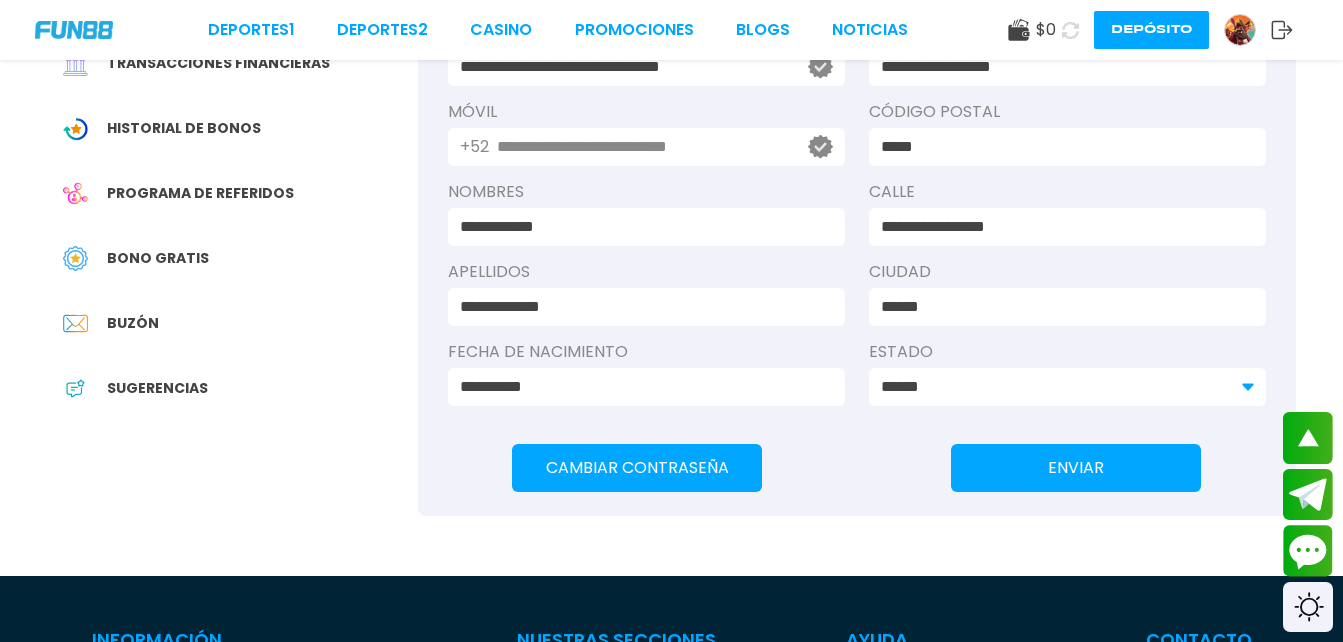 click on "Cambiar Contraseña" at bounding box center (637, 468) 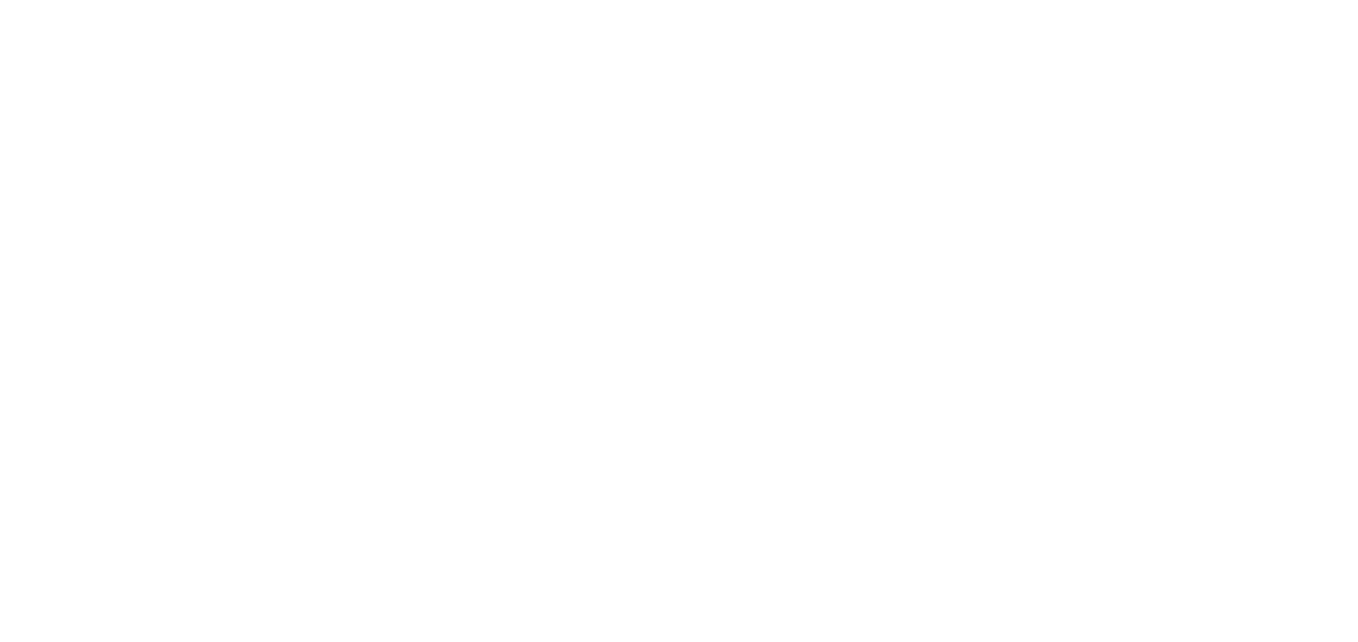 scroll, scrollTop: 0, scrollLeft: 0, axis: both 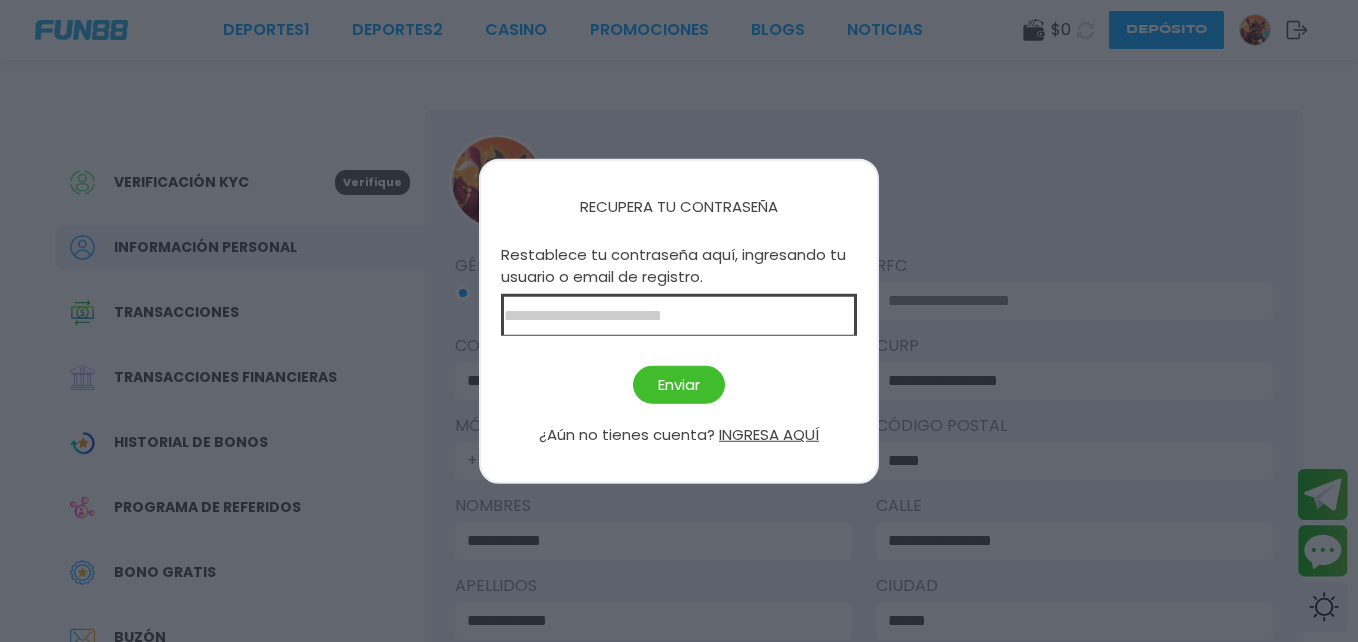 drag, startPoint x: 137, startPoint y: 14, endPoint x: 640, endPoint y: 432, distance: 654.013 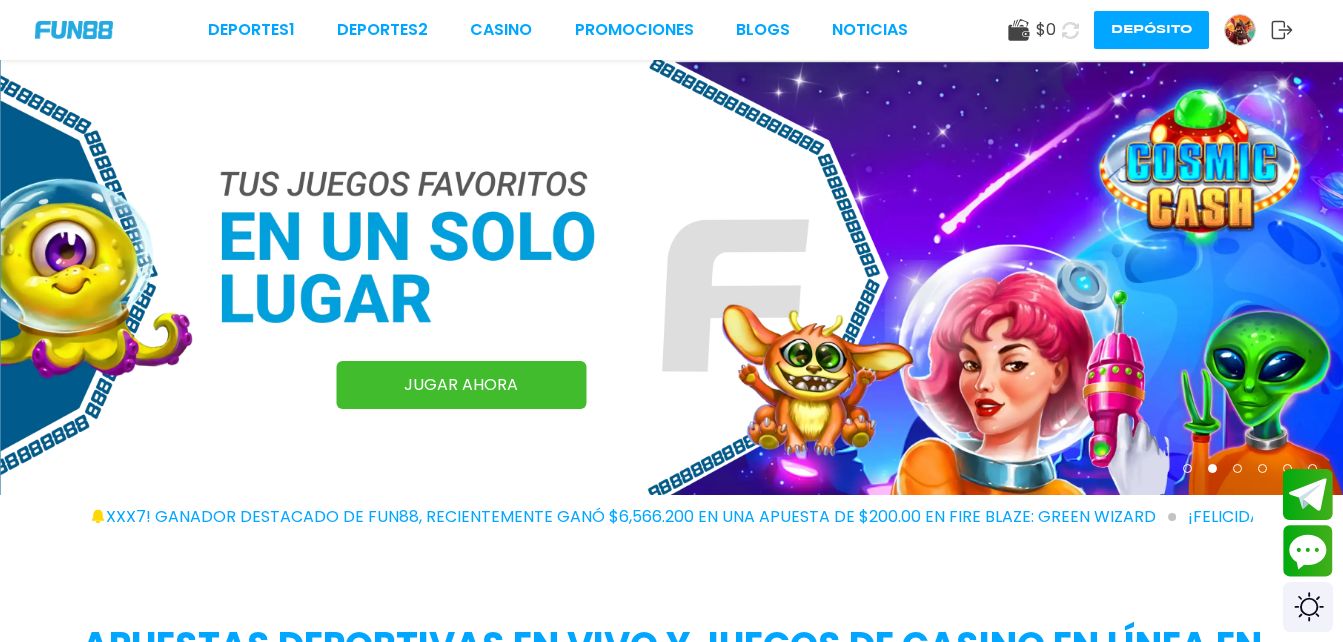 click 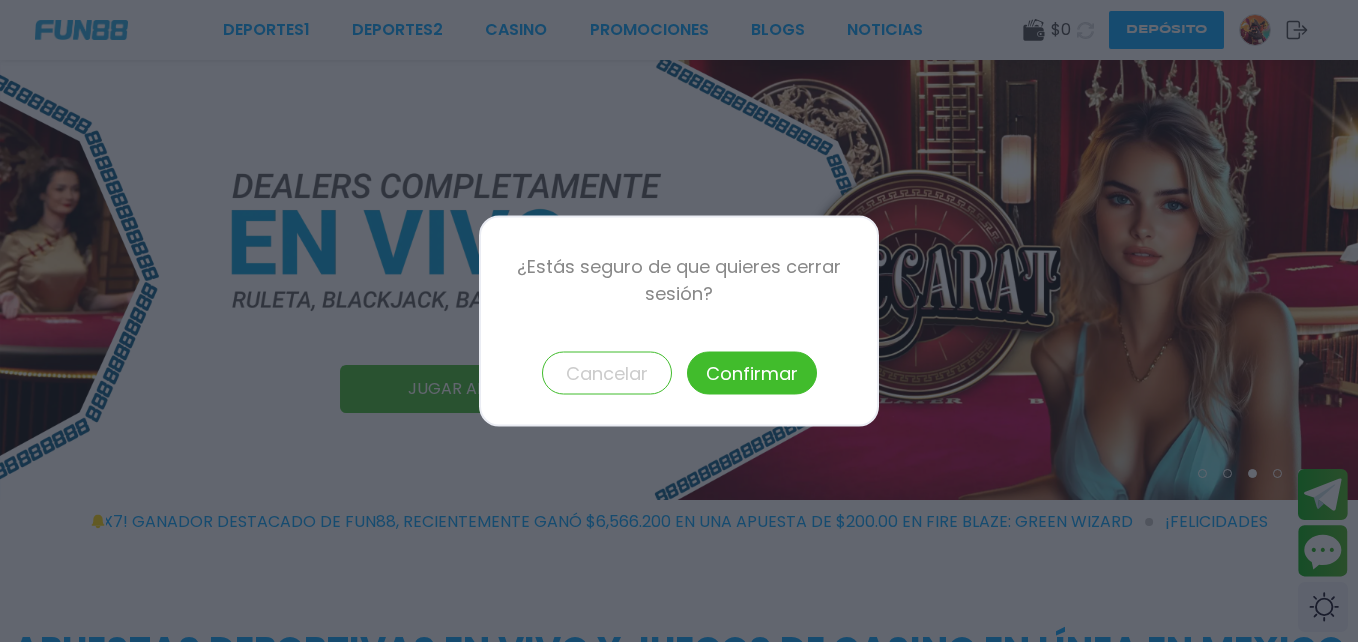 click on "Confirmar" at bounding box center (752, 373) 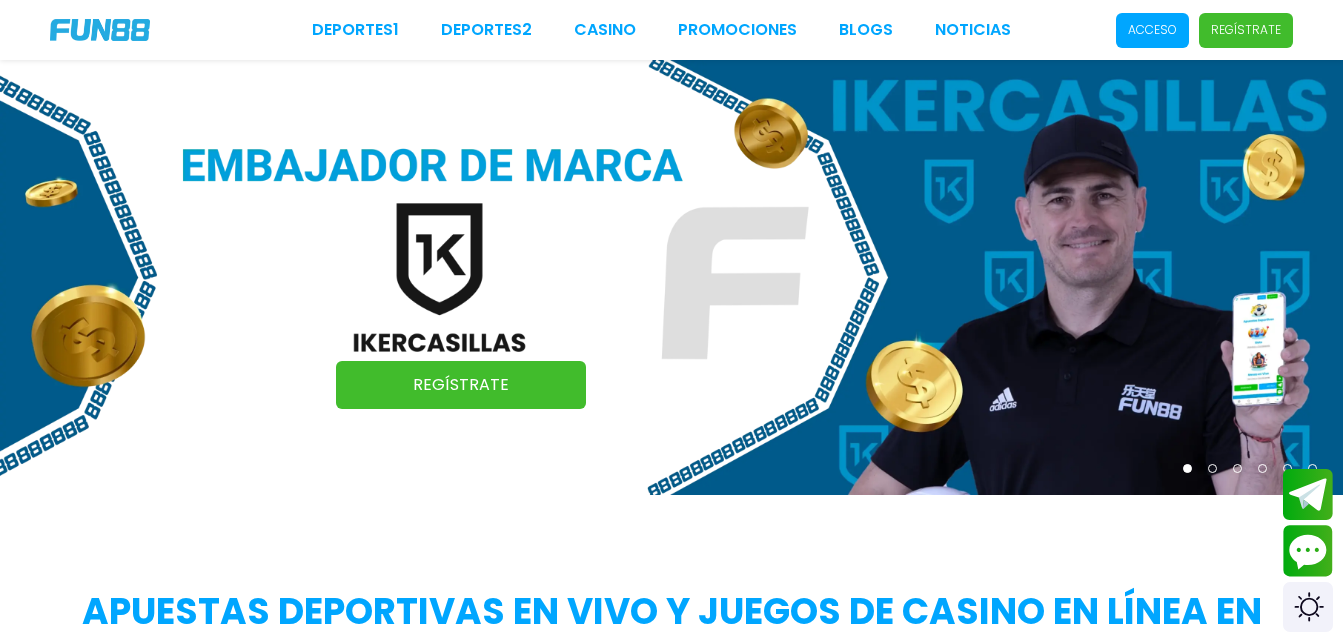 scroll, scrollTop: 0, scrollLeft: 0, axis: both 